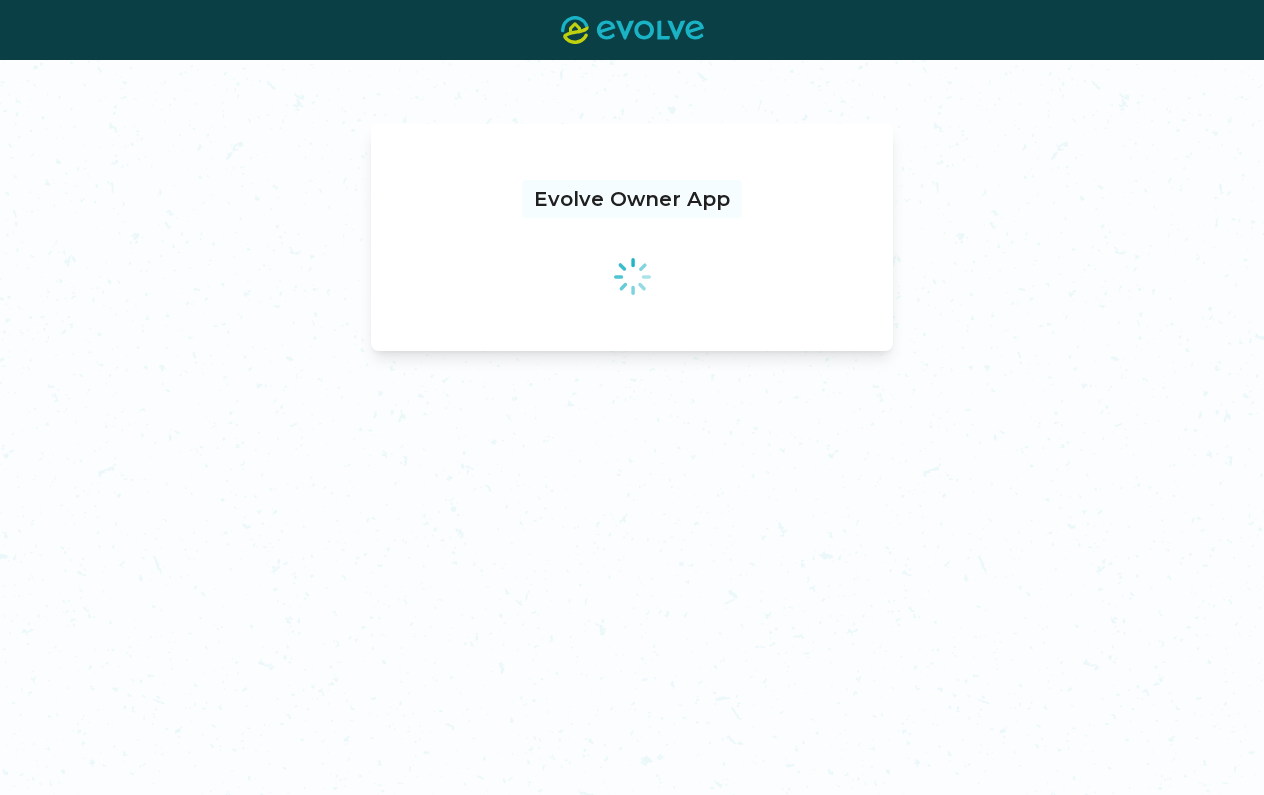 scroll, scrollTop: 0, scrollLeft: 0, axis: both 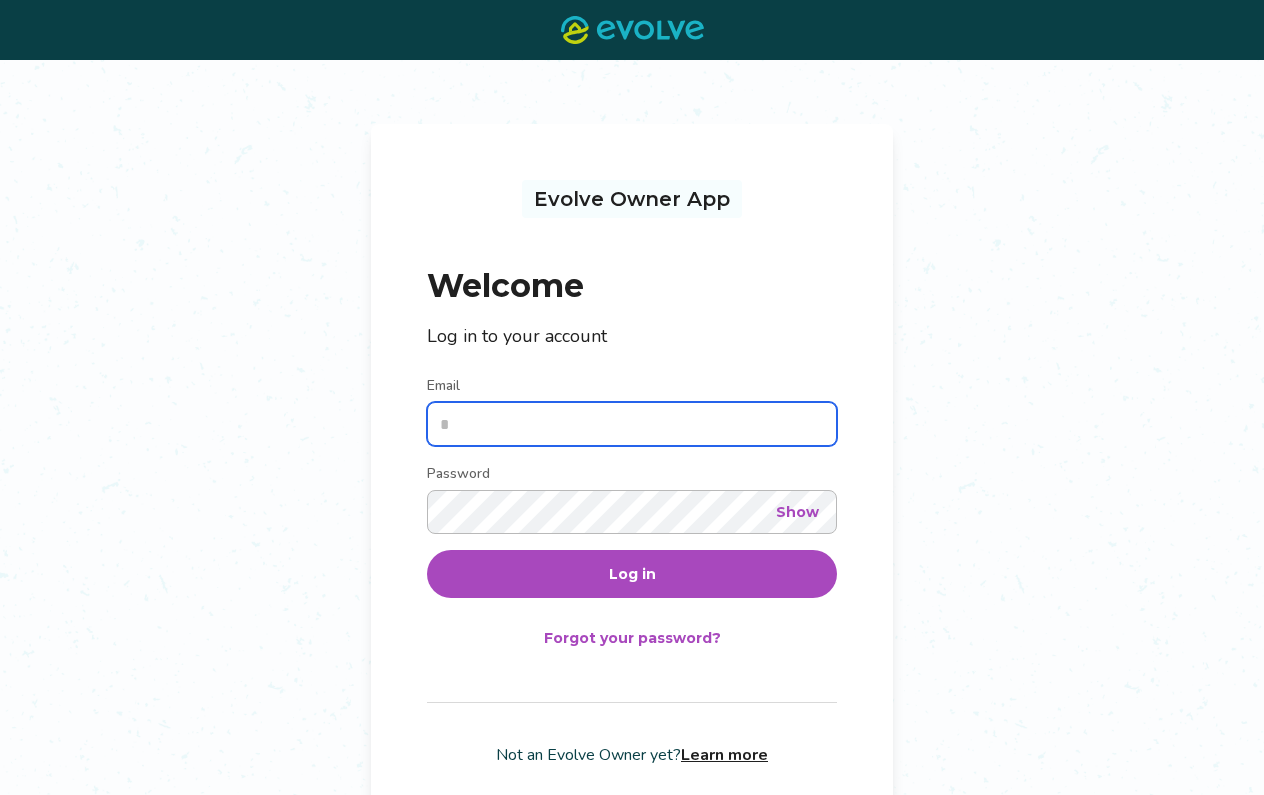 type on "**********" 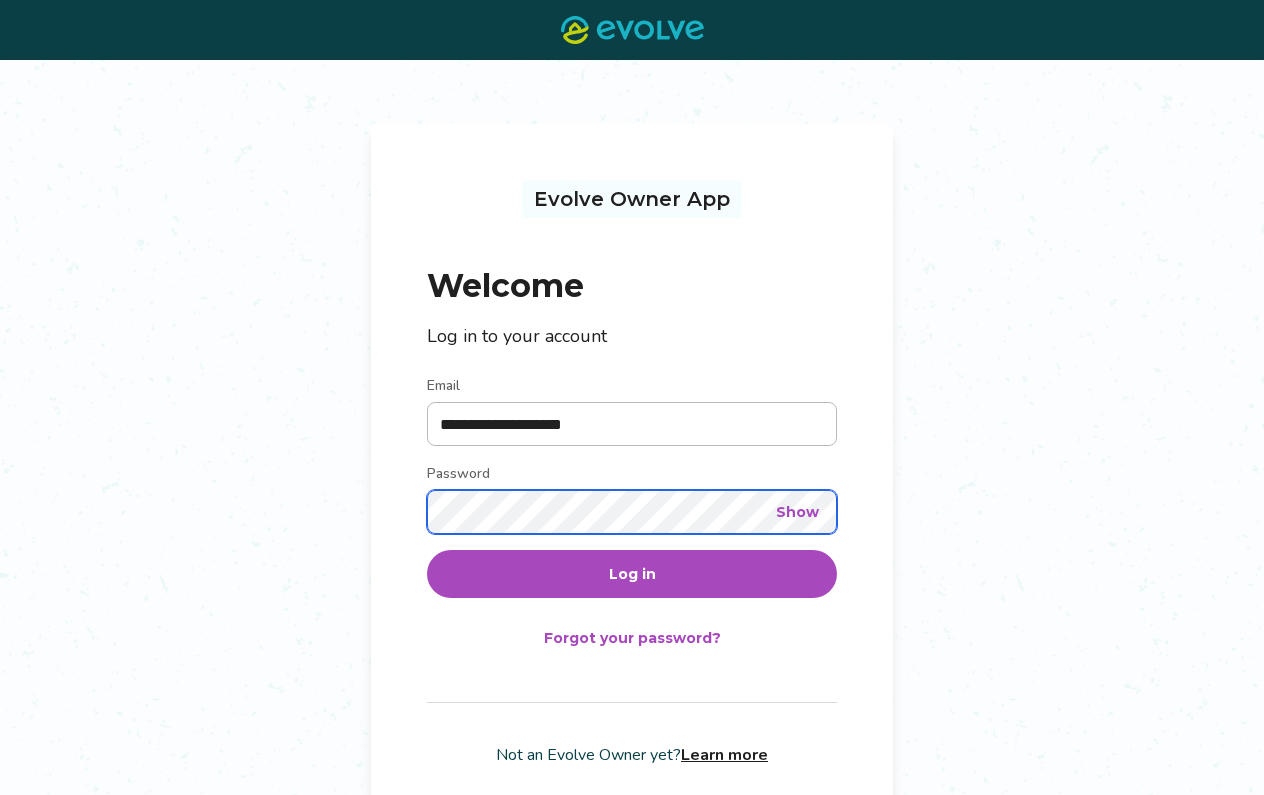 click on "Log in" at bounding box center (632, 574) 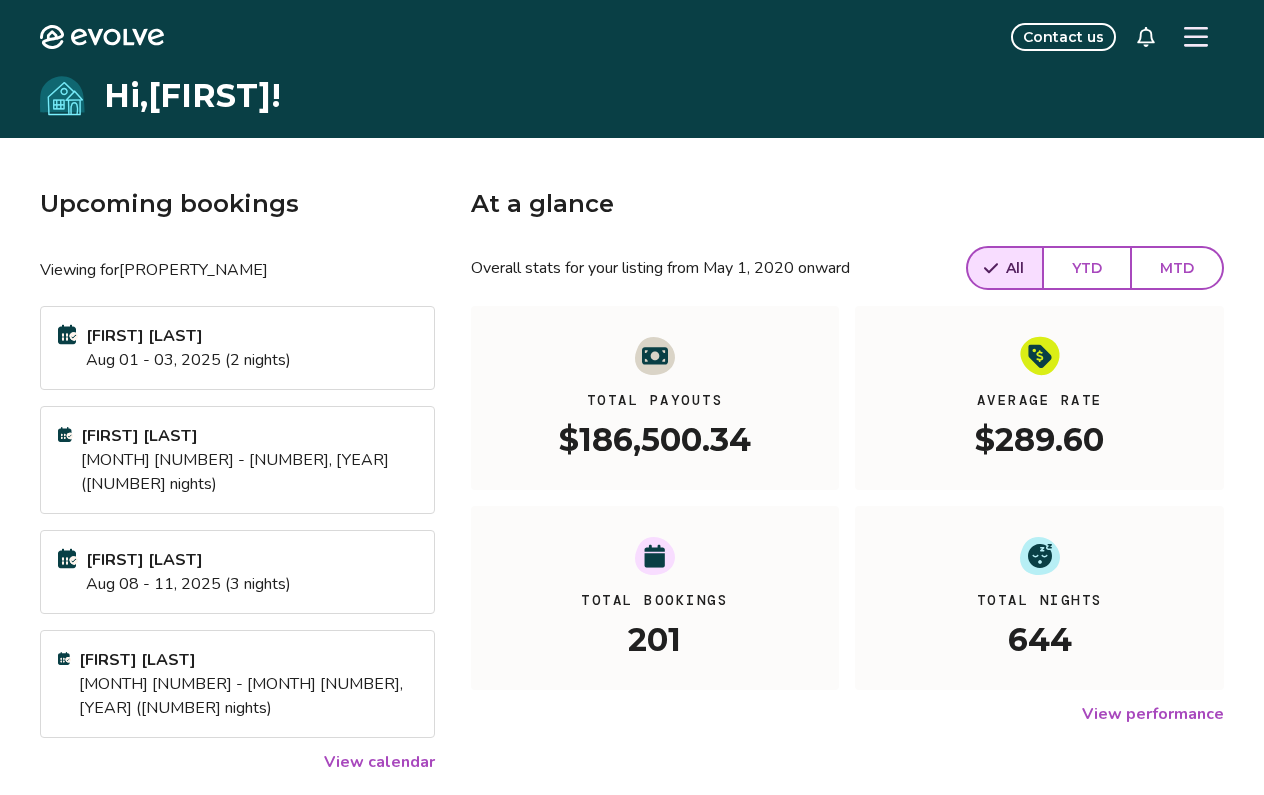 click on "Aug 08 - 11, 2025 (3 nights)" at bounding box center [188, 584] 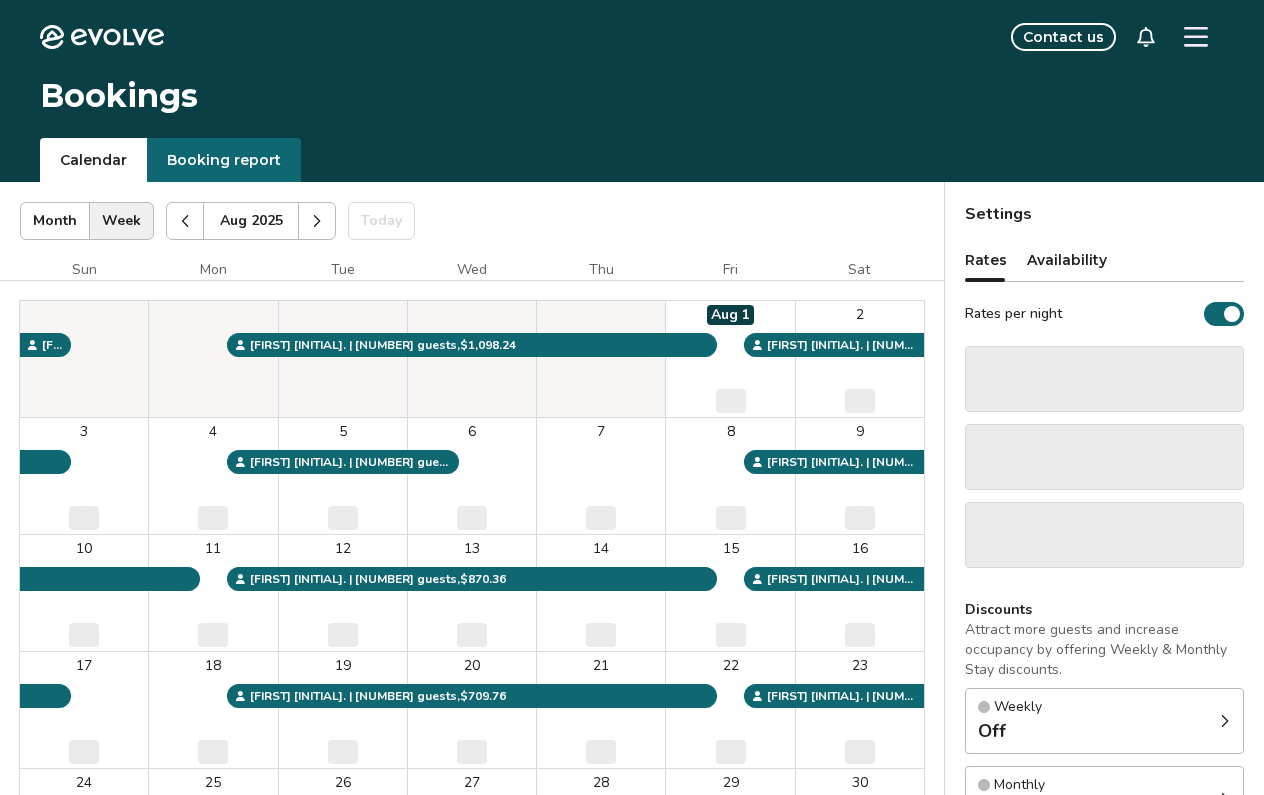 click on "7 ‌" at bounding box center [601, 476] 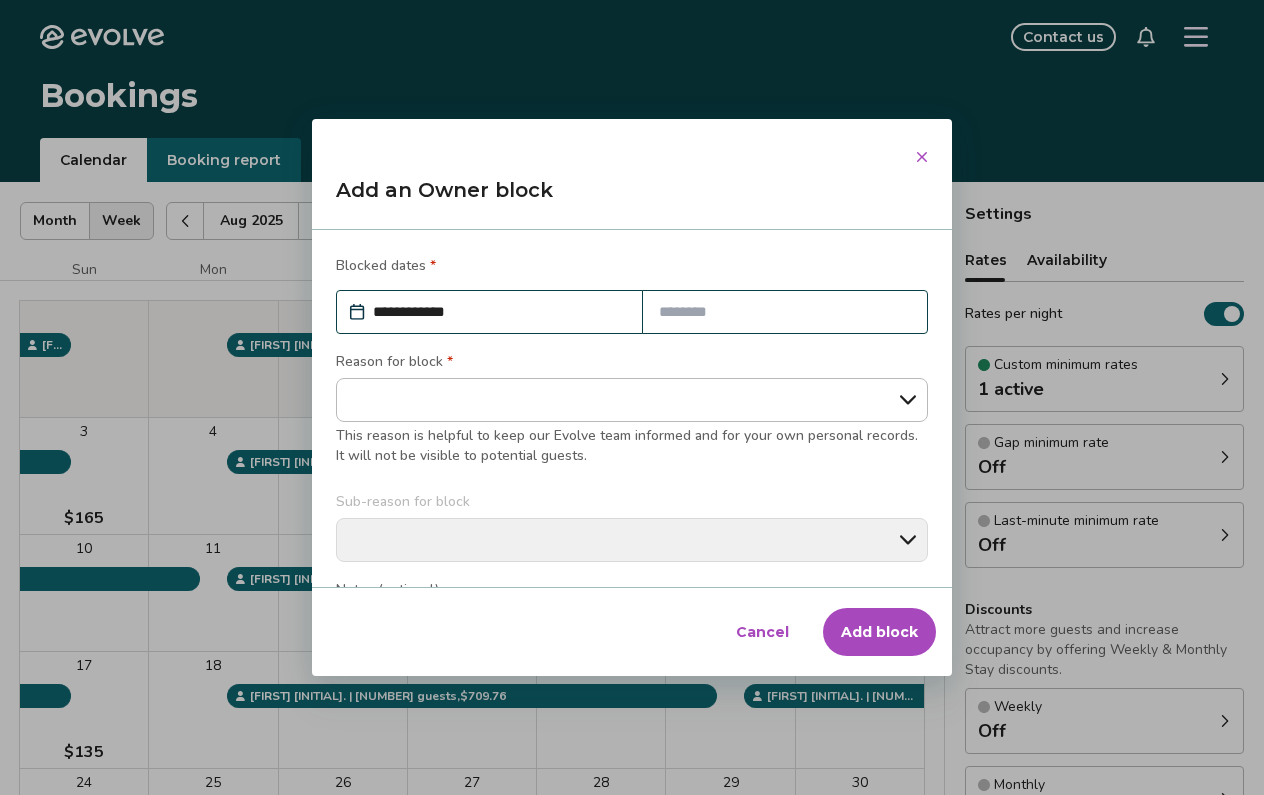 click at bounding box center (785, 312) 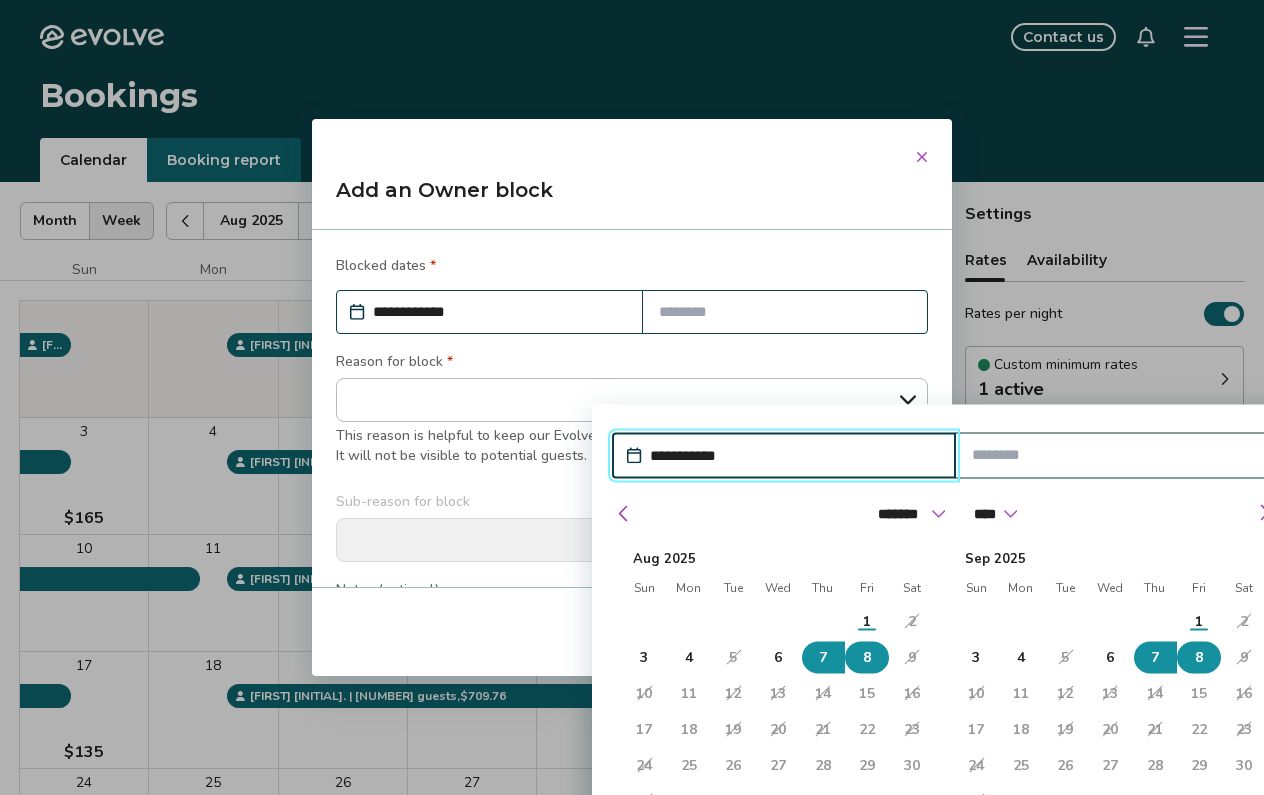 click on "8" at bounding box center (1199, 658) 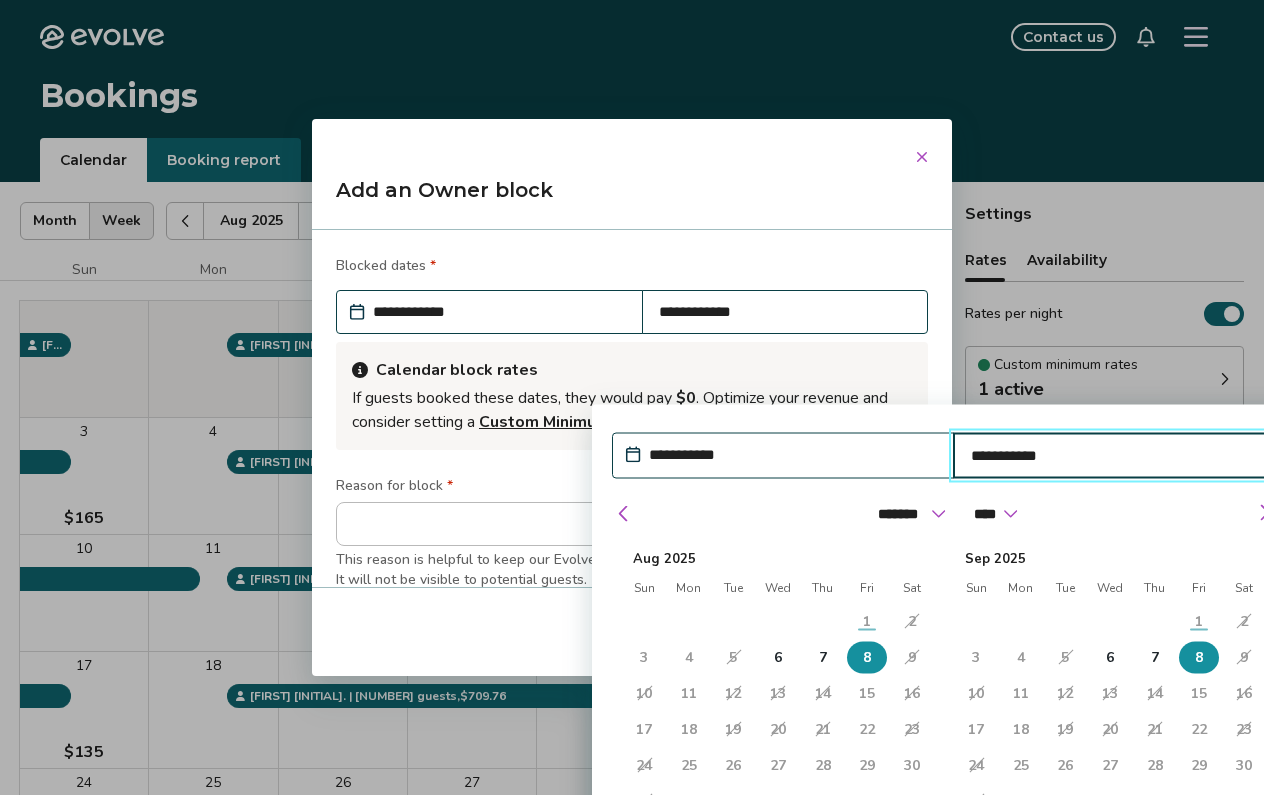 click on "**********" at bounding box center (793, 455) 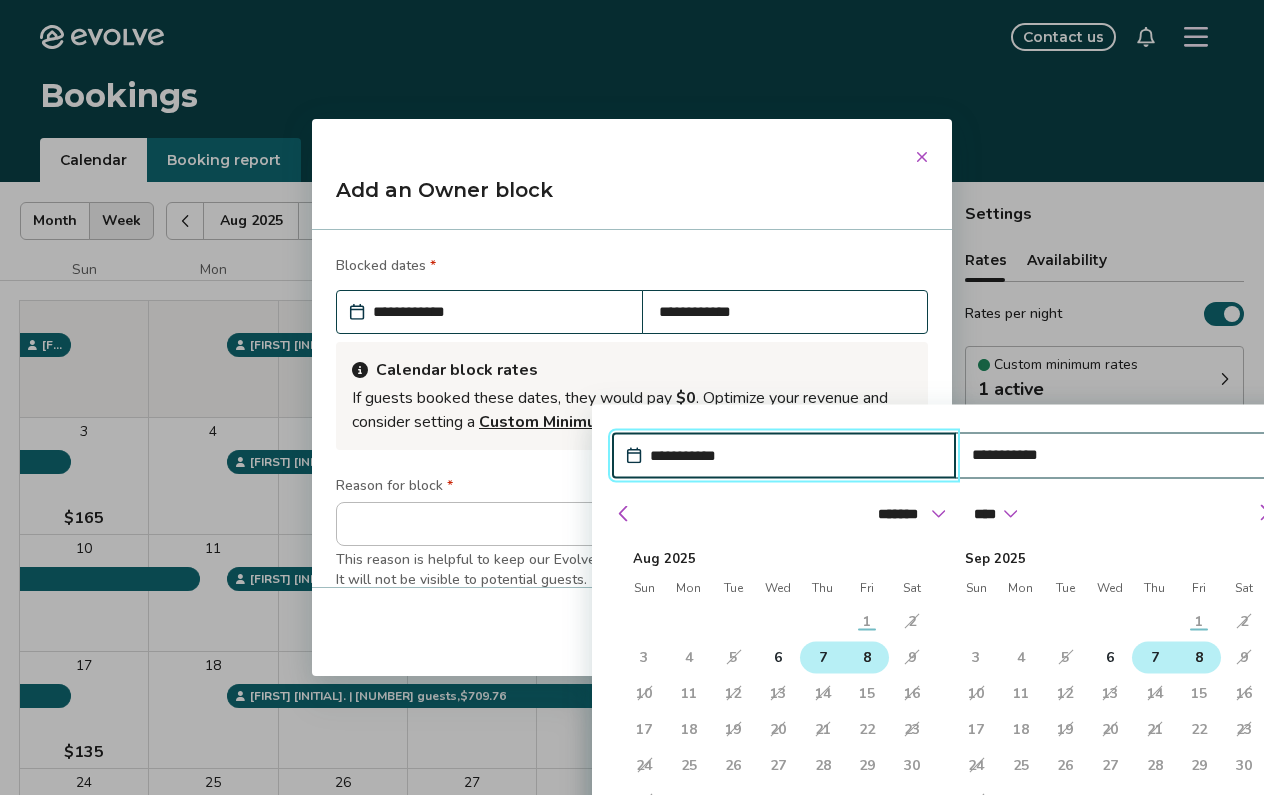 click on "7" at bounding box center [823, 658] 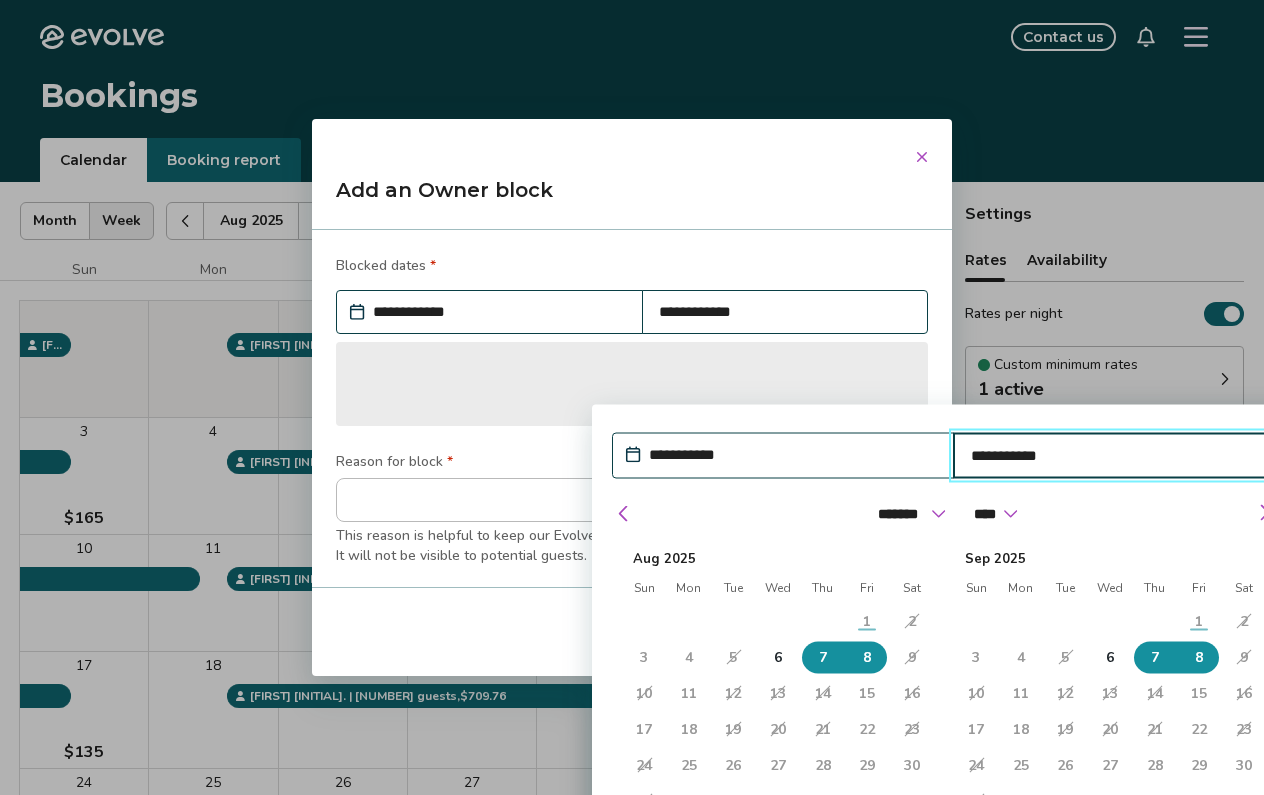 type on "*" 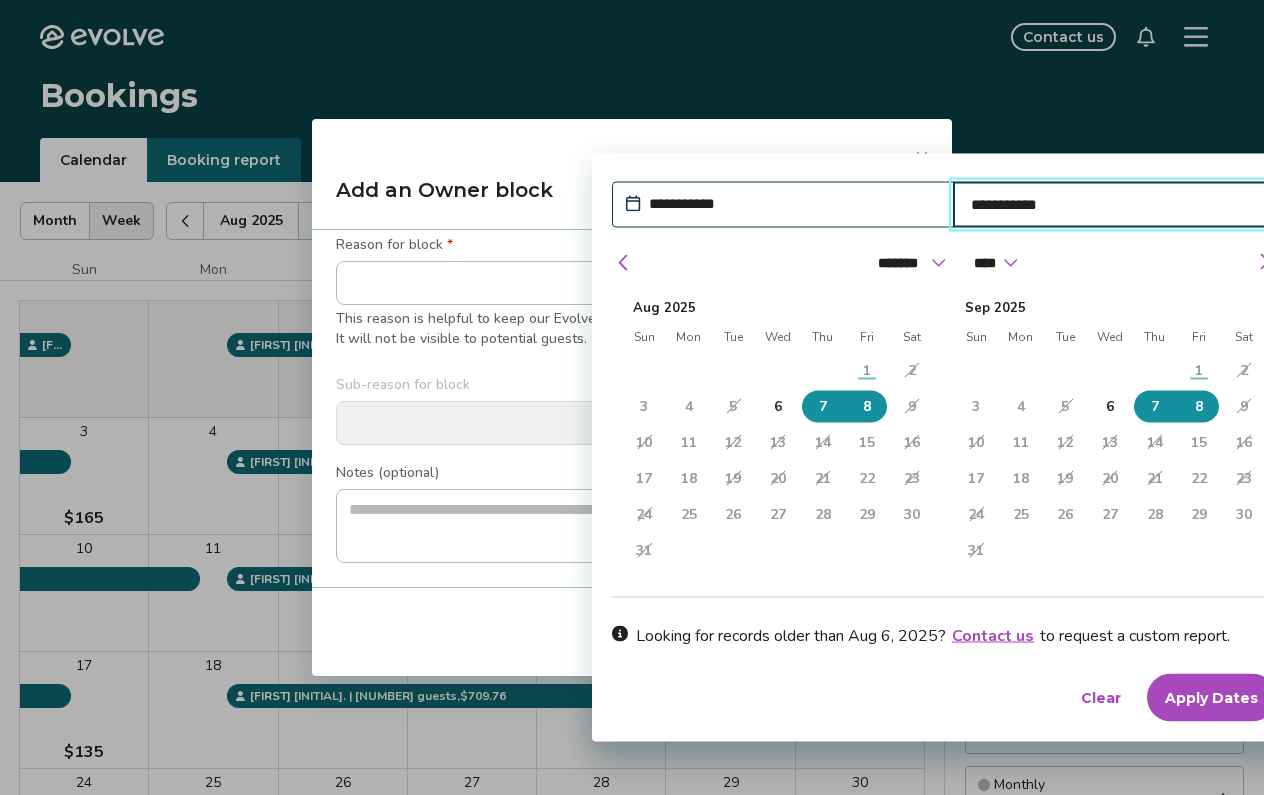 scroll, scrollTop: 250, scrollLeft: 0, axis: vertical 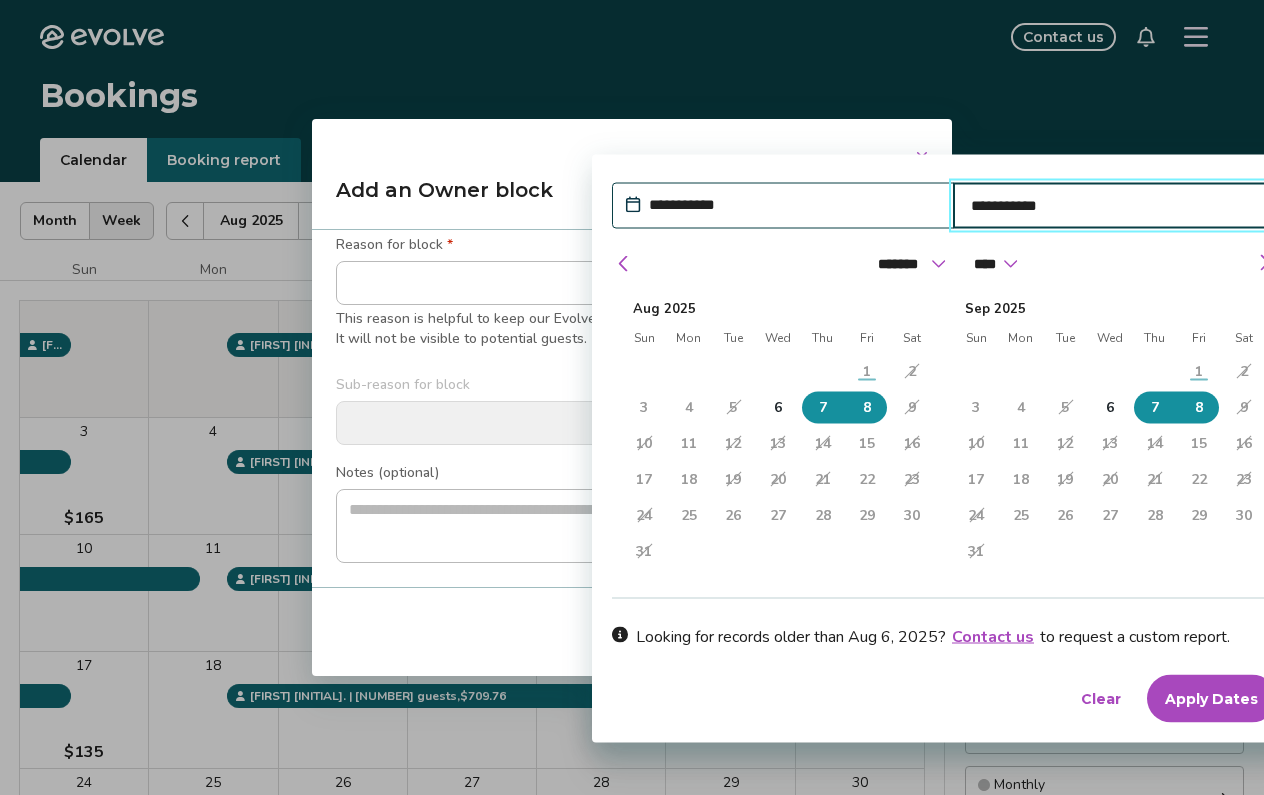 click on "Apply Dates" at bounding box center (1211, 699) 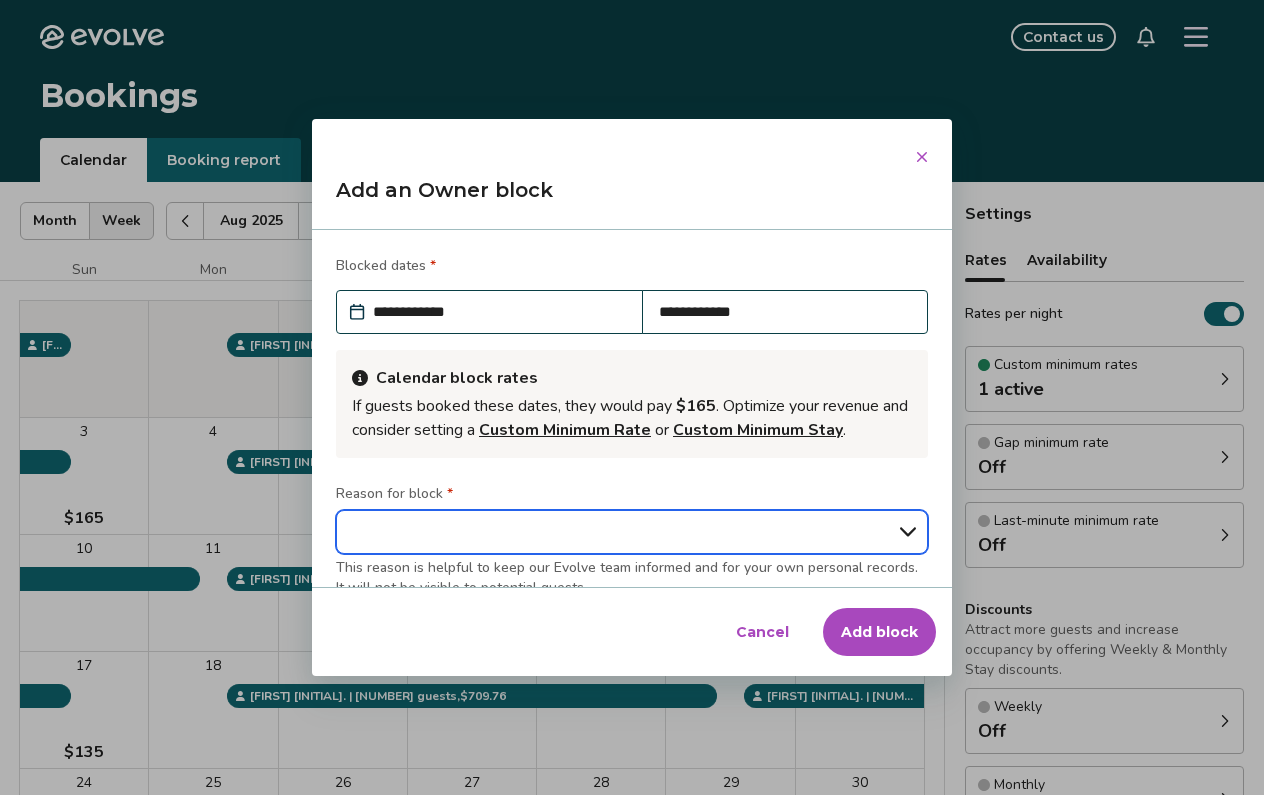 select on "**********" 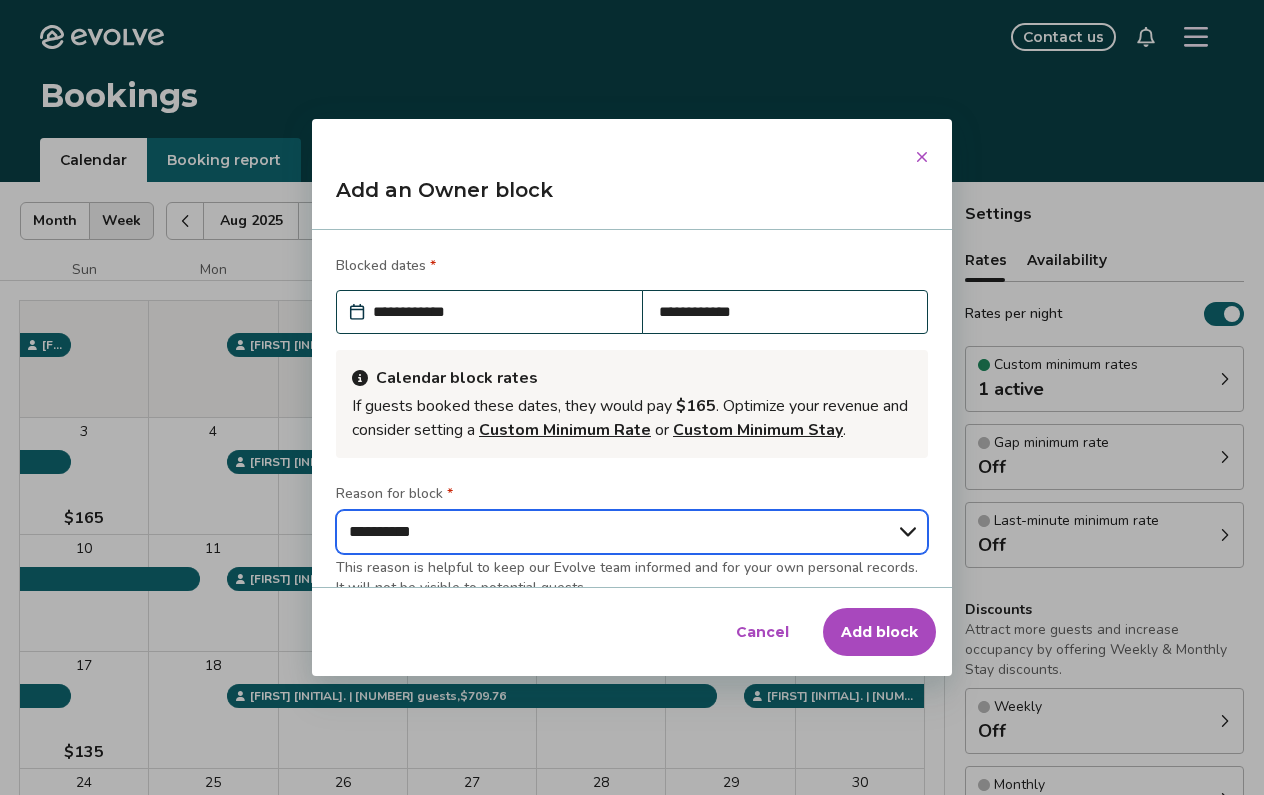 type on "*" 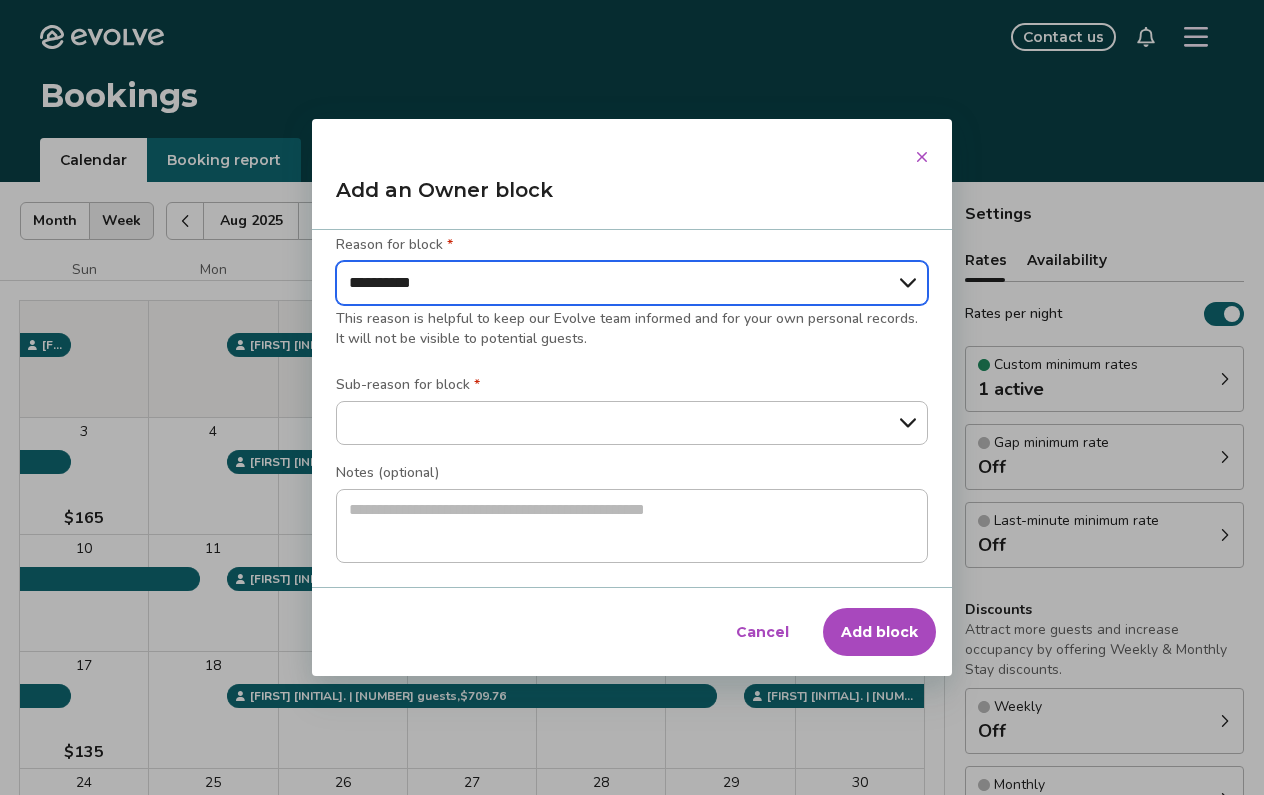 scroll, scrollTop: 250, scrollLeft: 0, axis: vertical 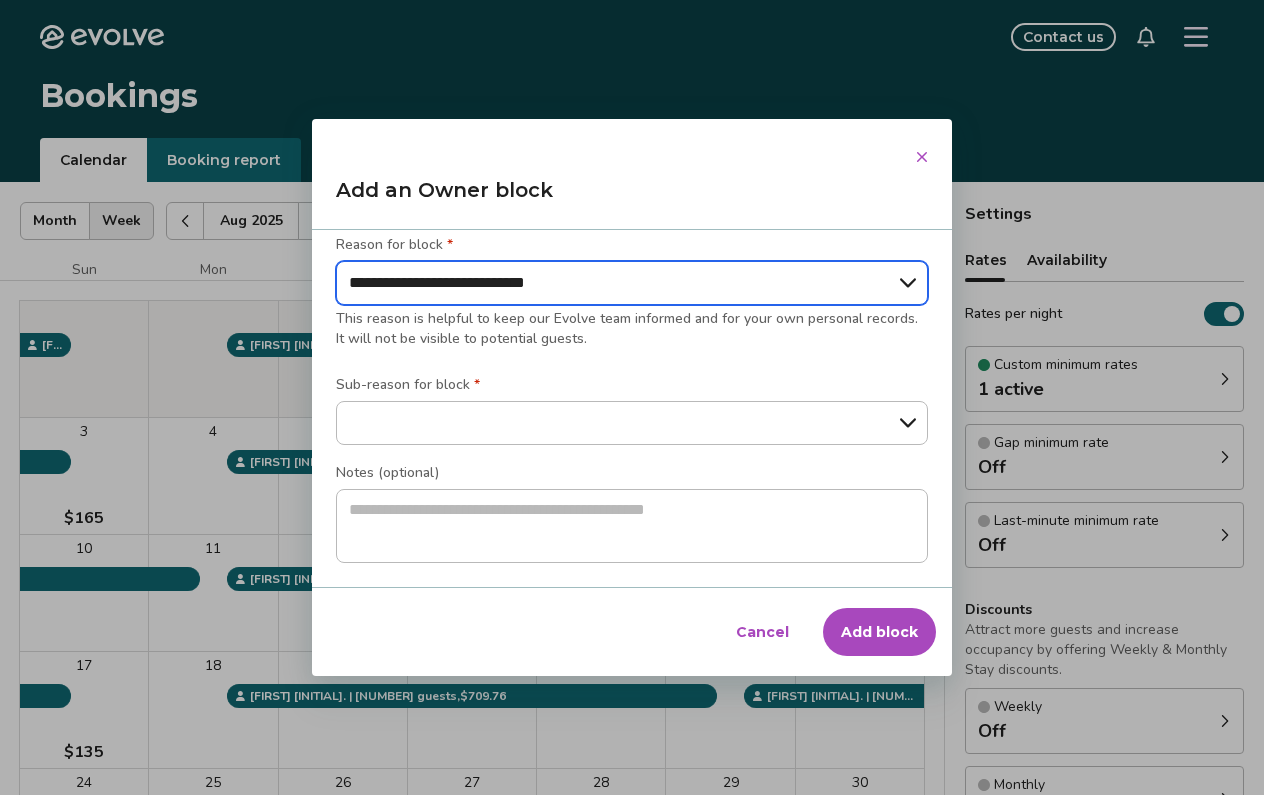 type on "*" 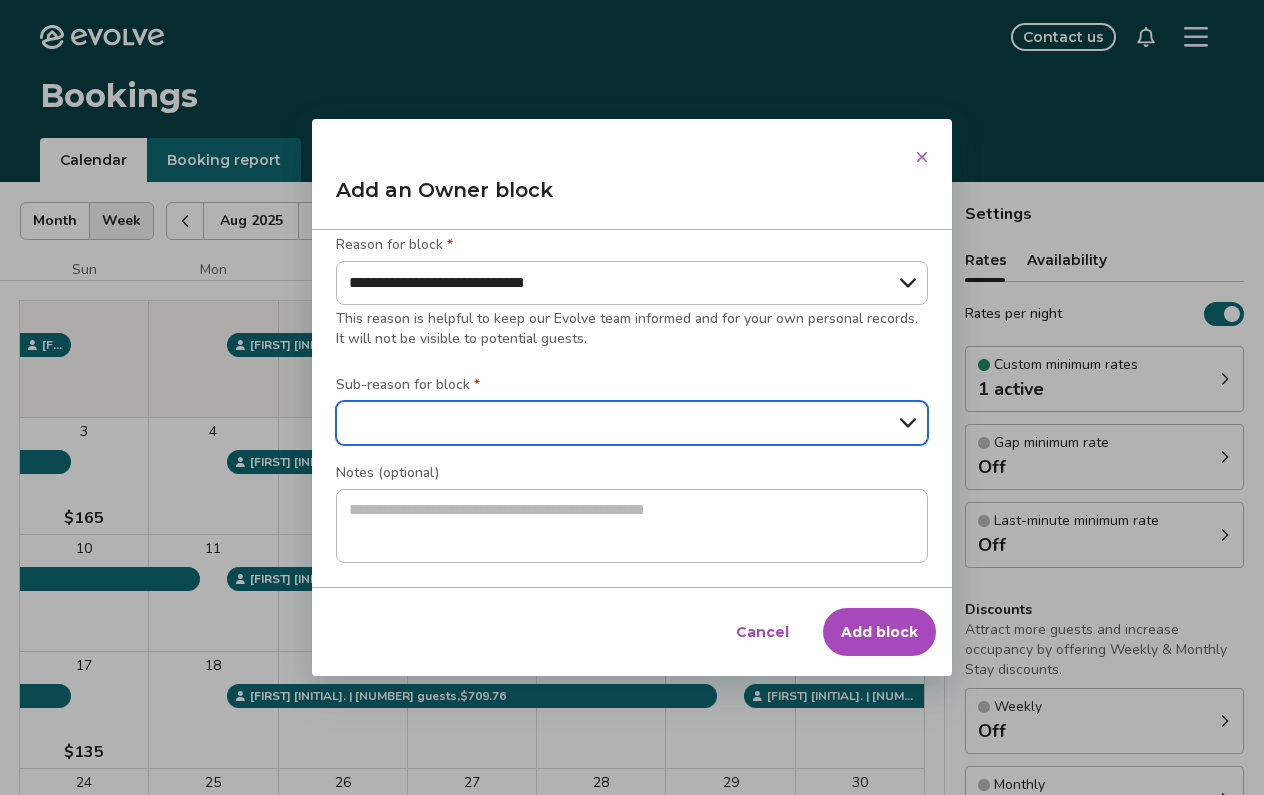 select on "**********" 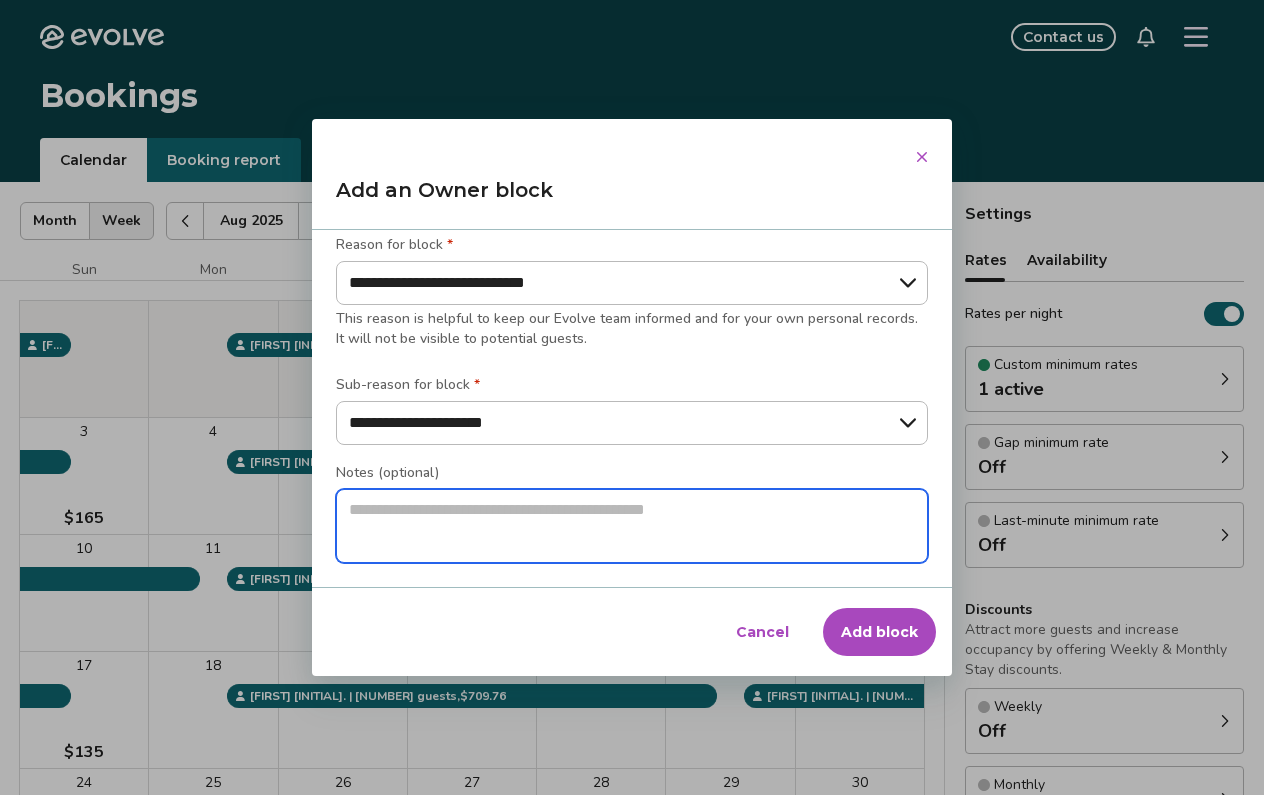 click at bounding box center (632, 526) 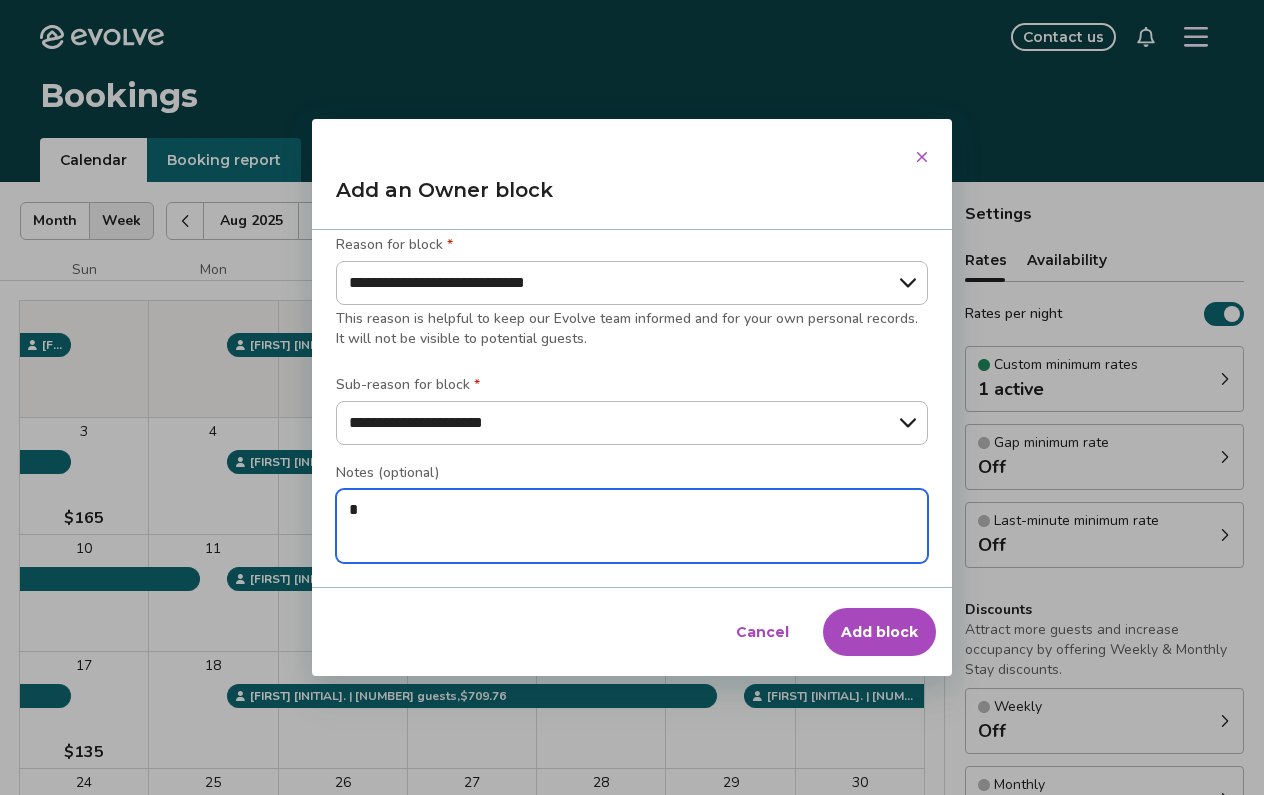 type on "*" 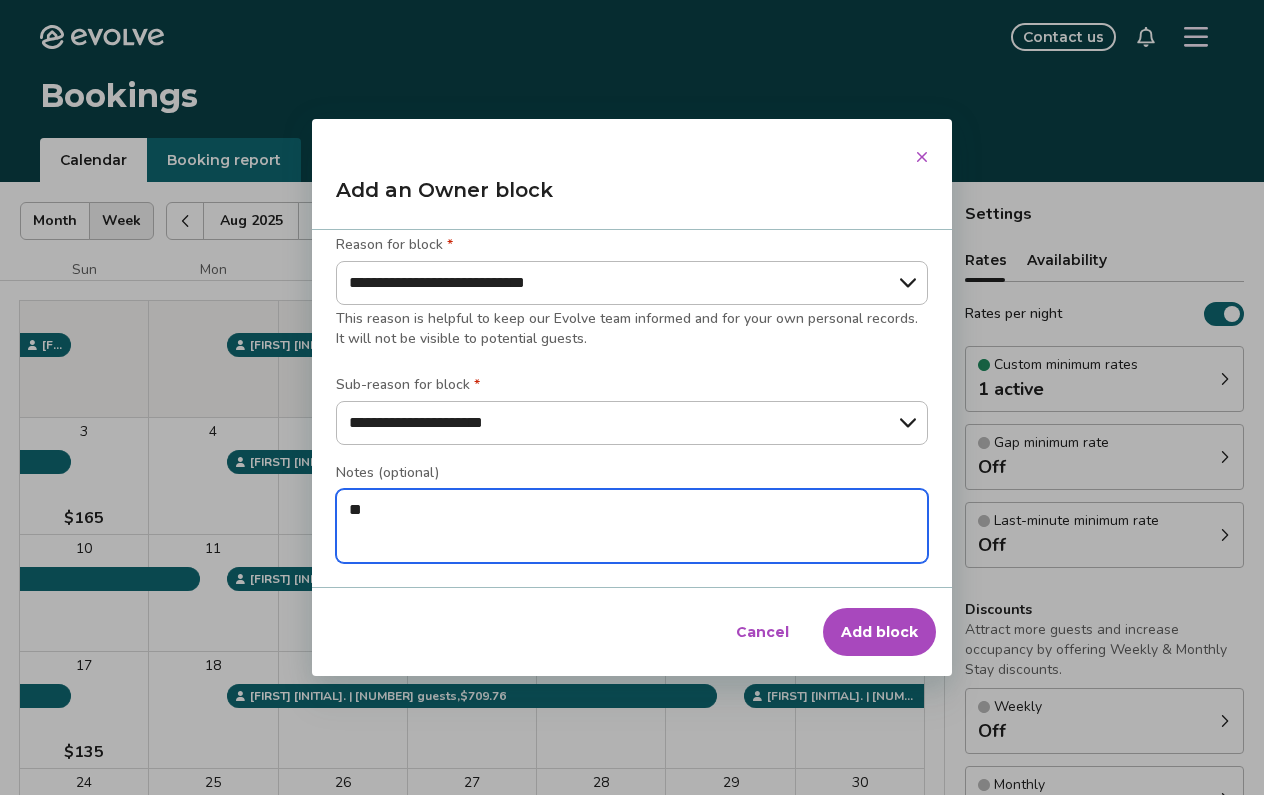 type on "*" 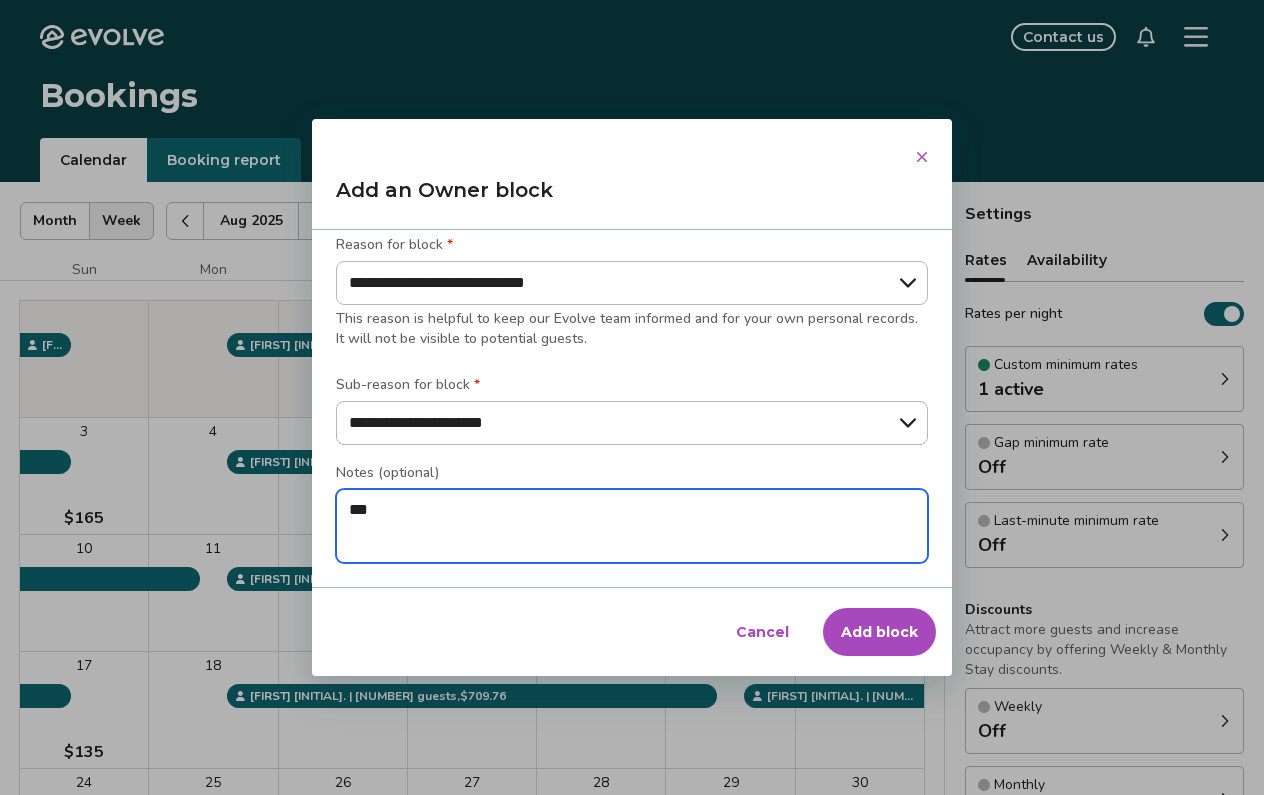 type on "*" 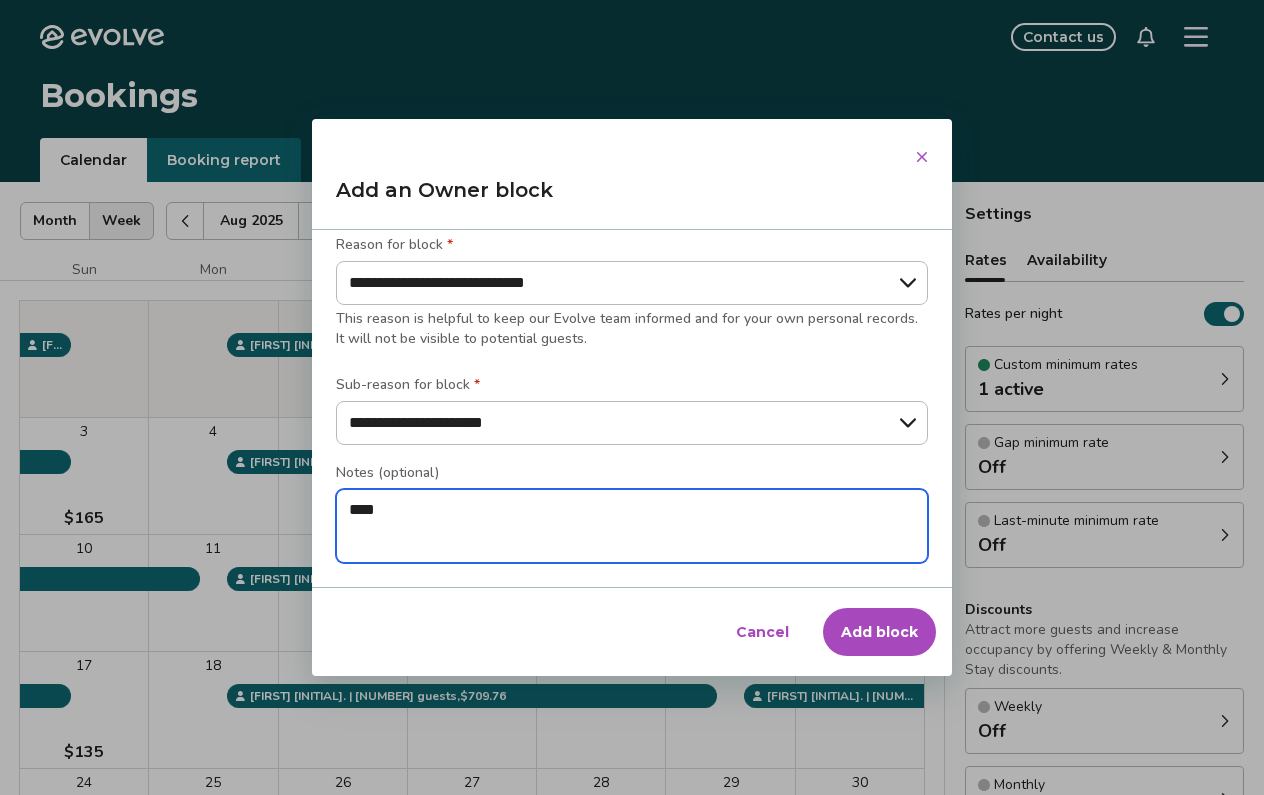 type on "*" 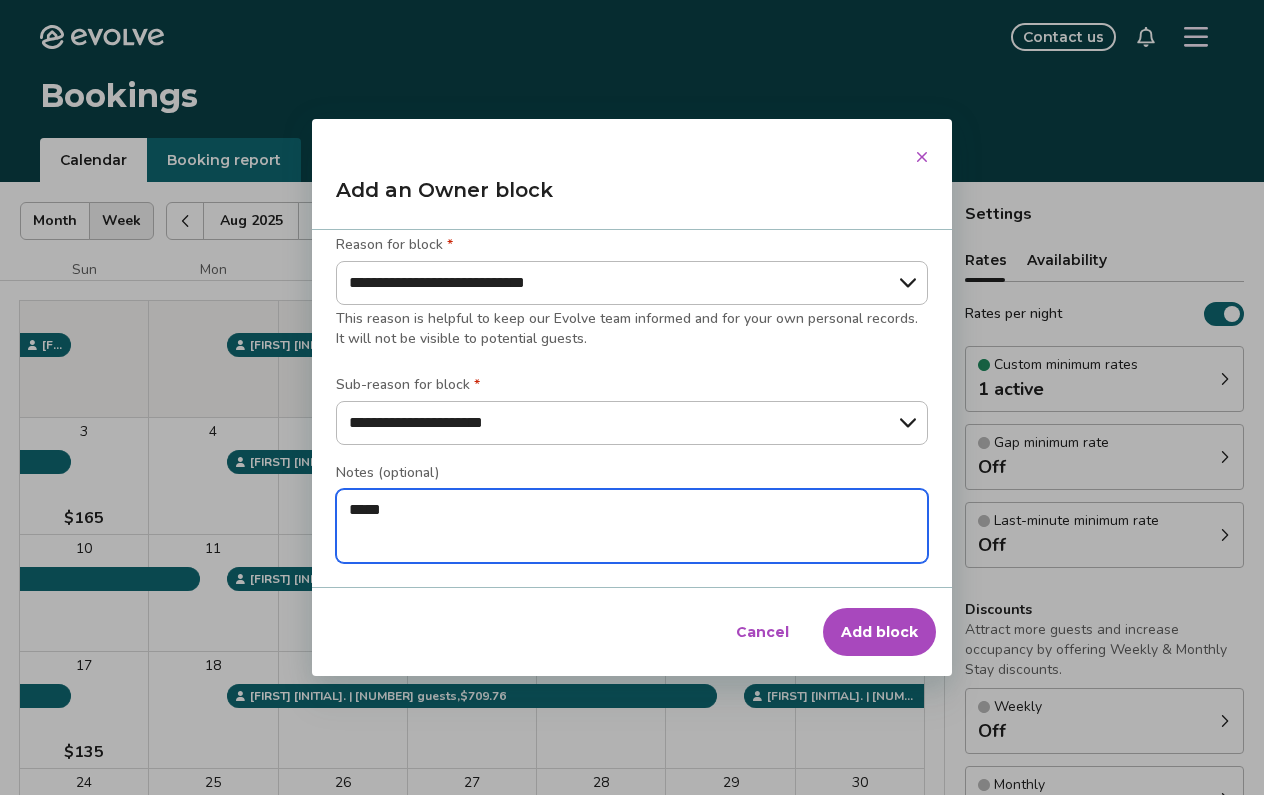 type on "*" 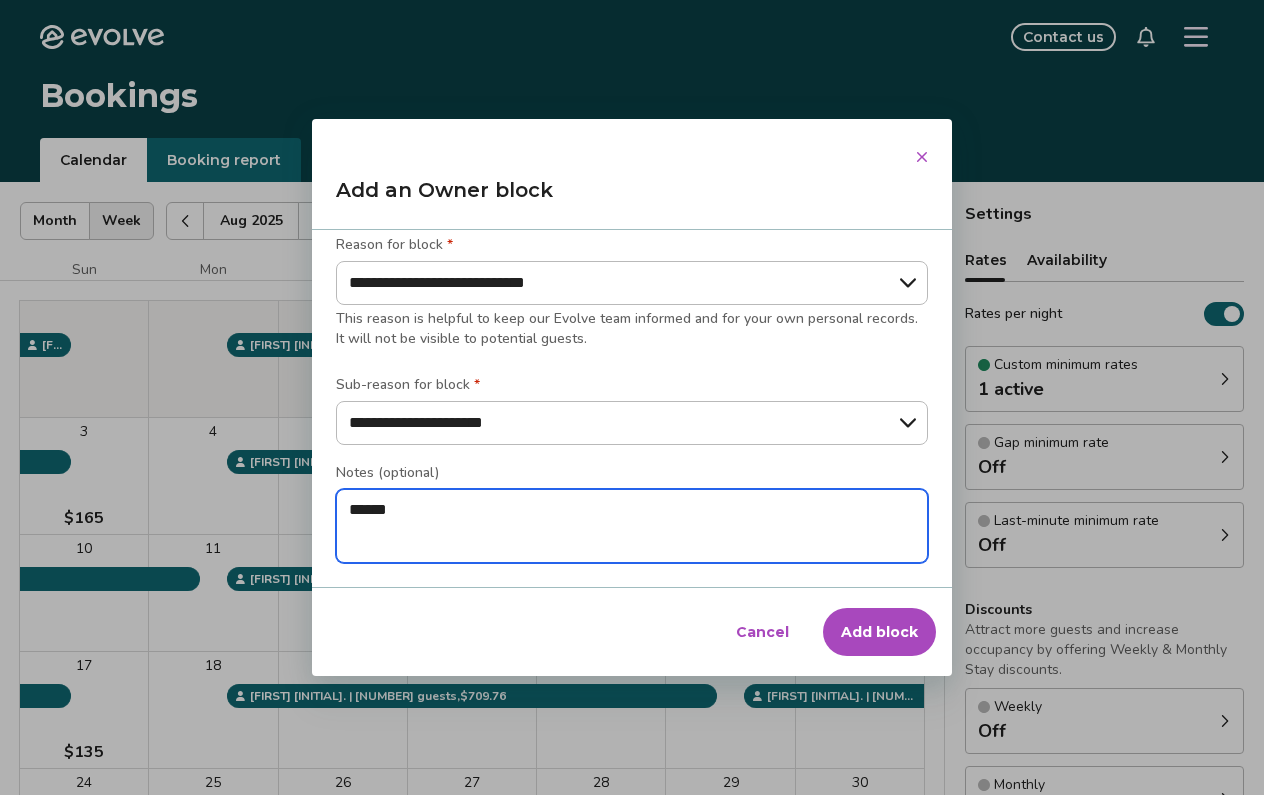 type on "*" 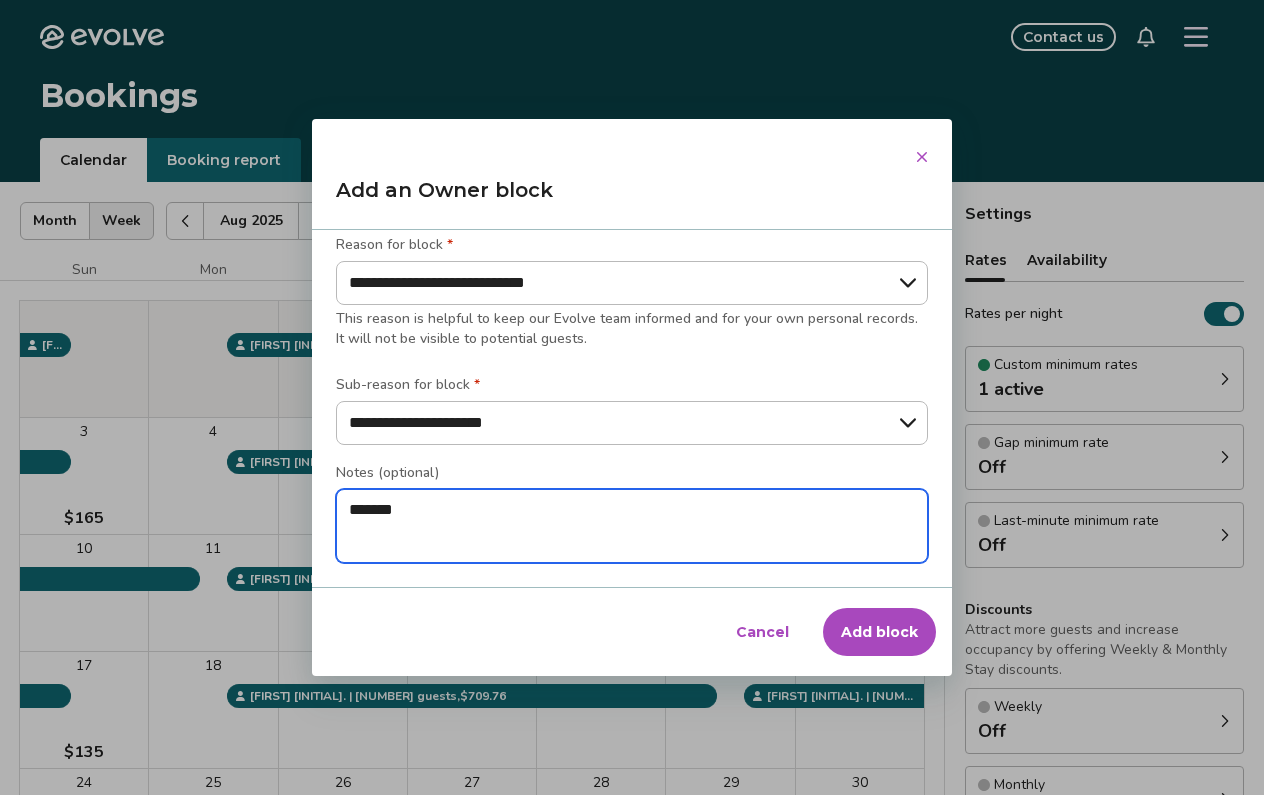type on "*" 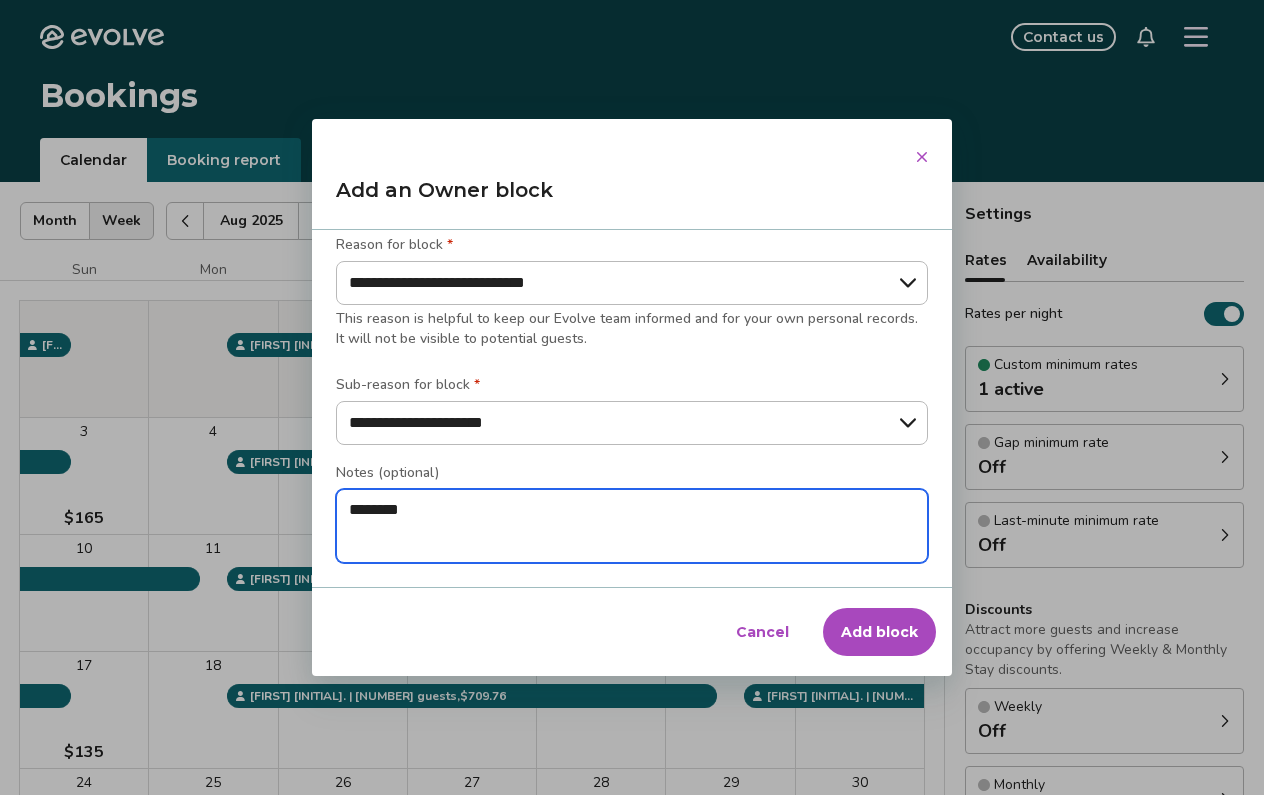 type on "*" 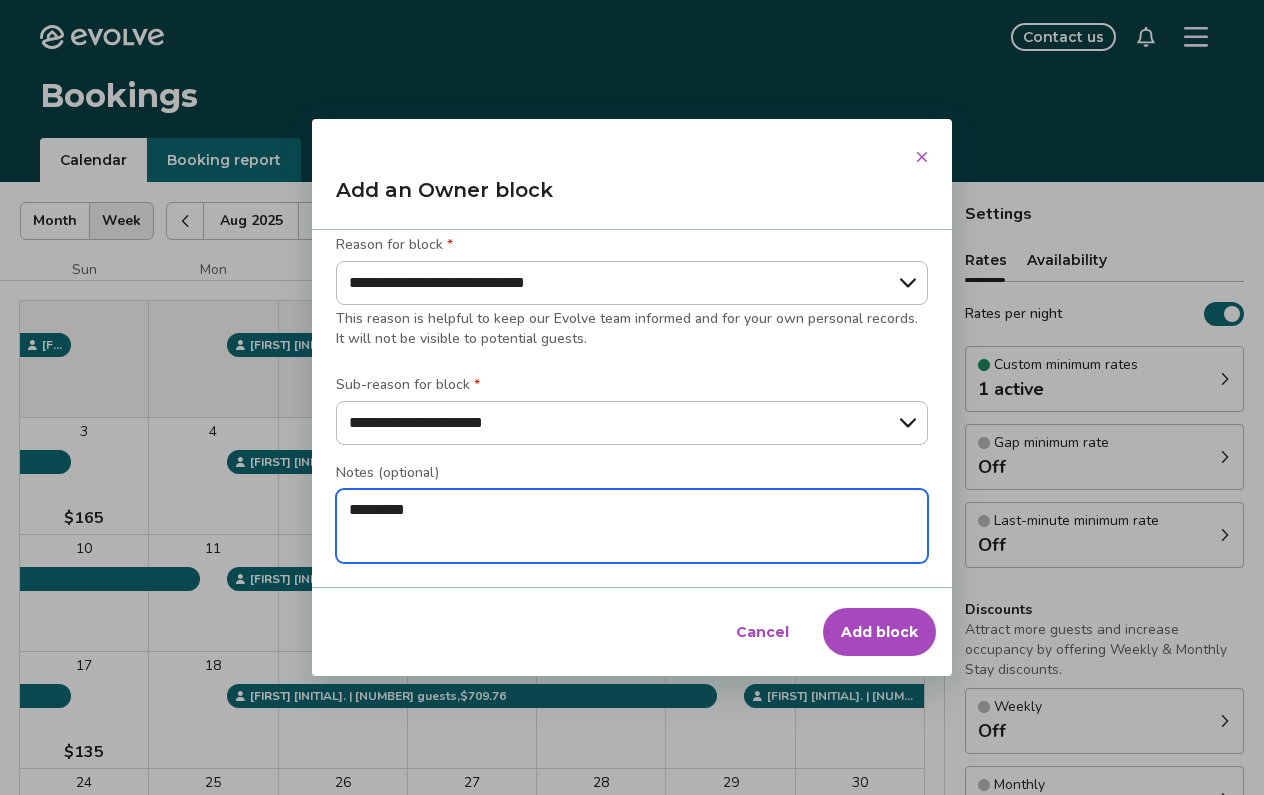 type on "*" 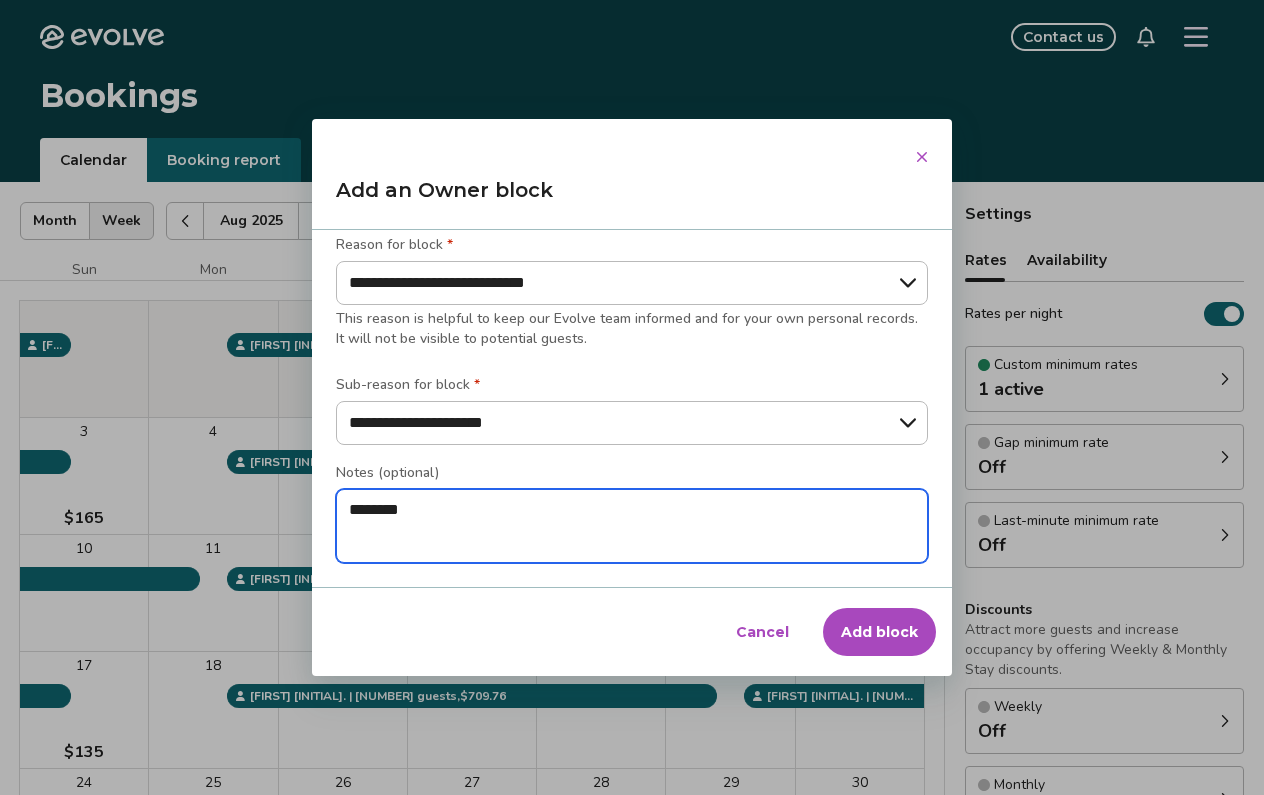type on "*" 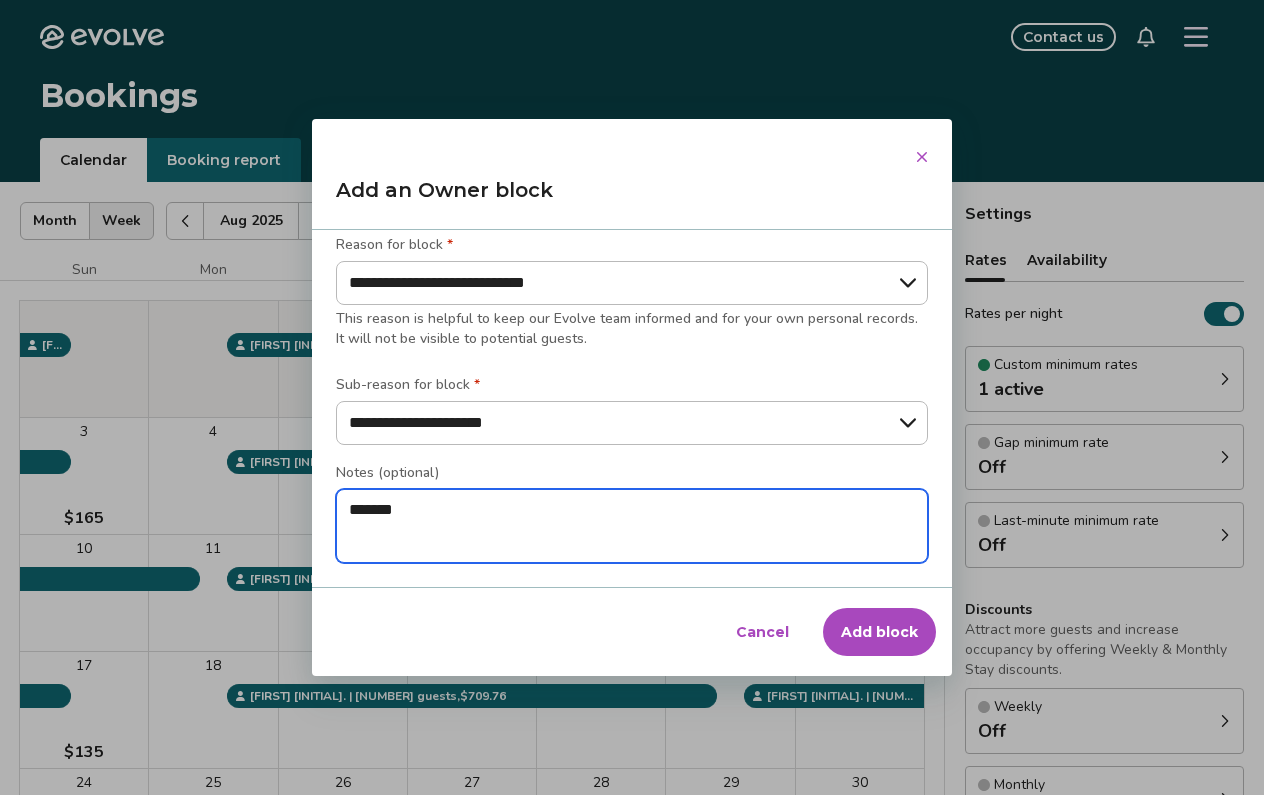 type on "*" 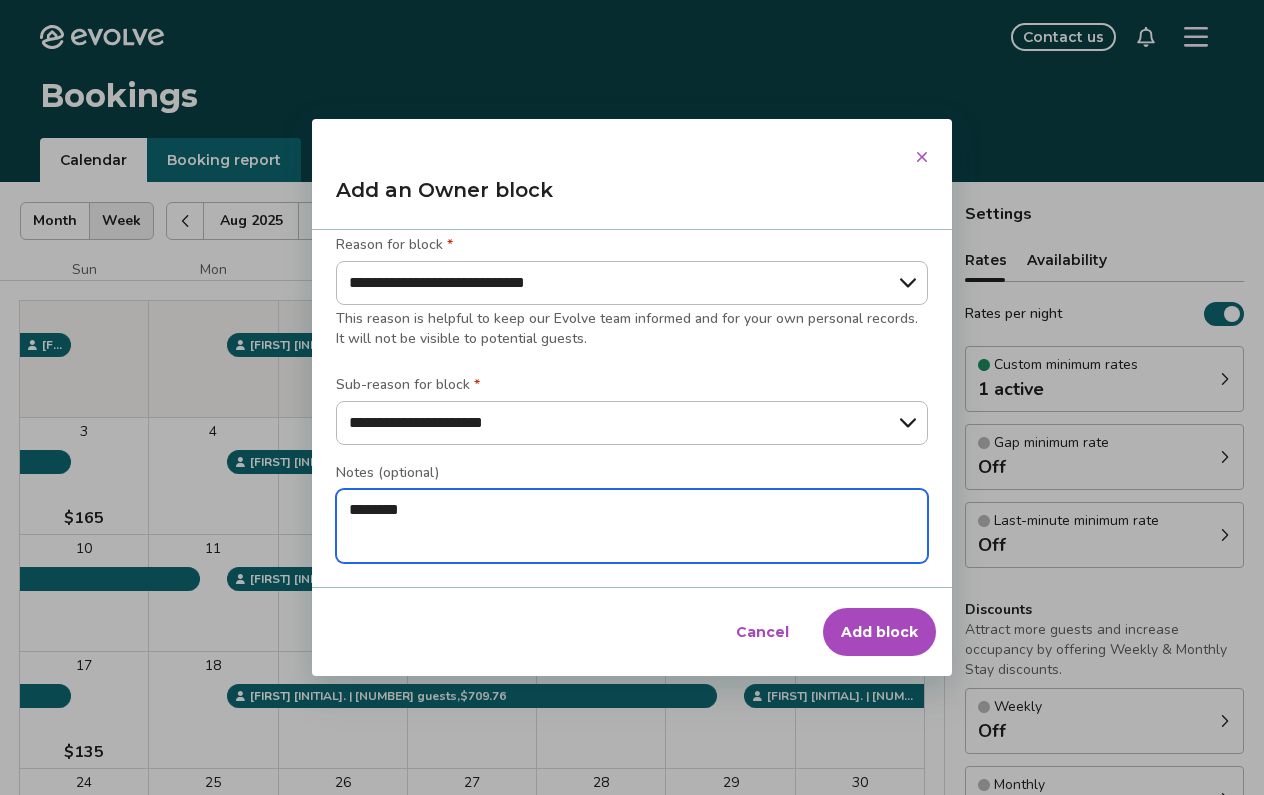 type on "*" 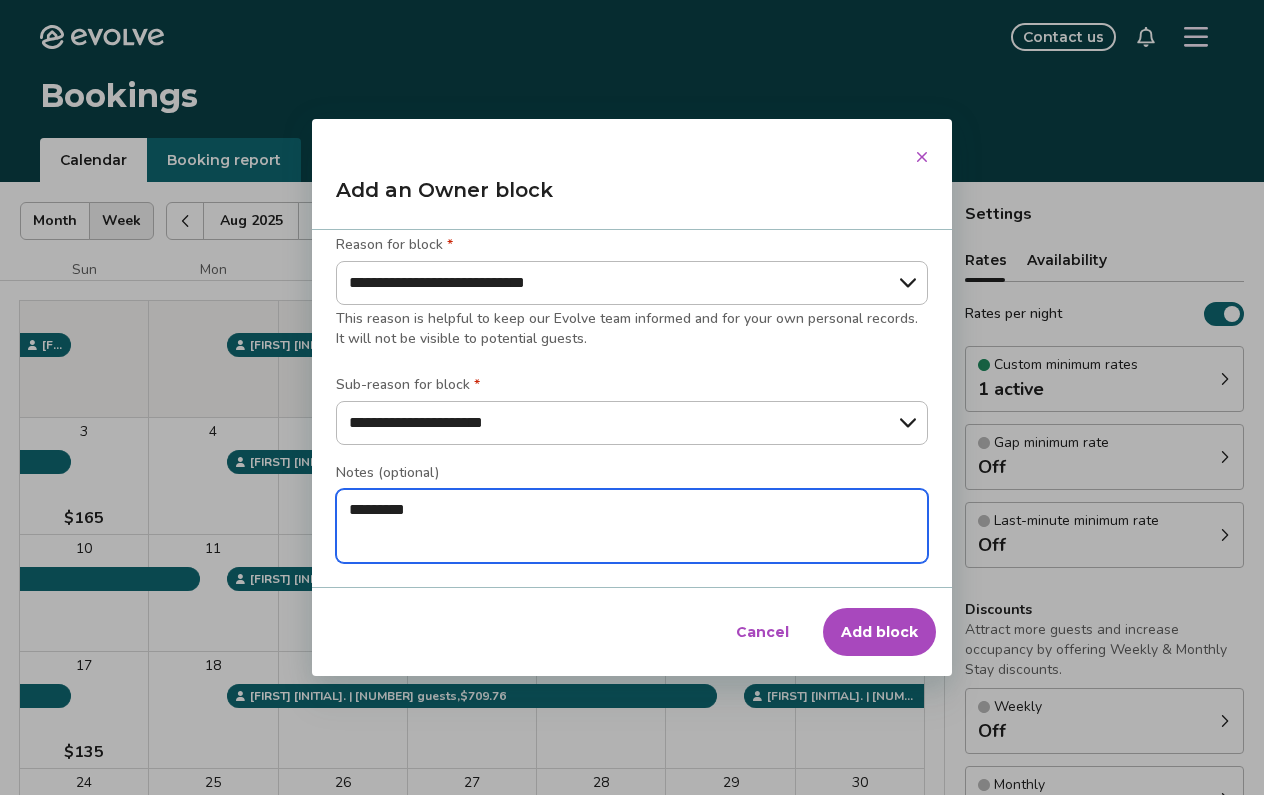 type on "*" 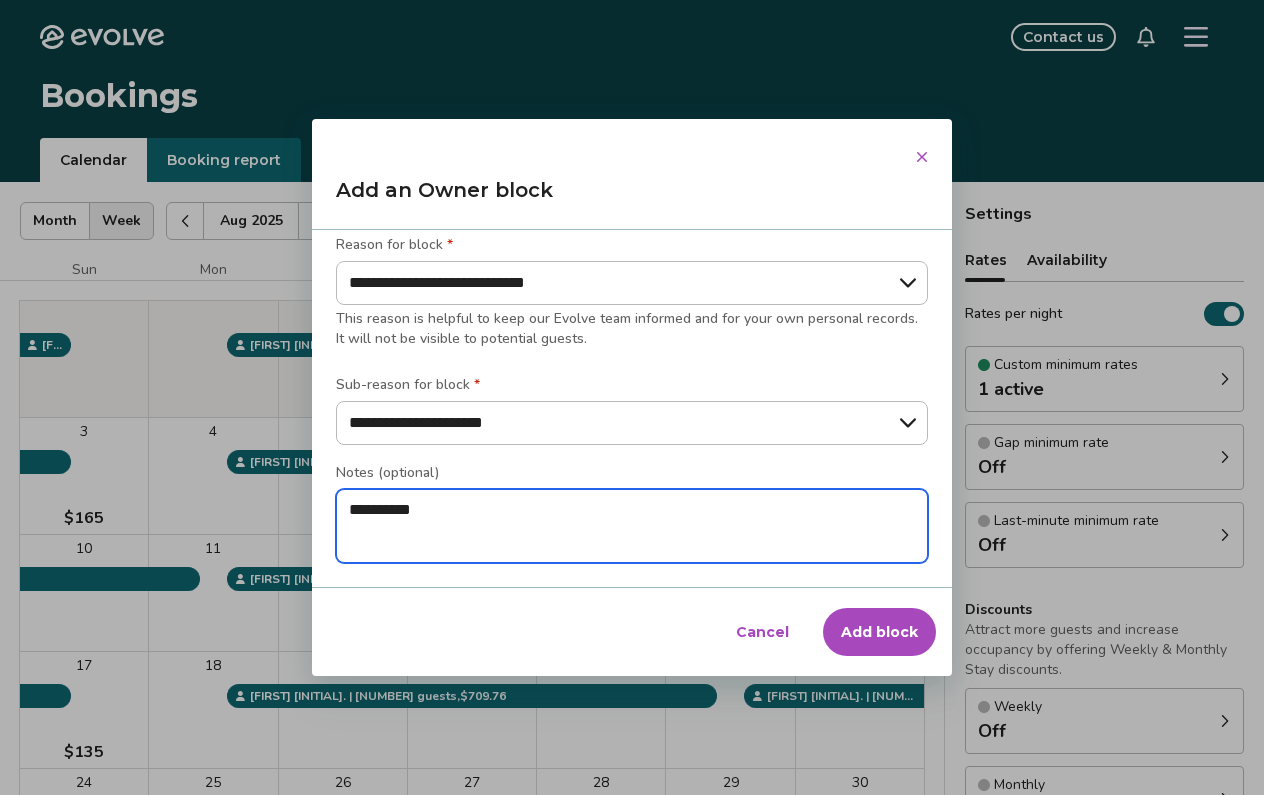 type on "*" 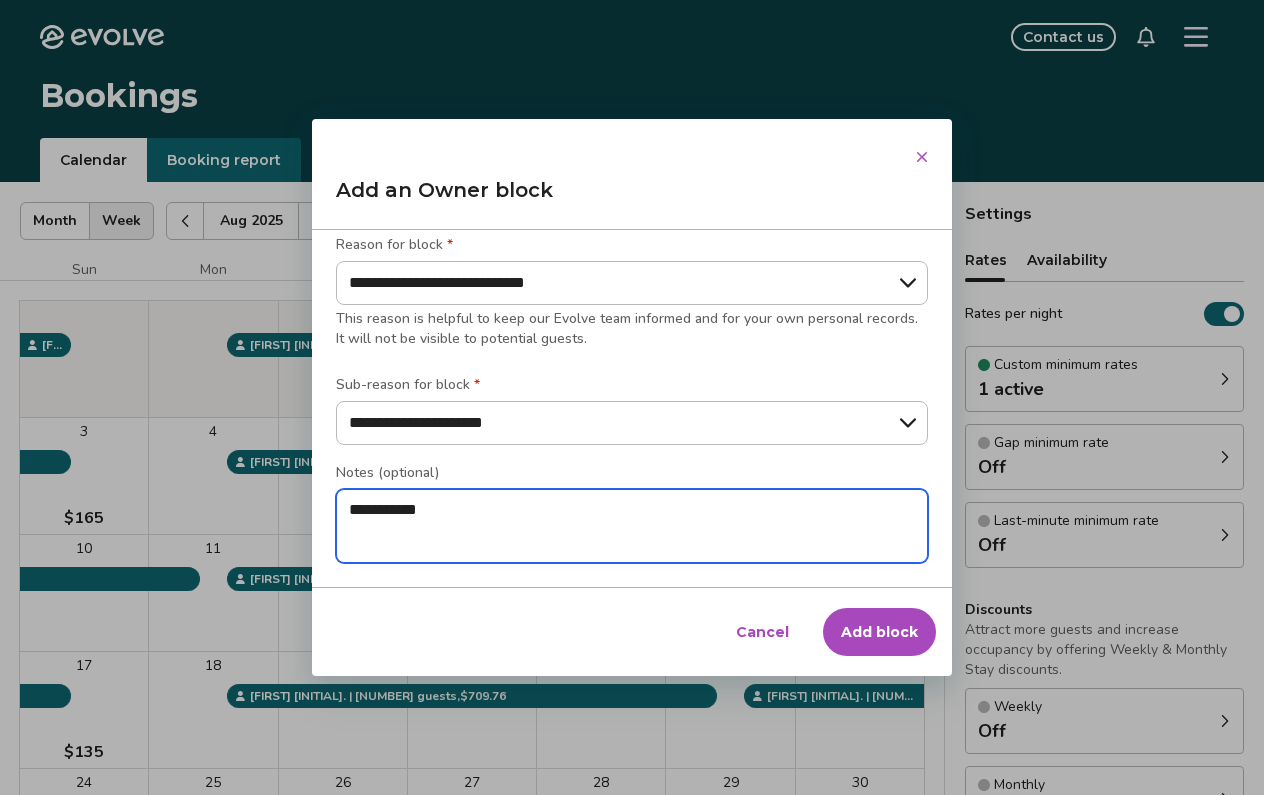type on "*" 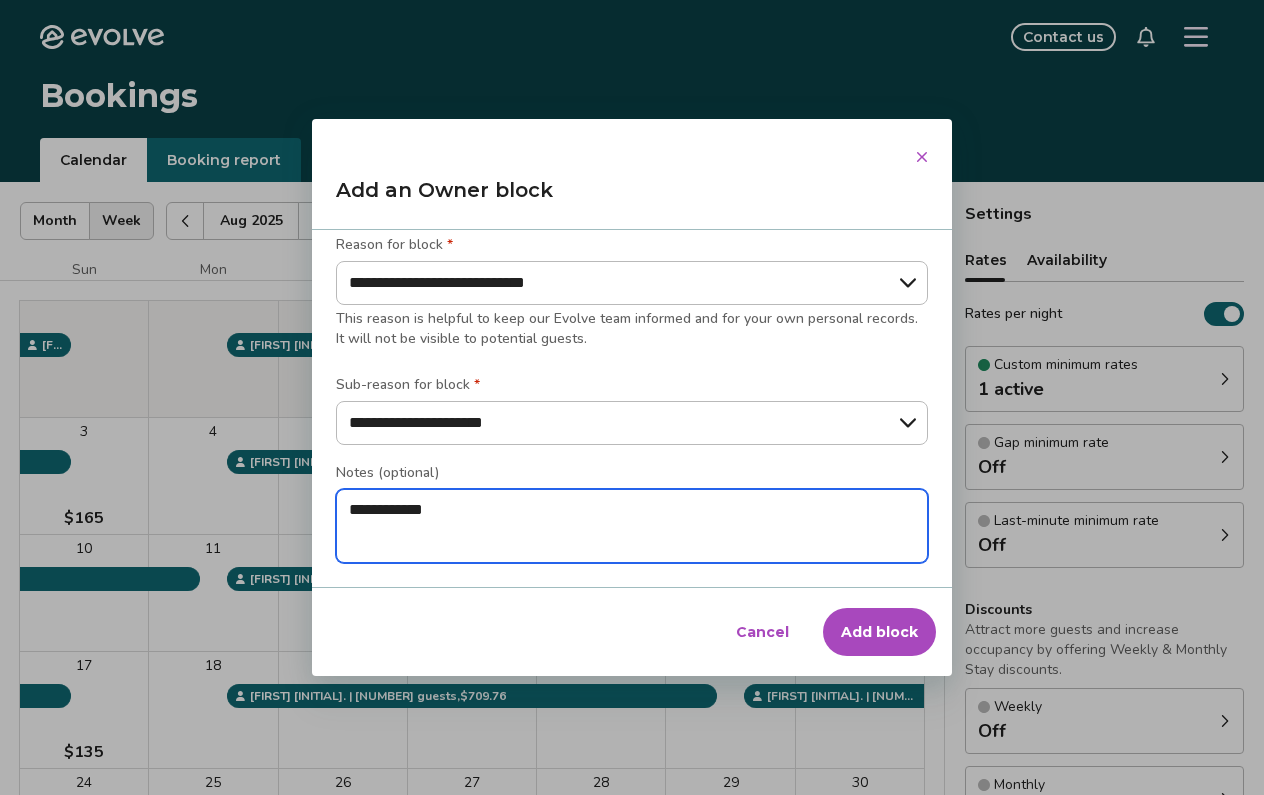type on "*" 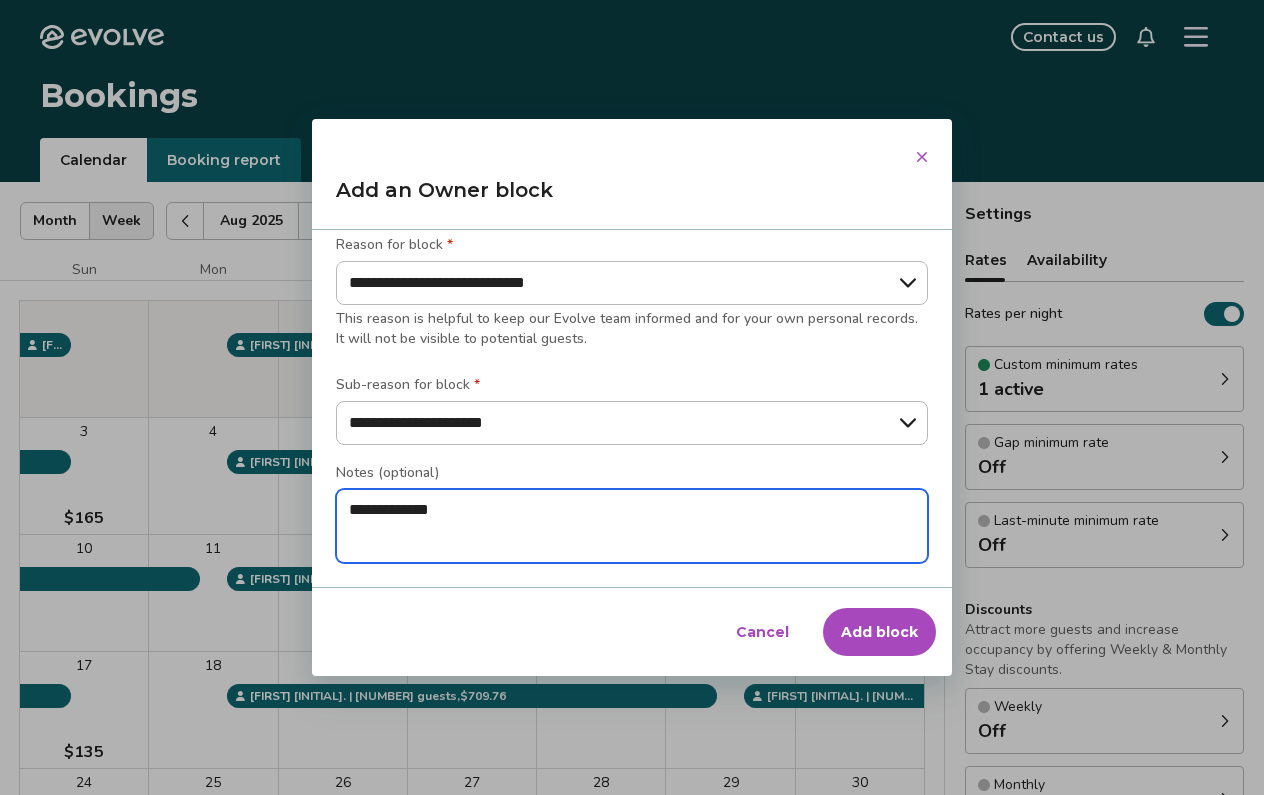 type on "*" 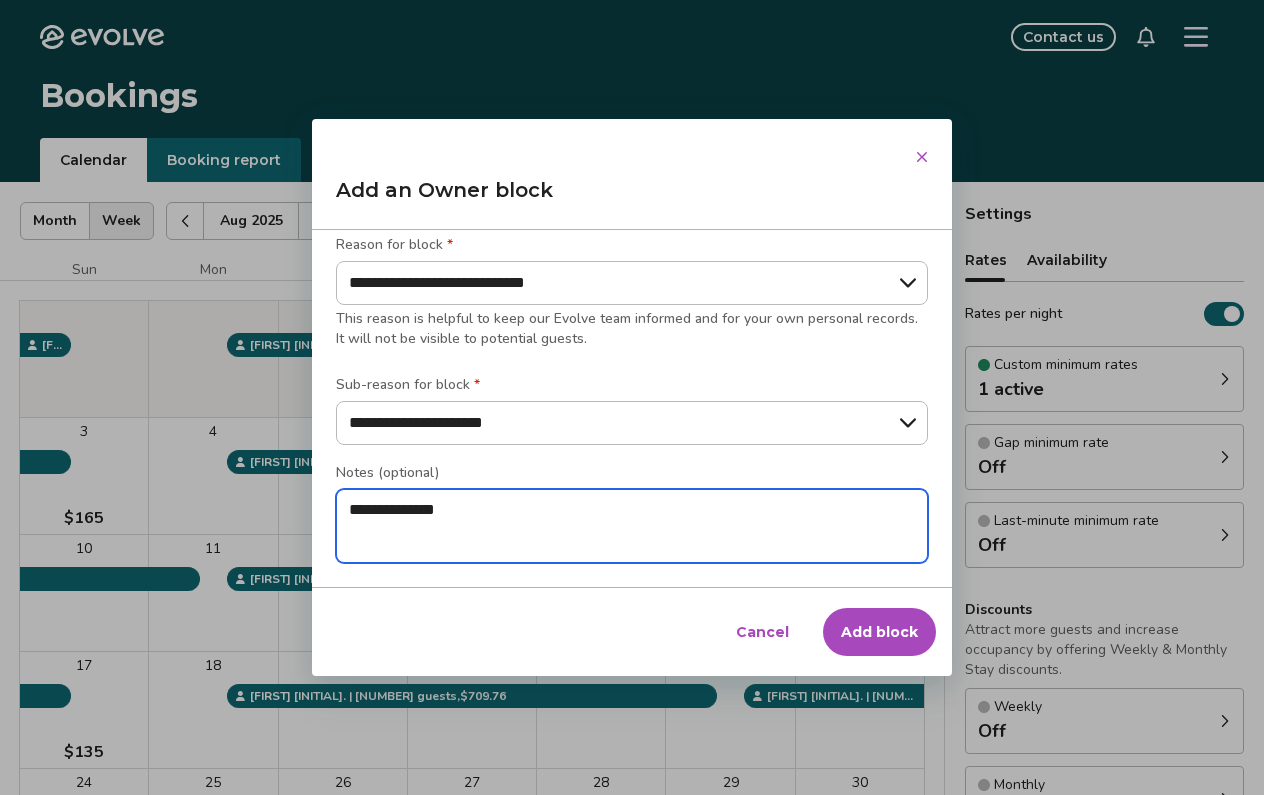 type on "*" 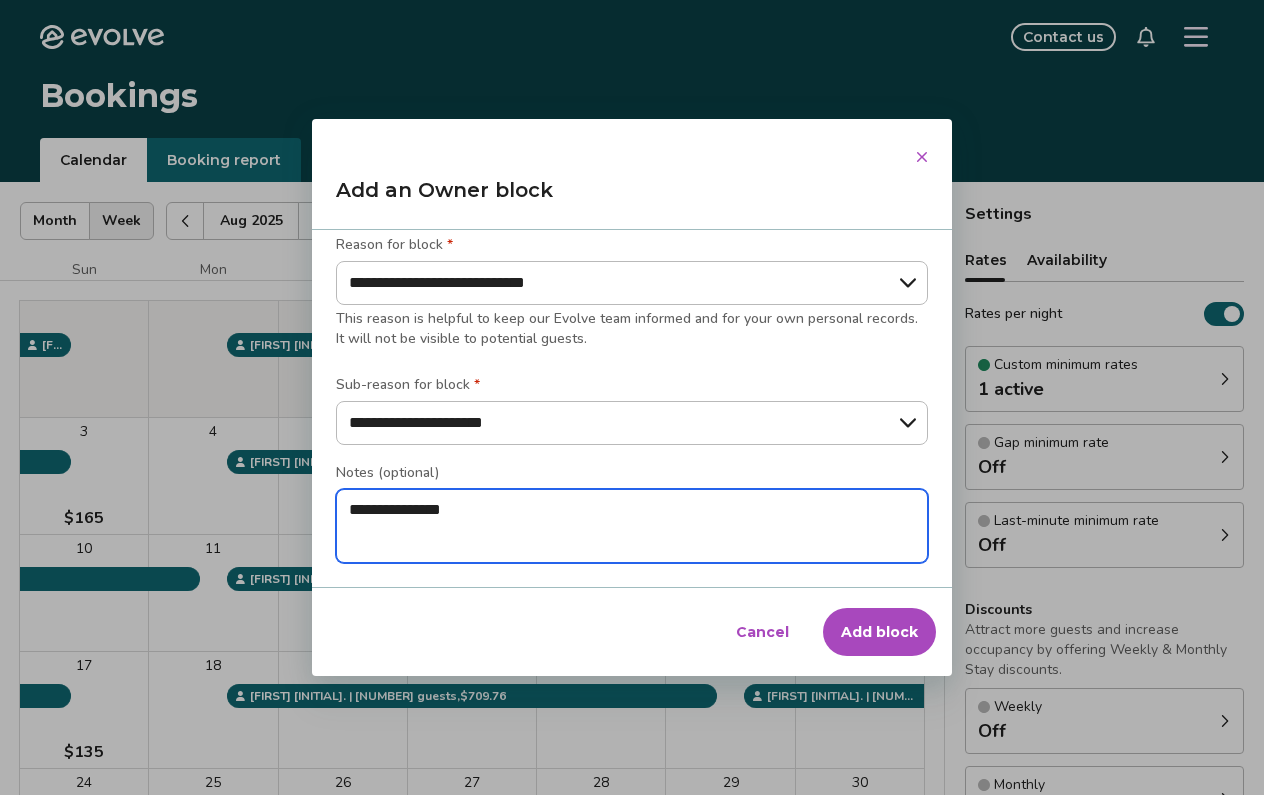 type on "*" 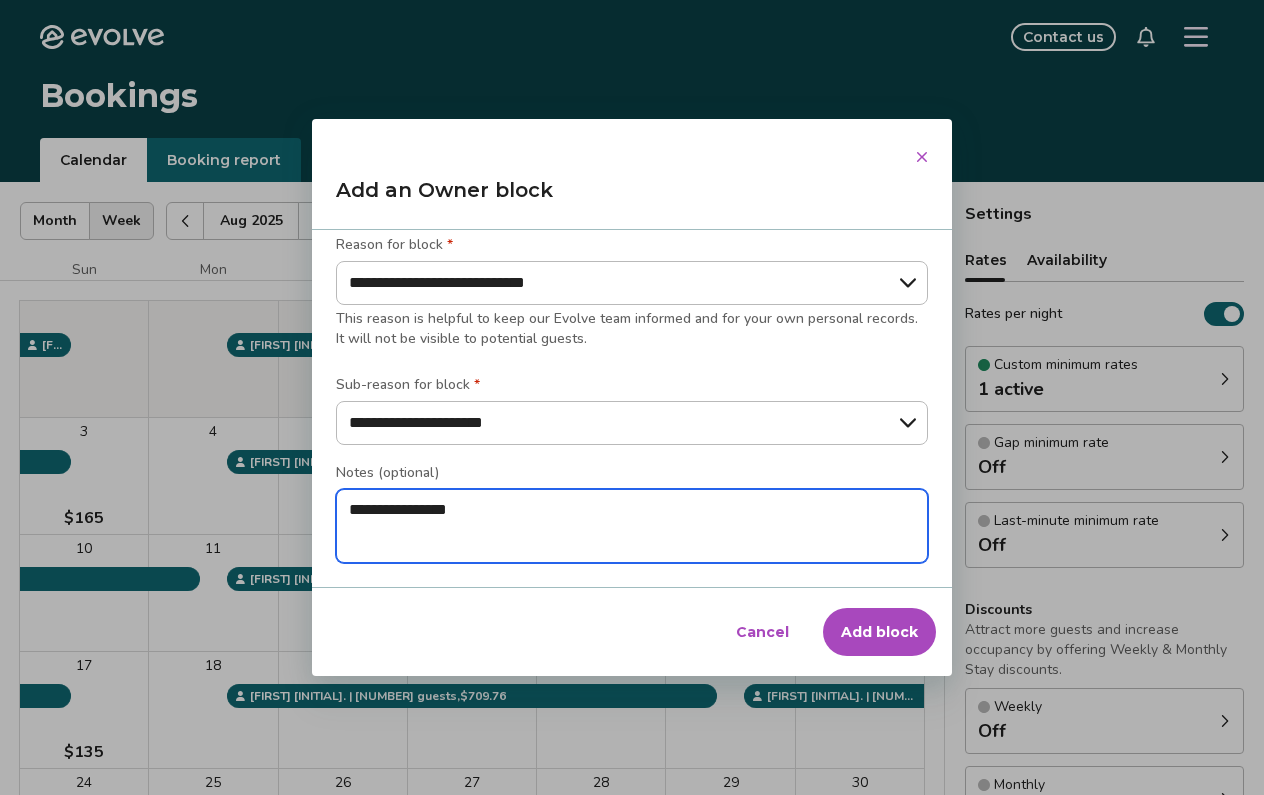 type on "*" 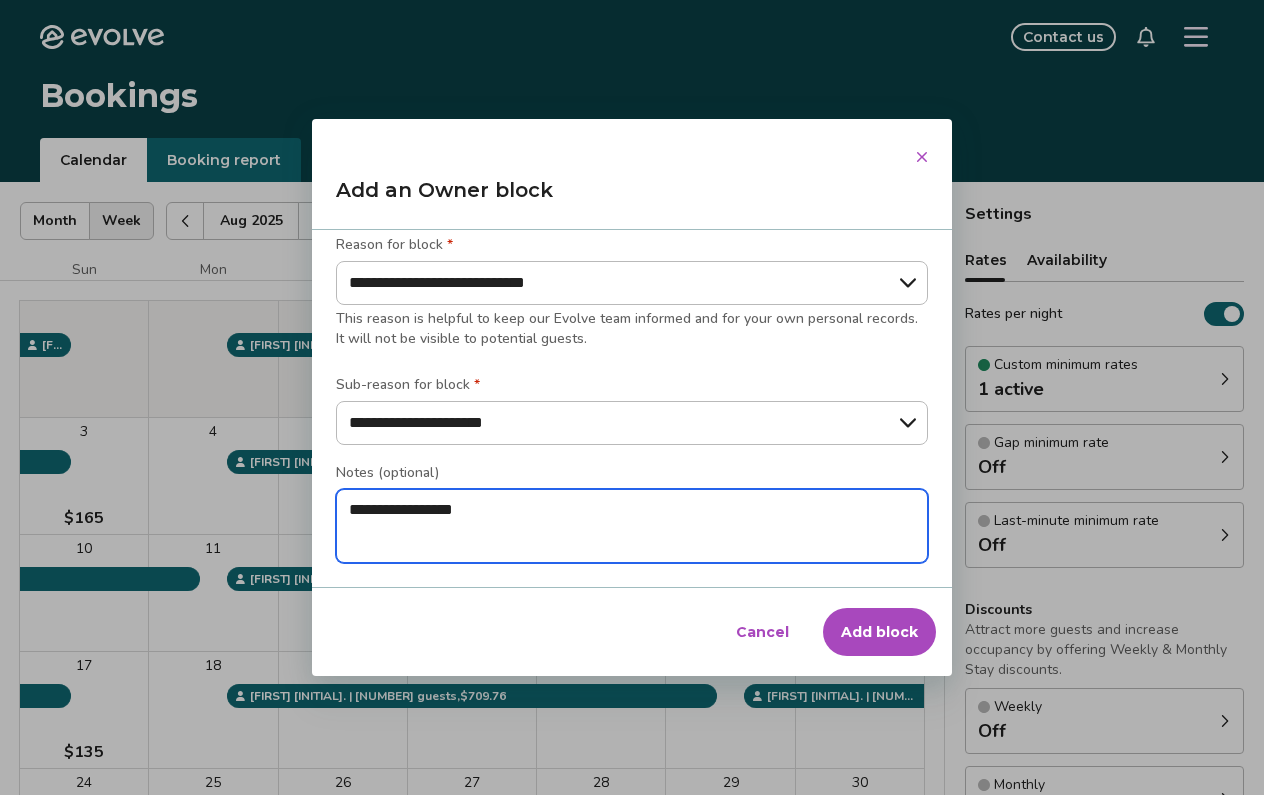 type on "*" 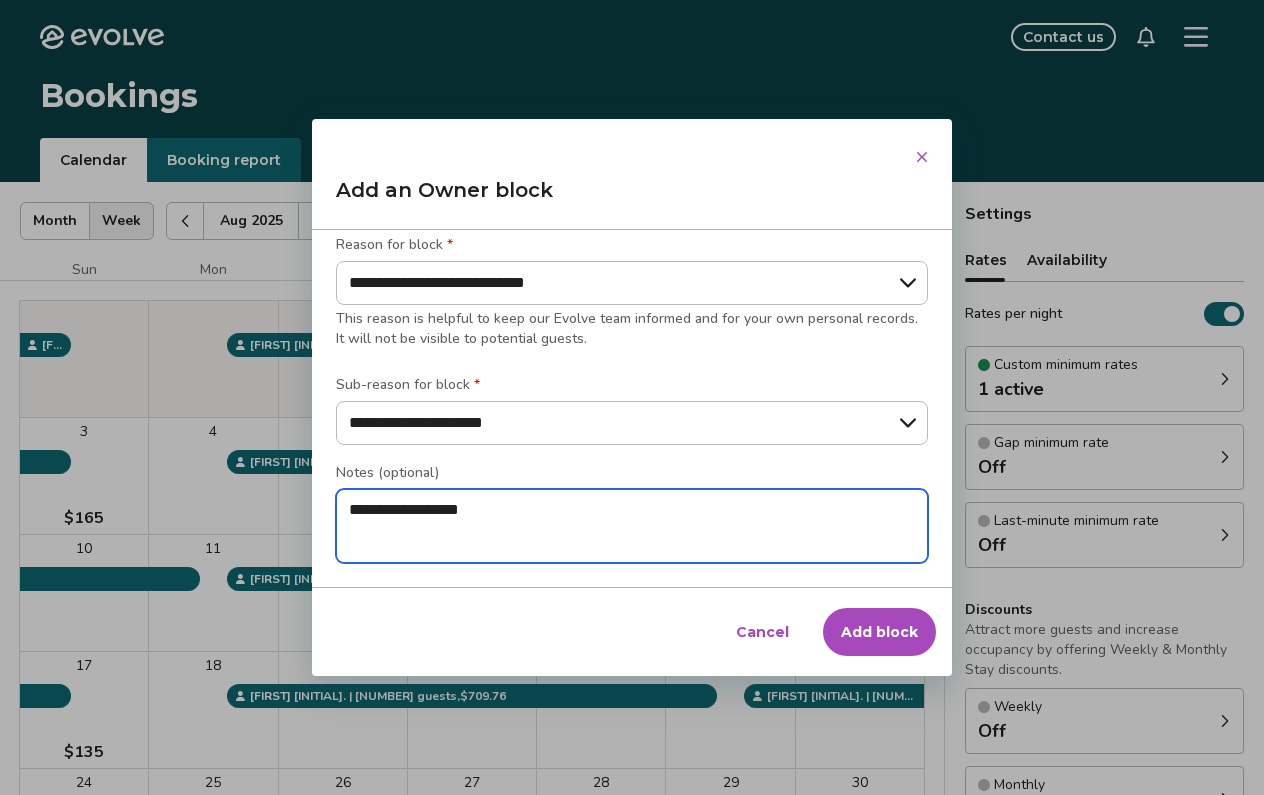 type on "*" 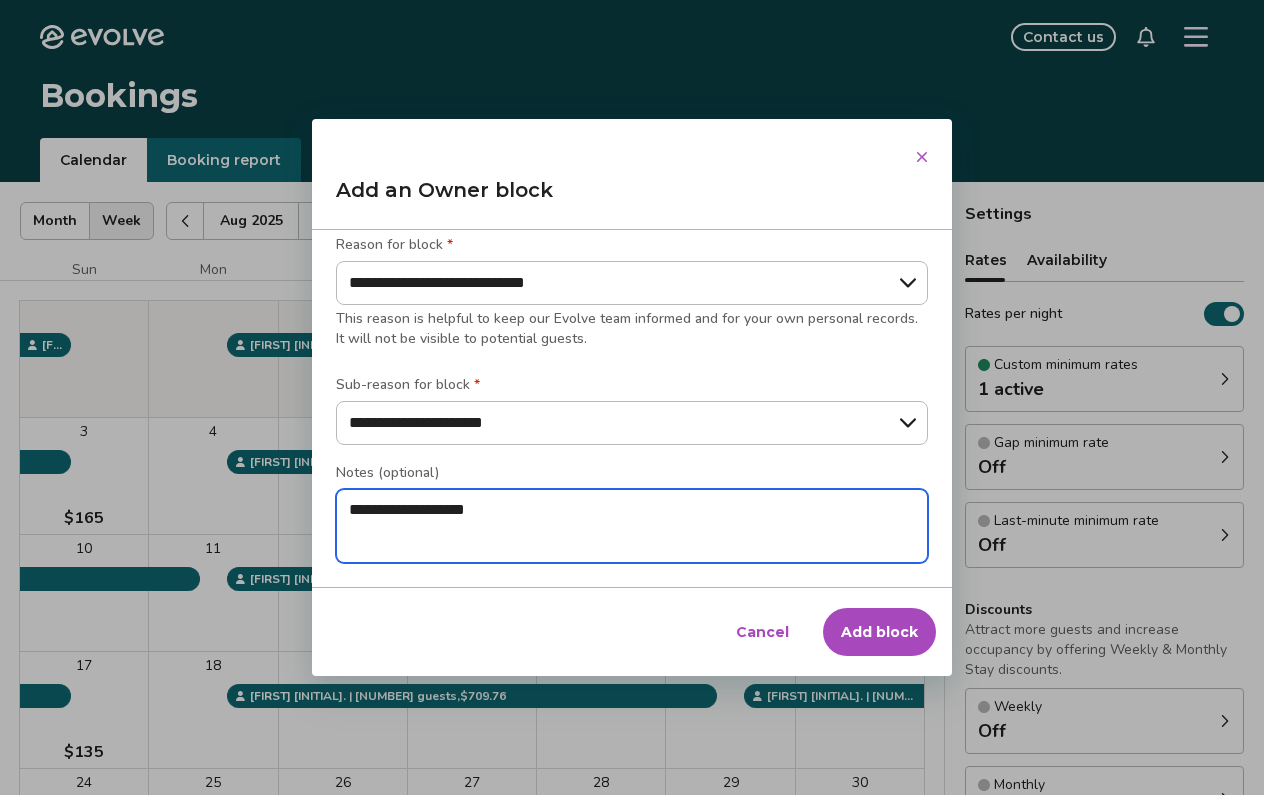 type on "*" 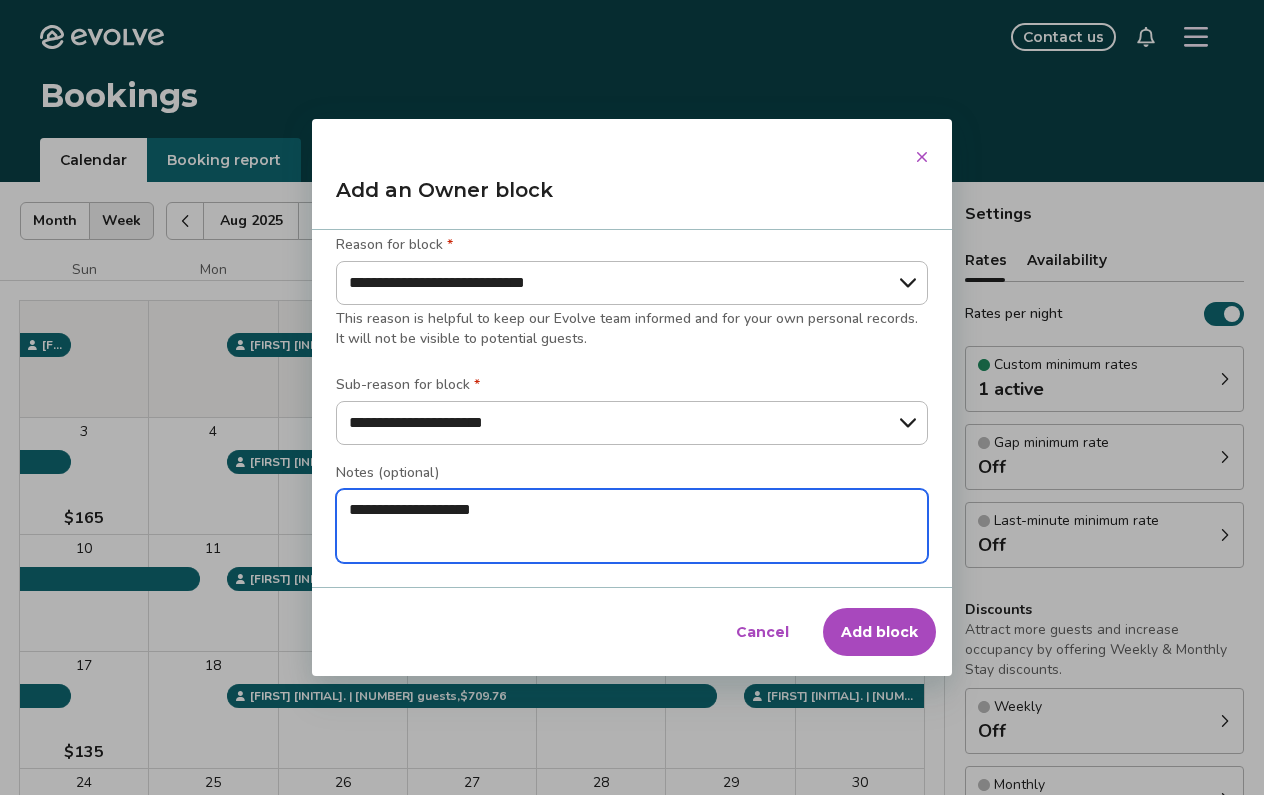 type on "*" 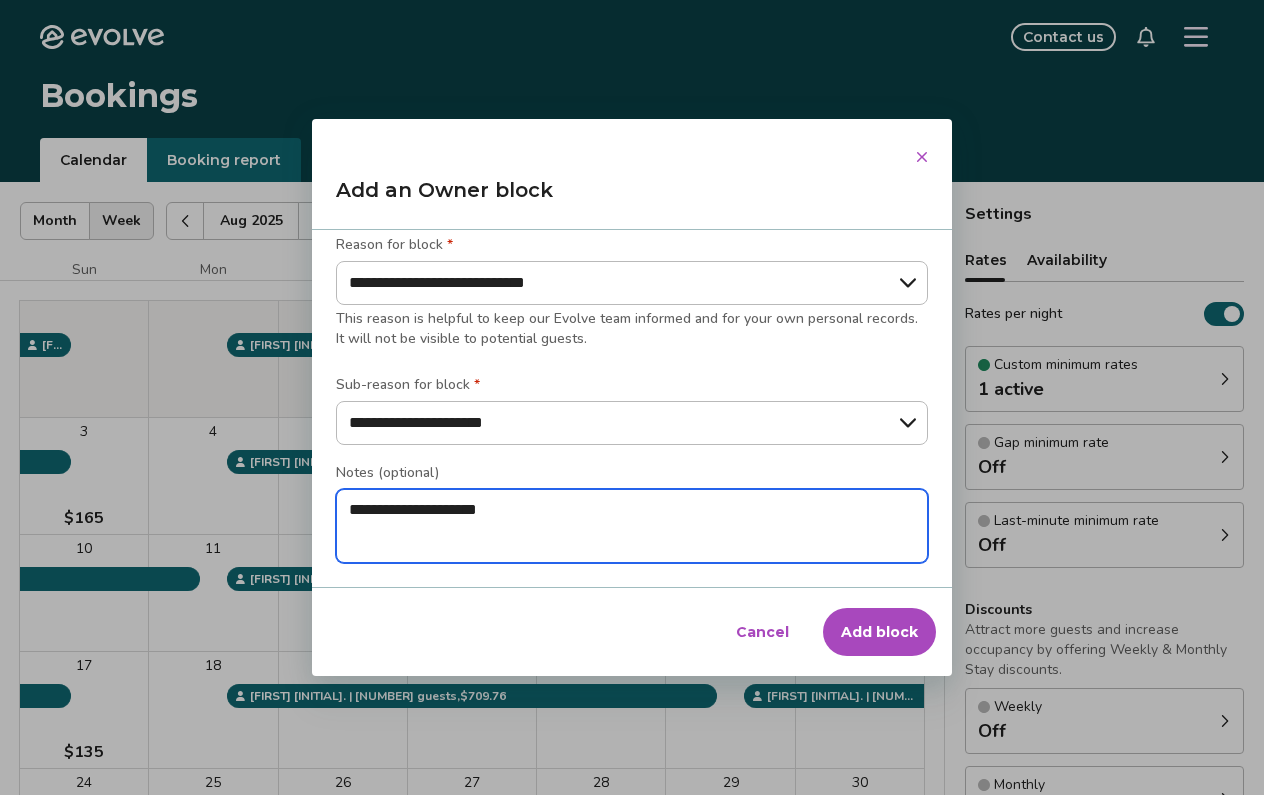 type on "*" 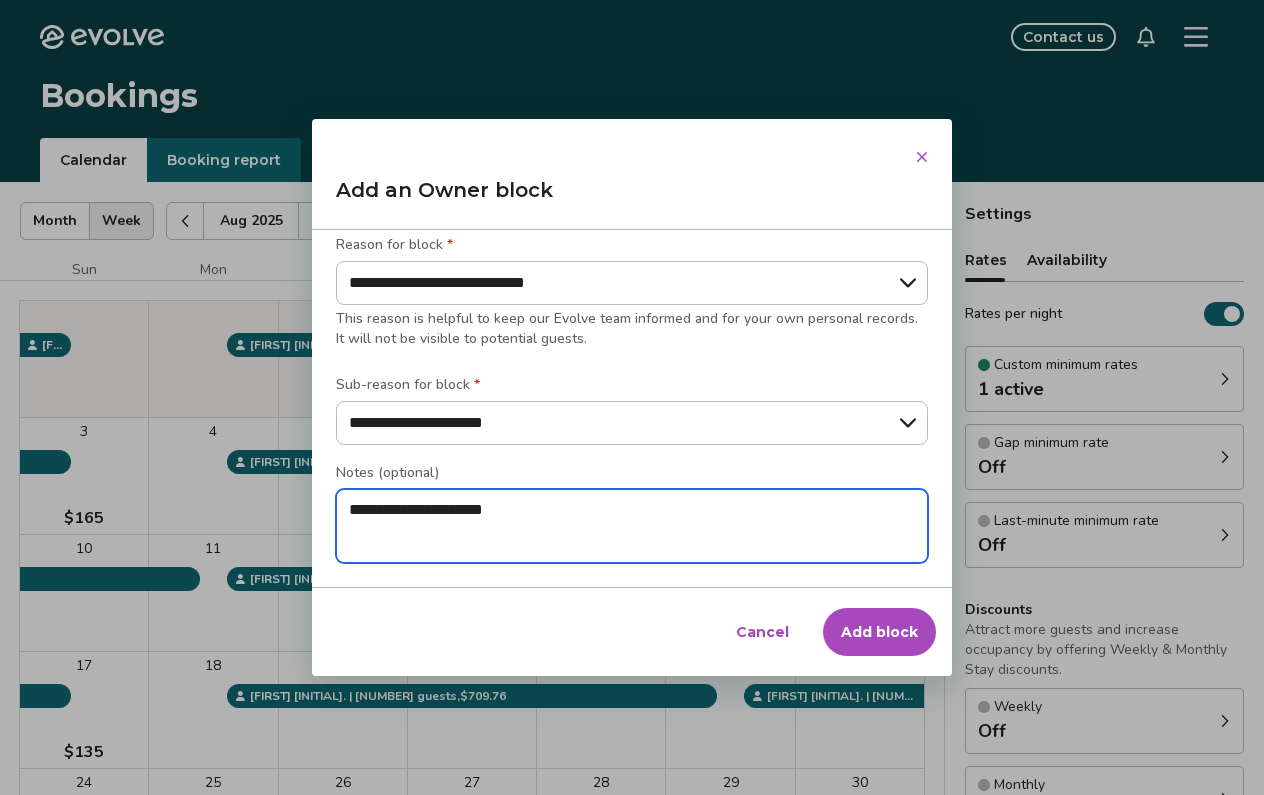 type on "*" 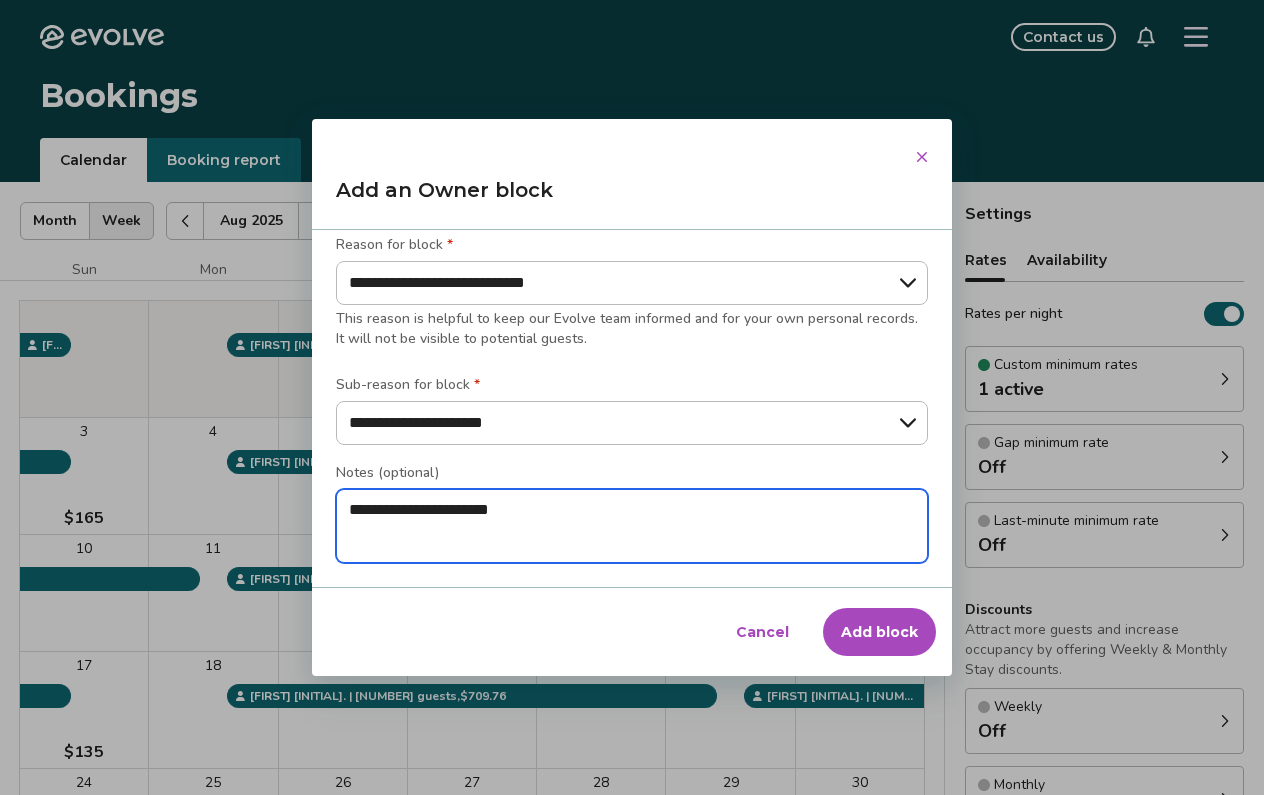 type on "*" 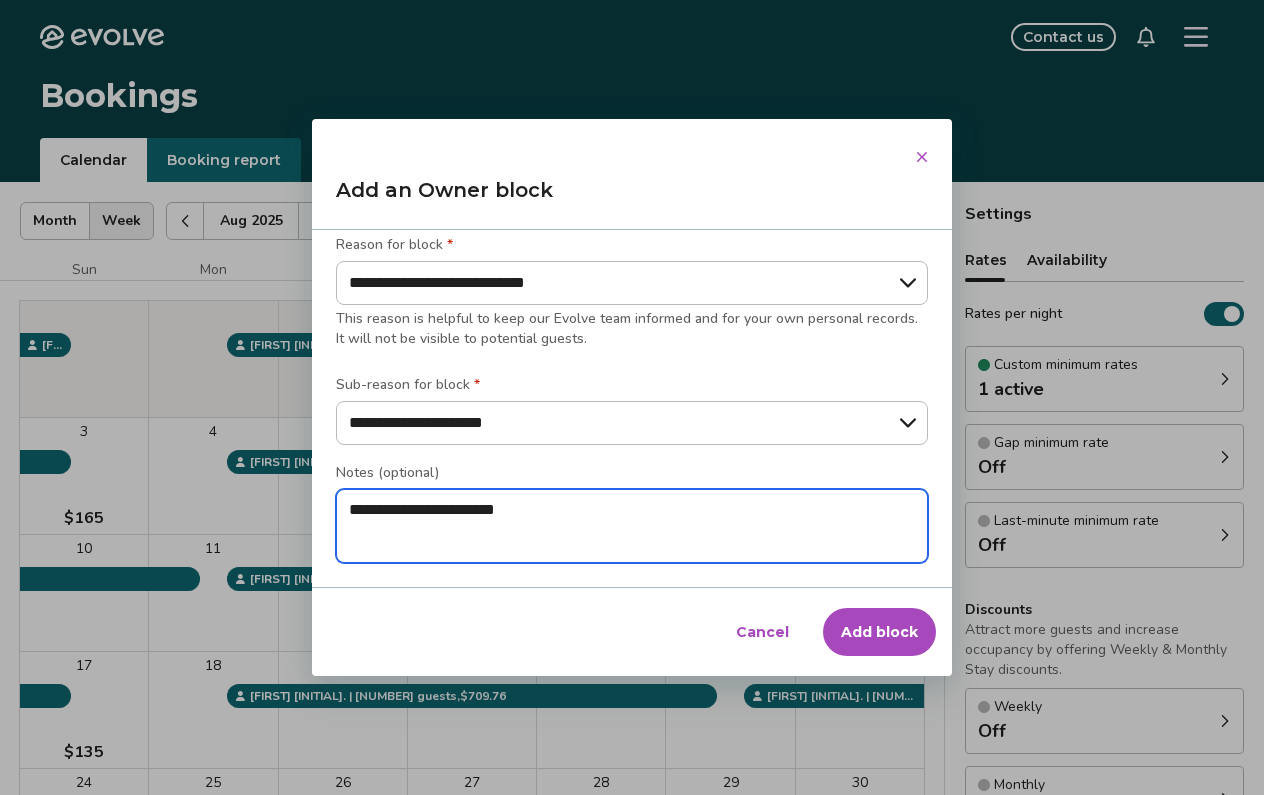 type on "*" 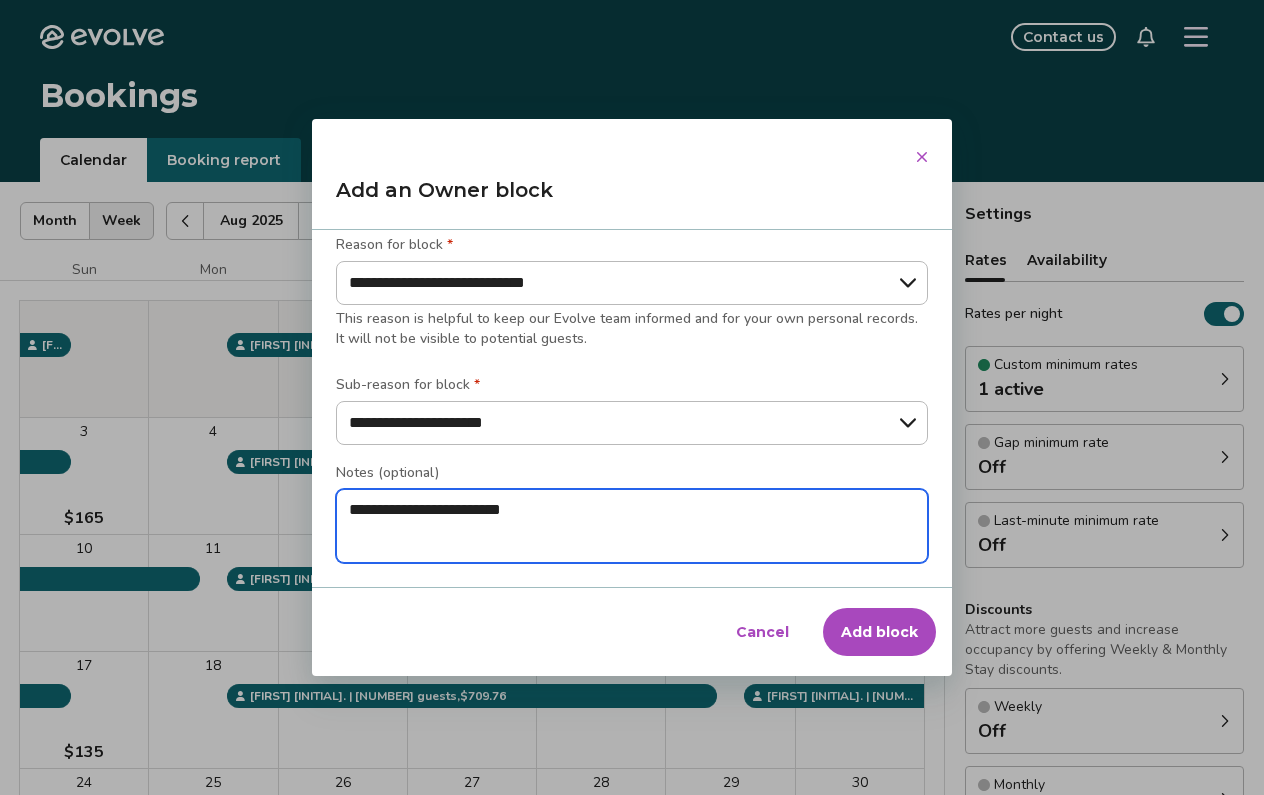 type on "*" 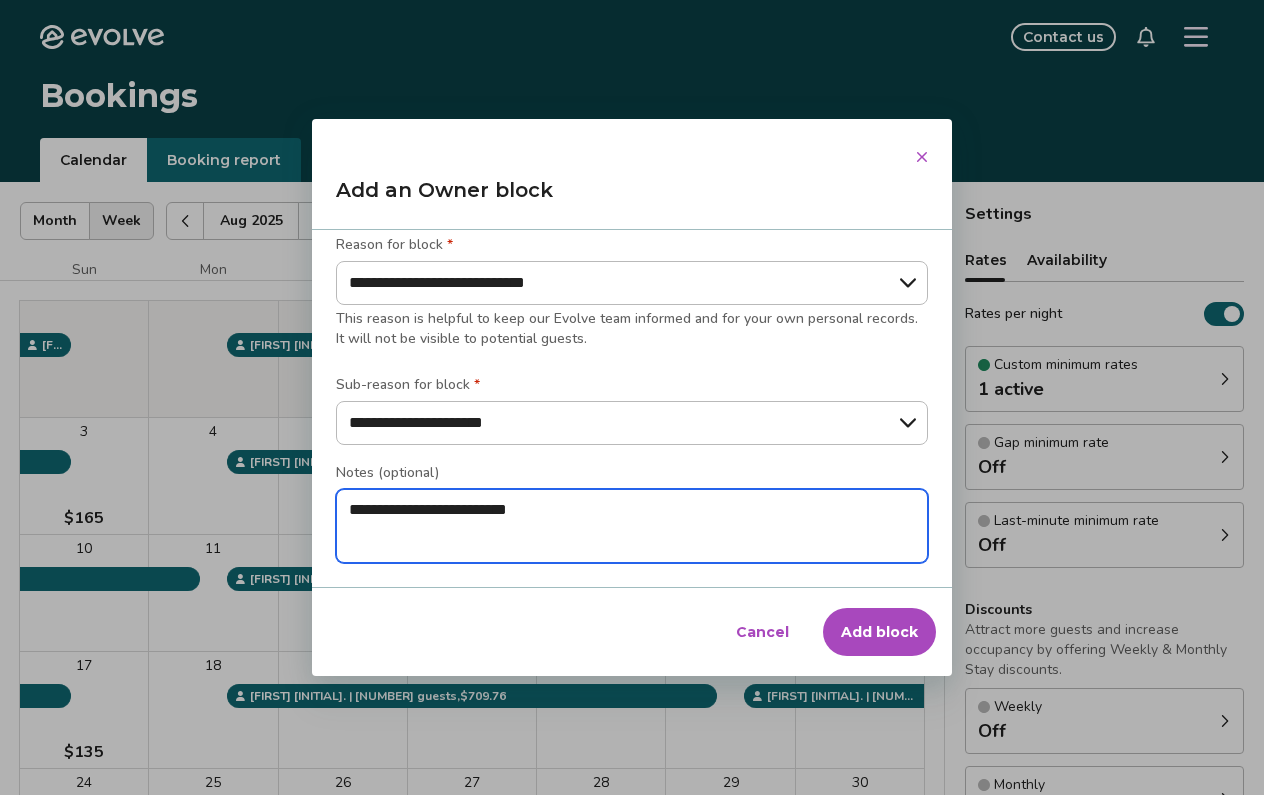 type on "*" 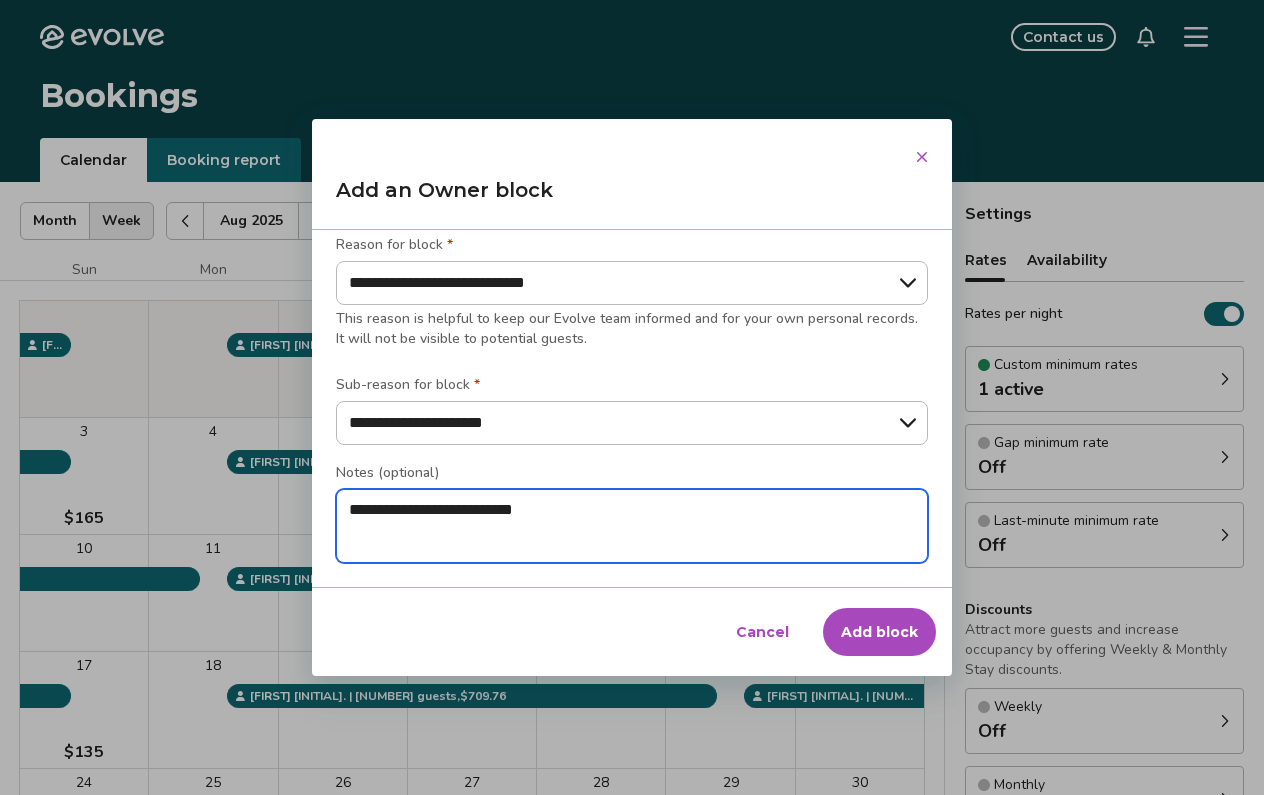 type on "*" 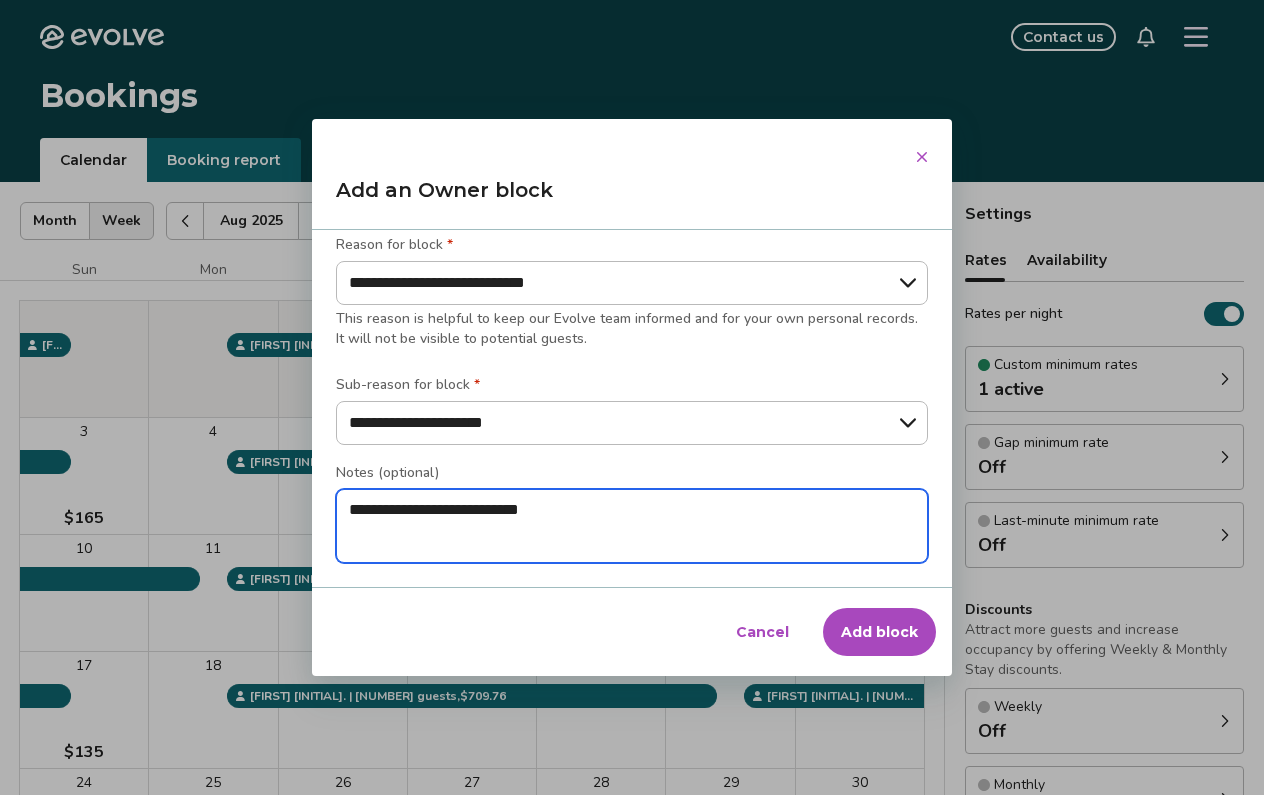 type on "*" 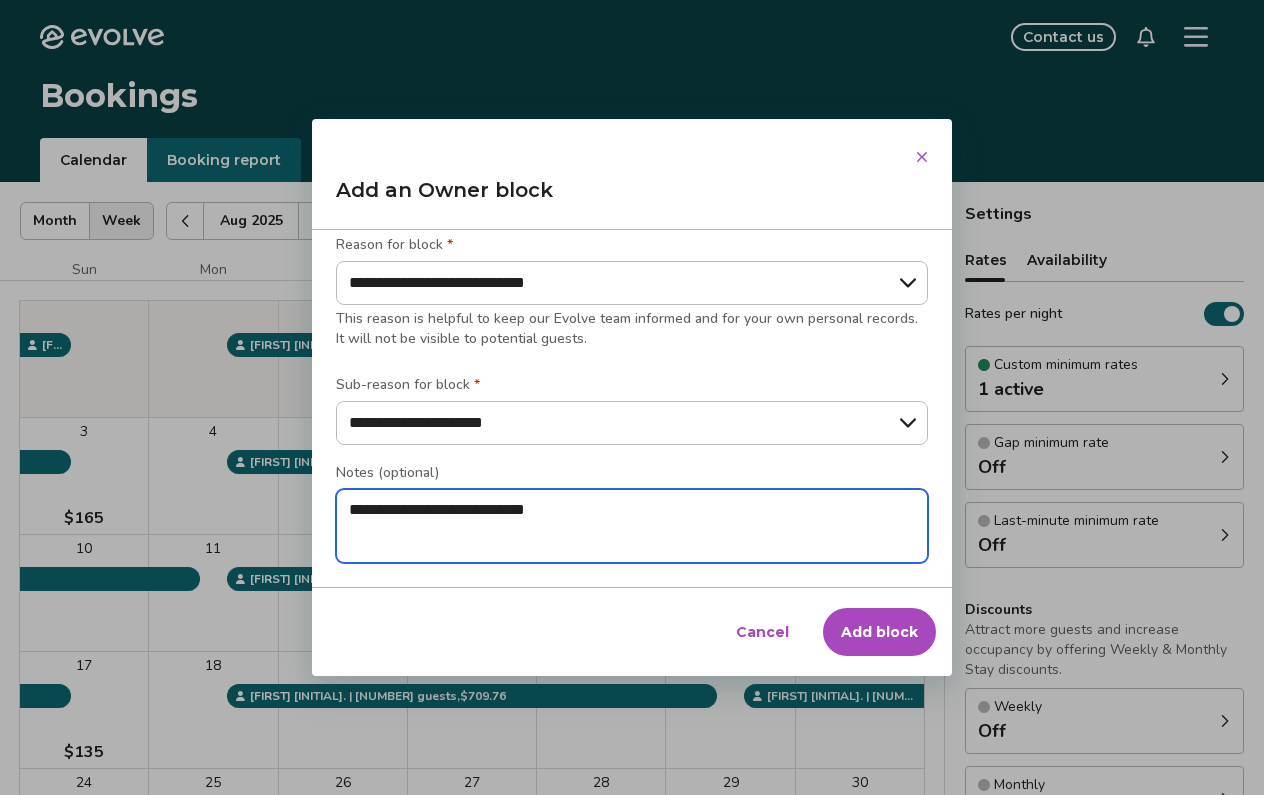 type on "*" 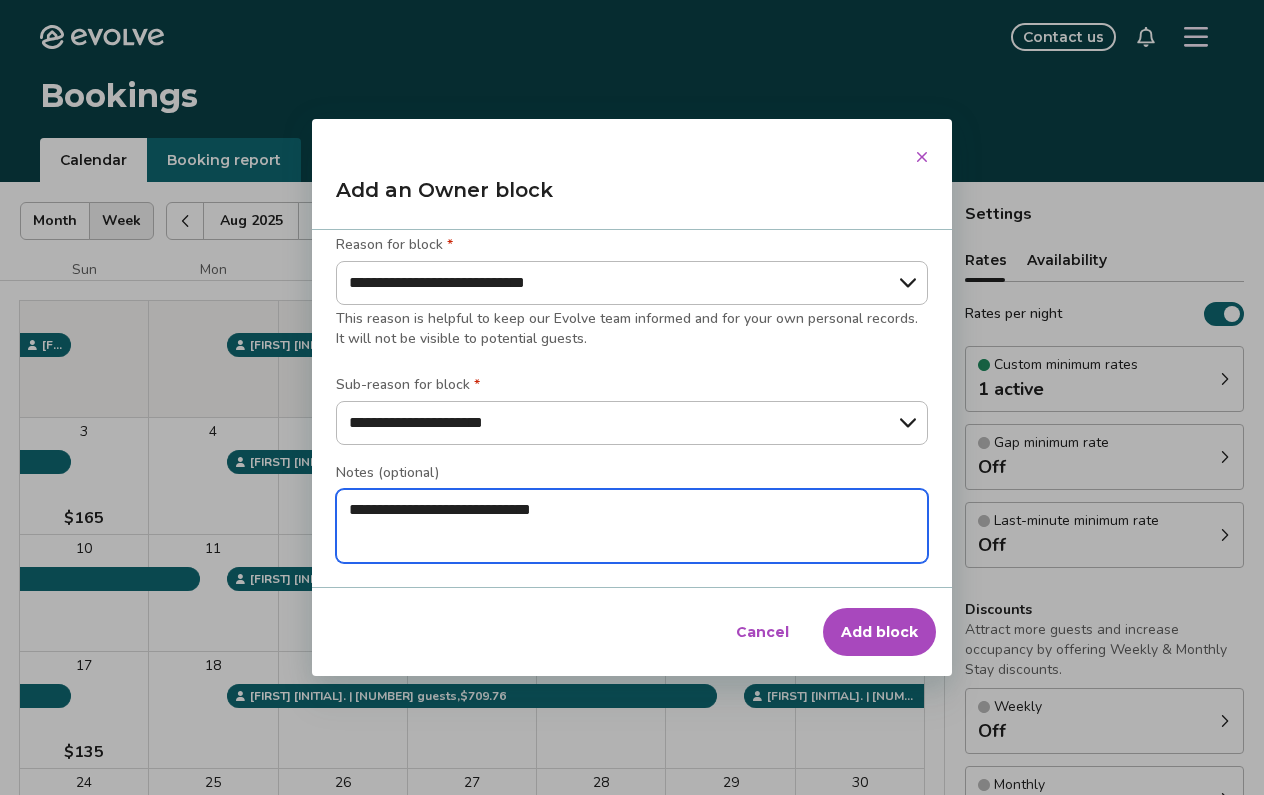 type on "*" 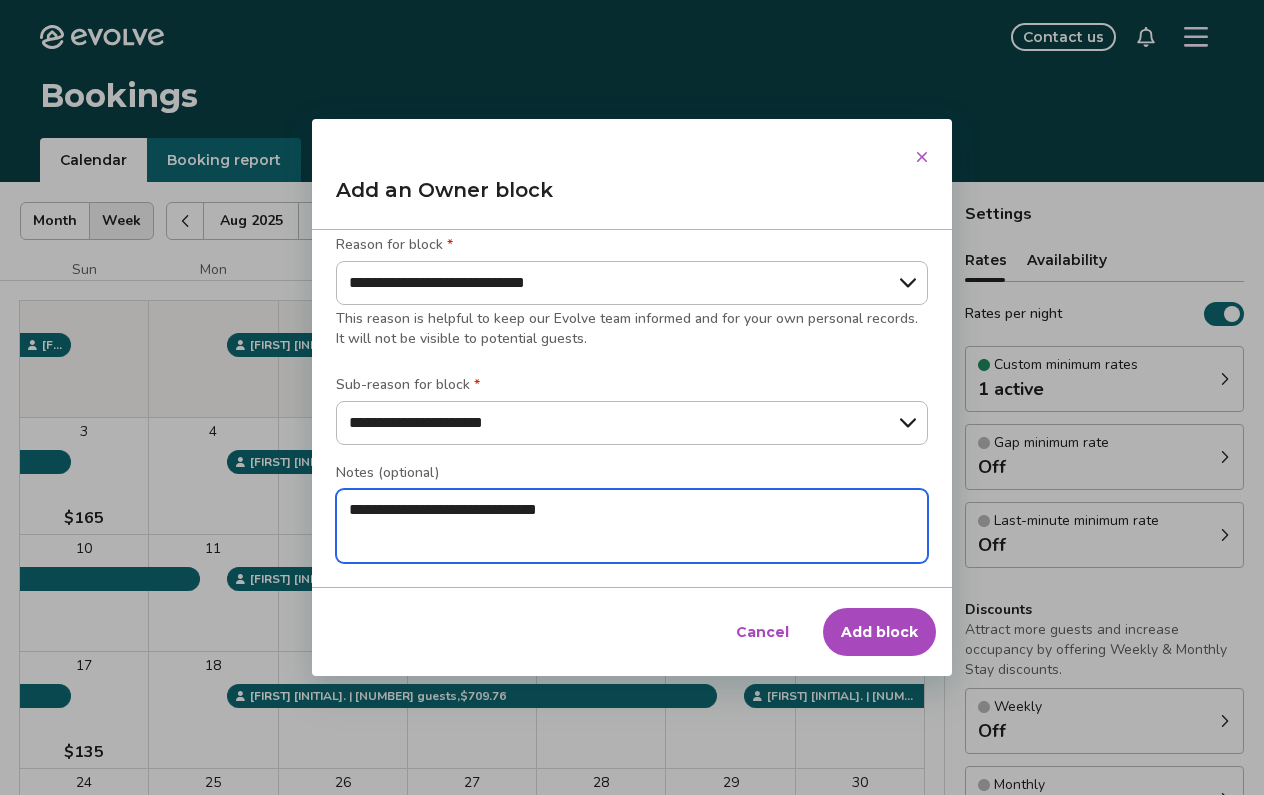 type on "*" 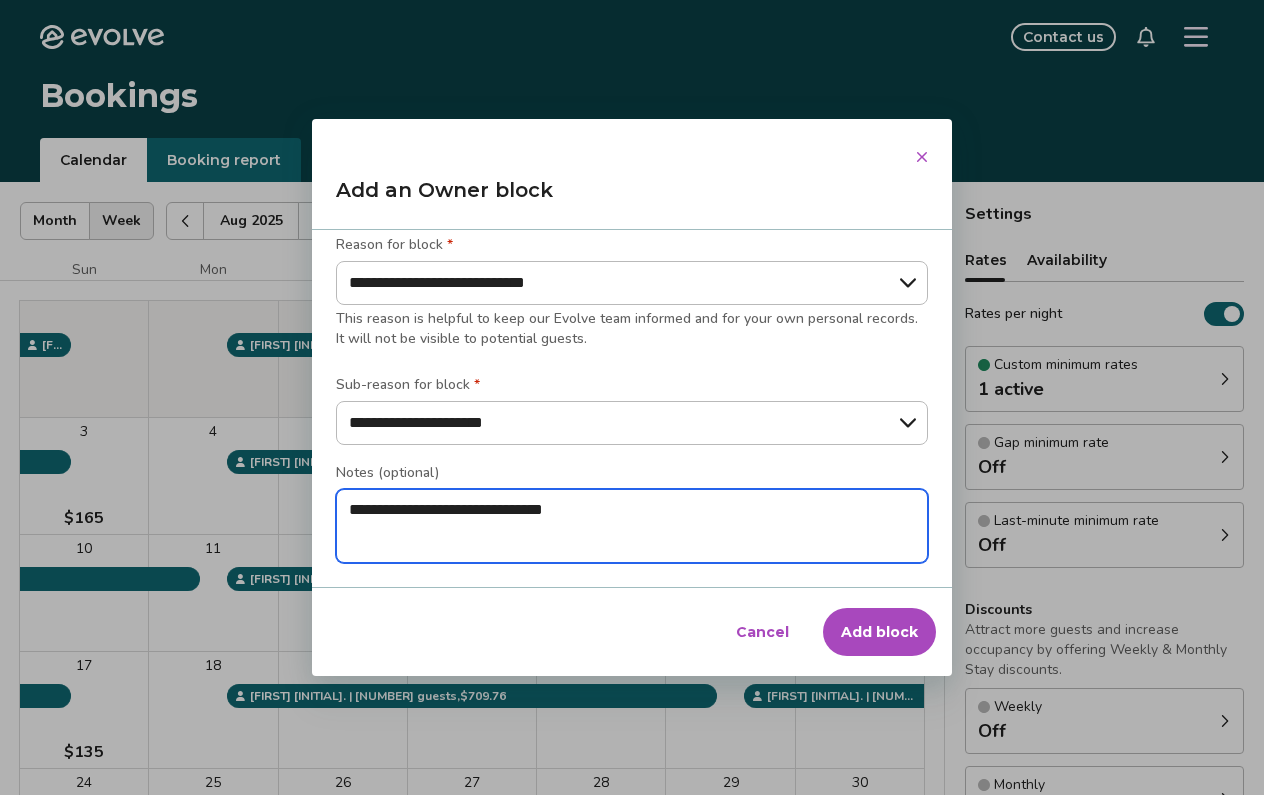 type on "*" 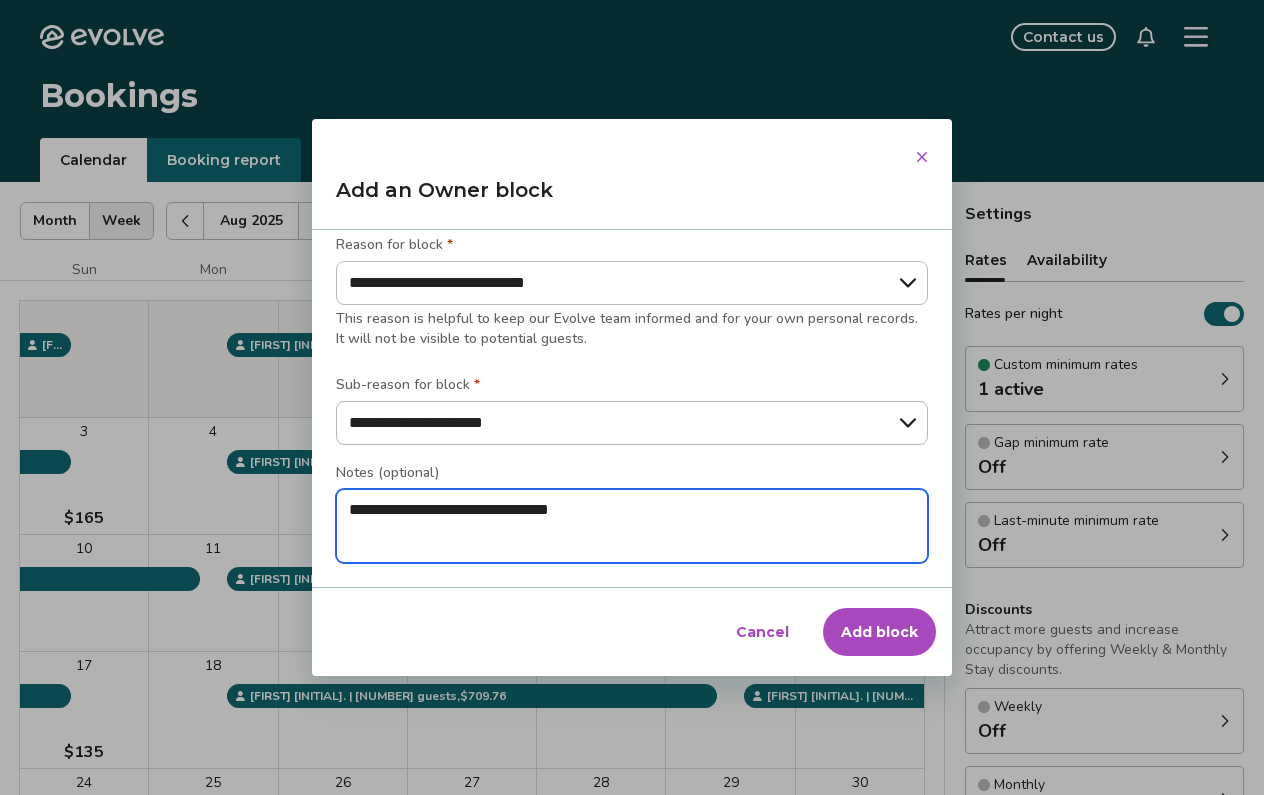 type on "*" 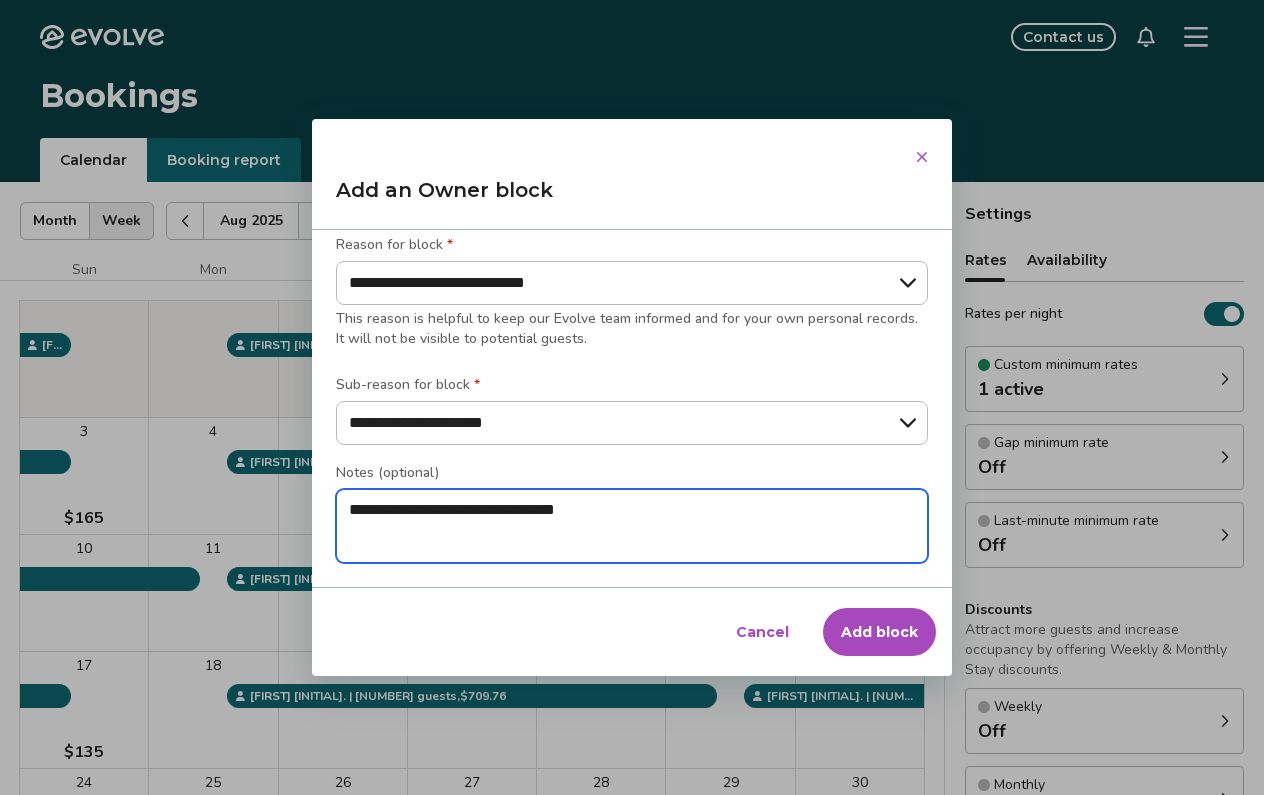 type on "*" 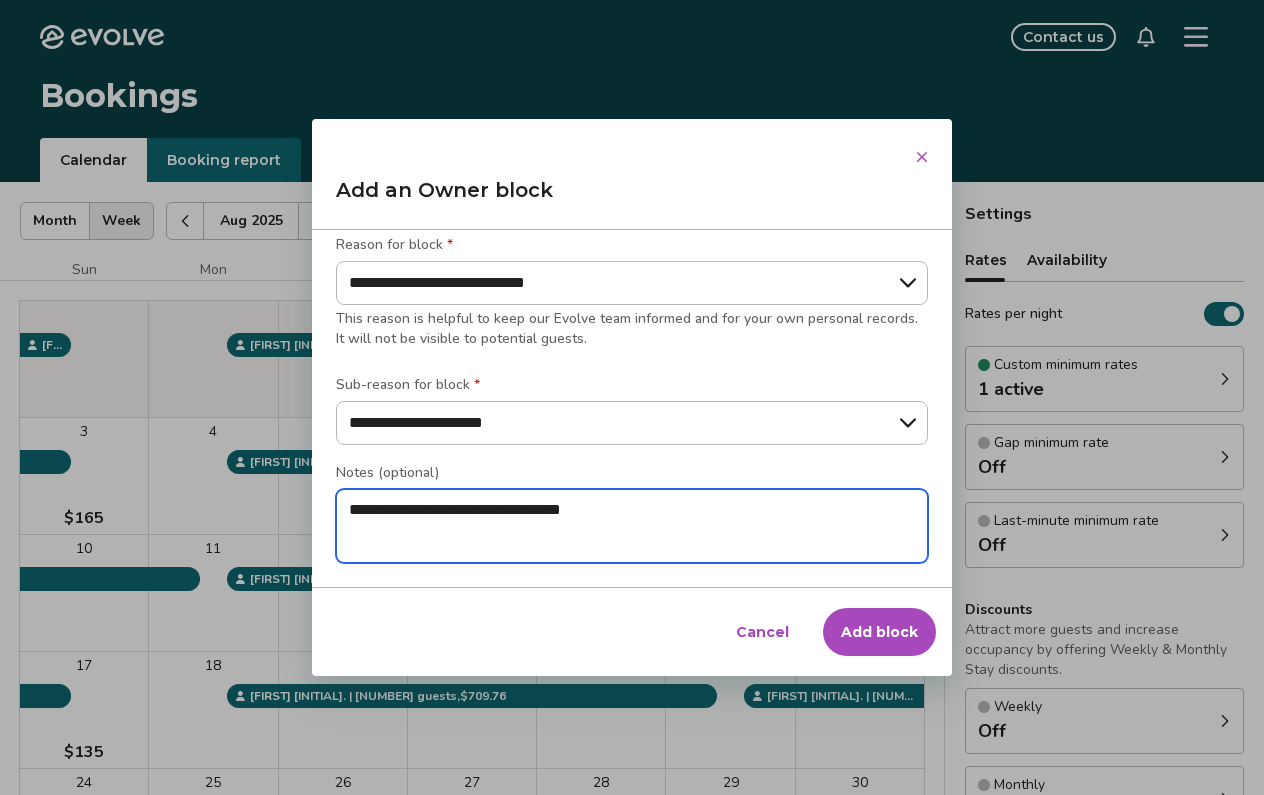 type on "*" 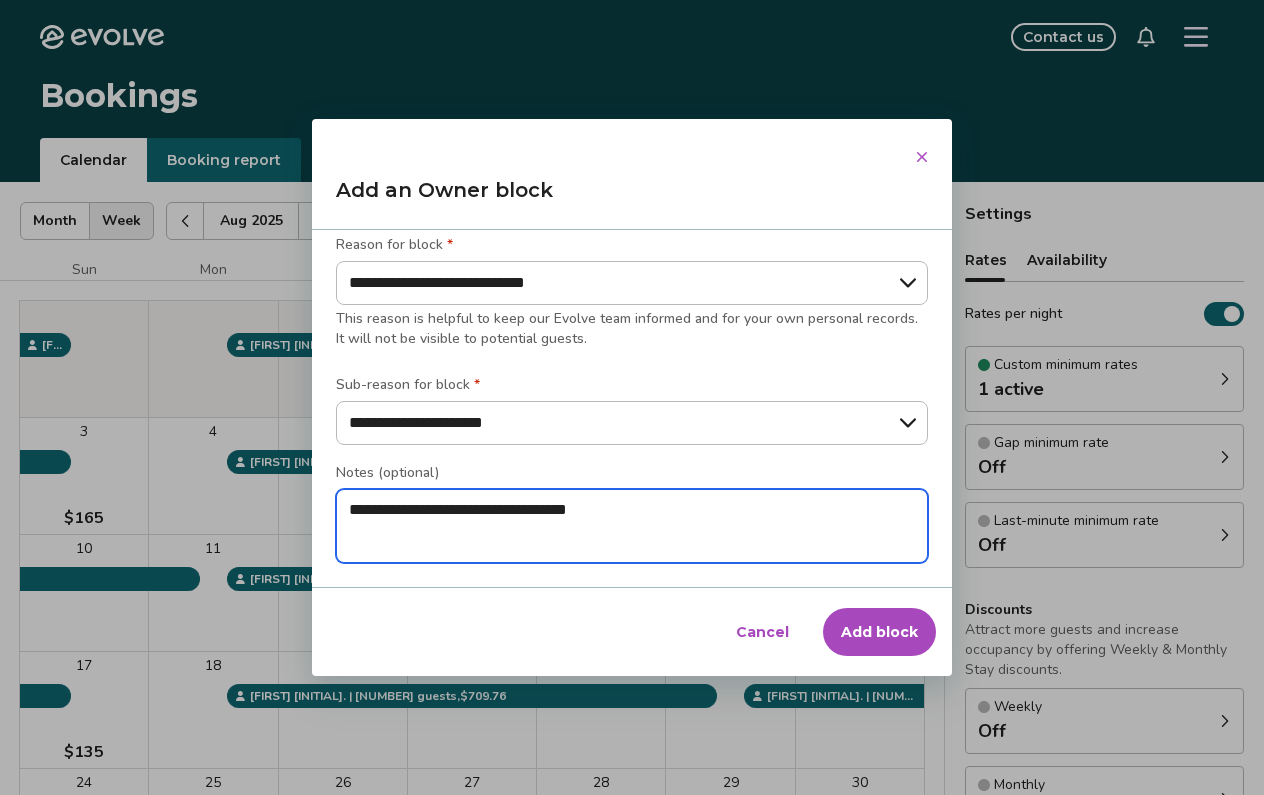 type on "*" 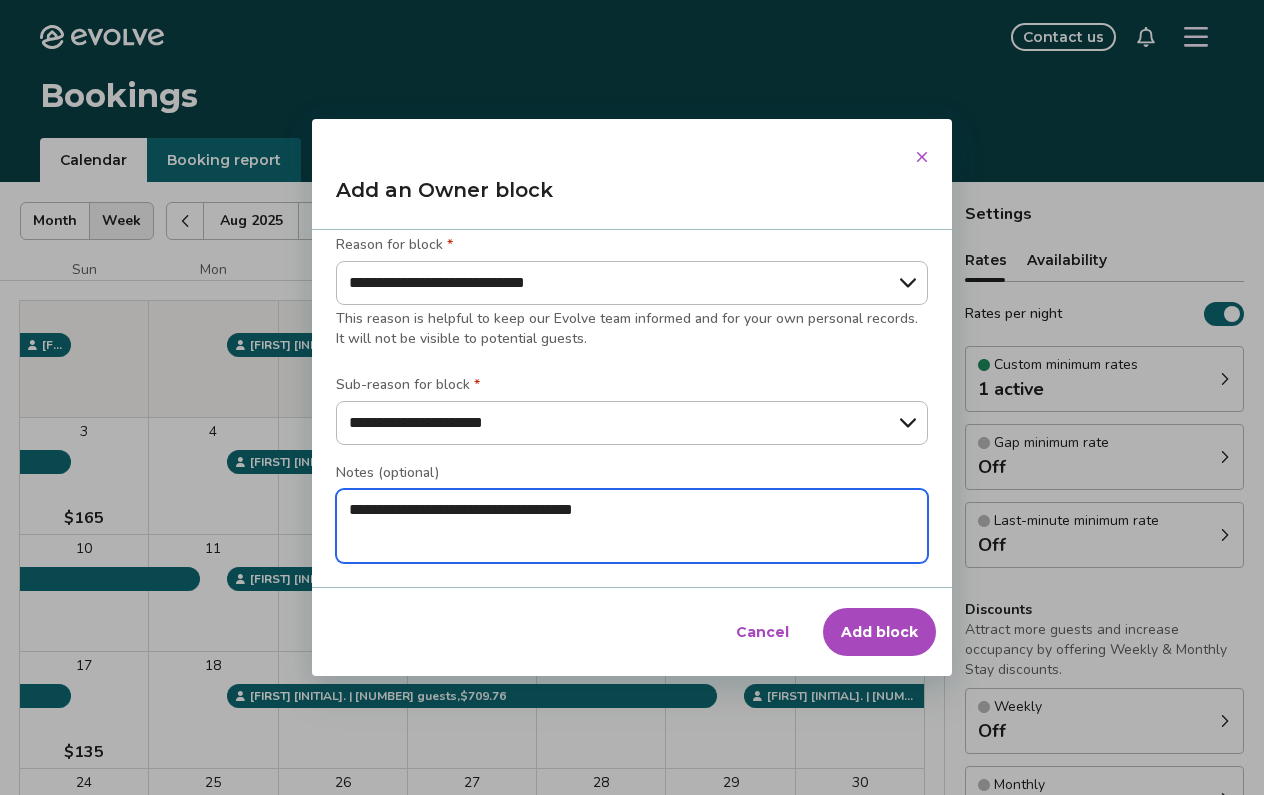 type on "*" 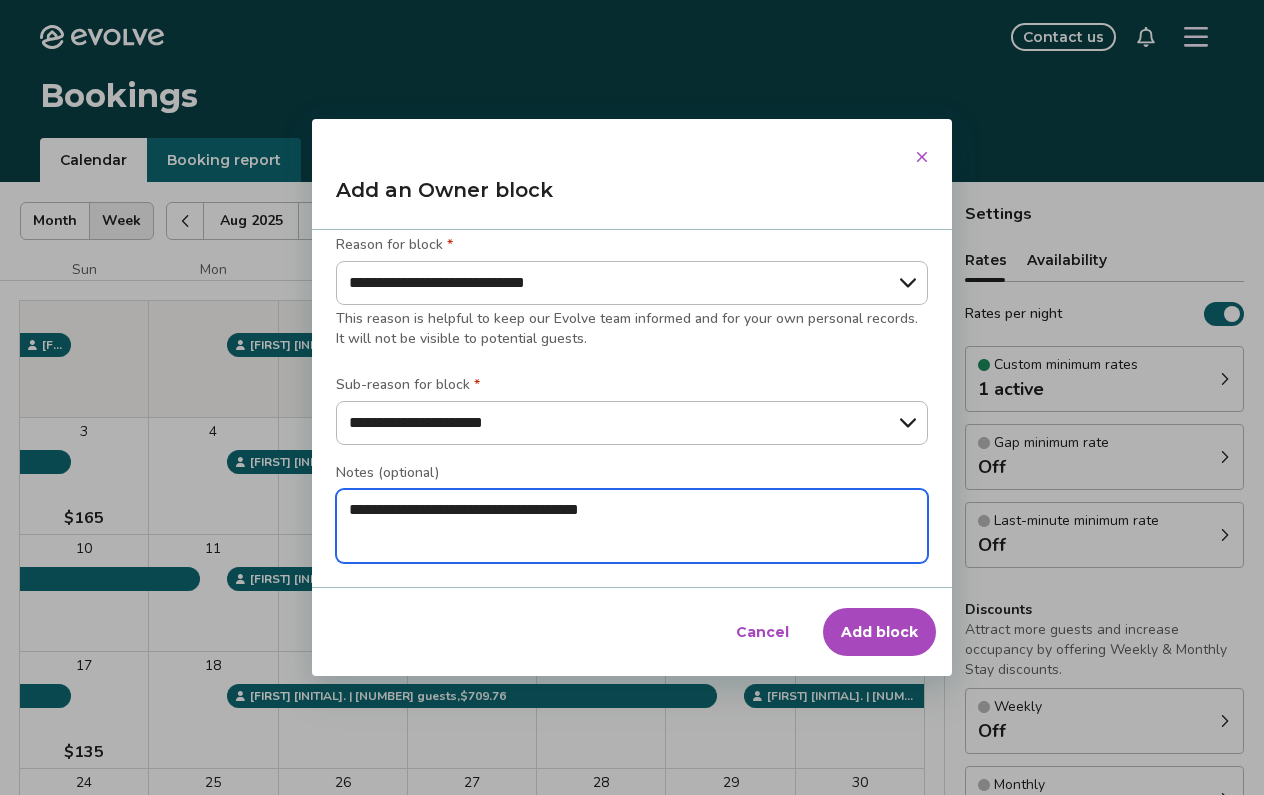 type on "*" 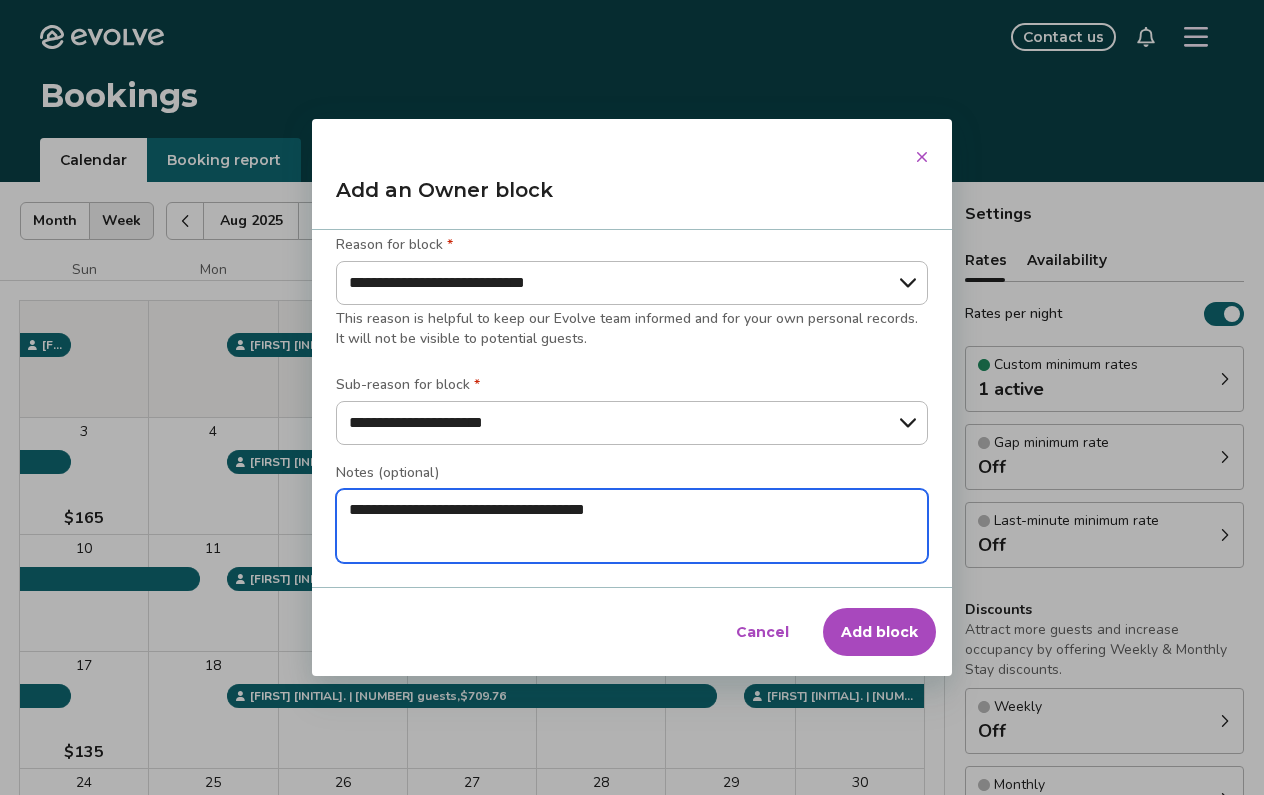 type on "*" 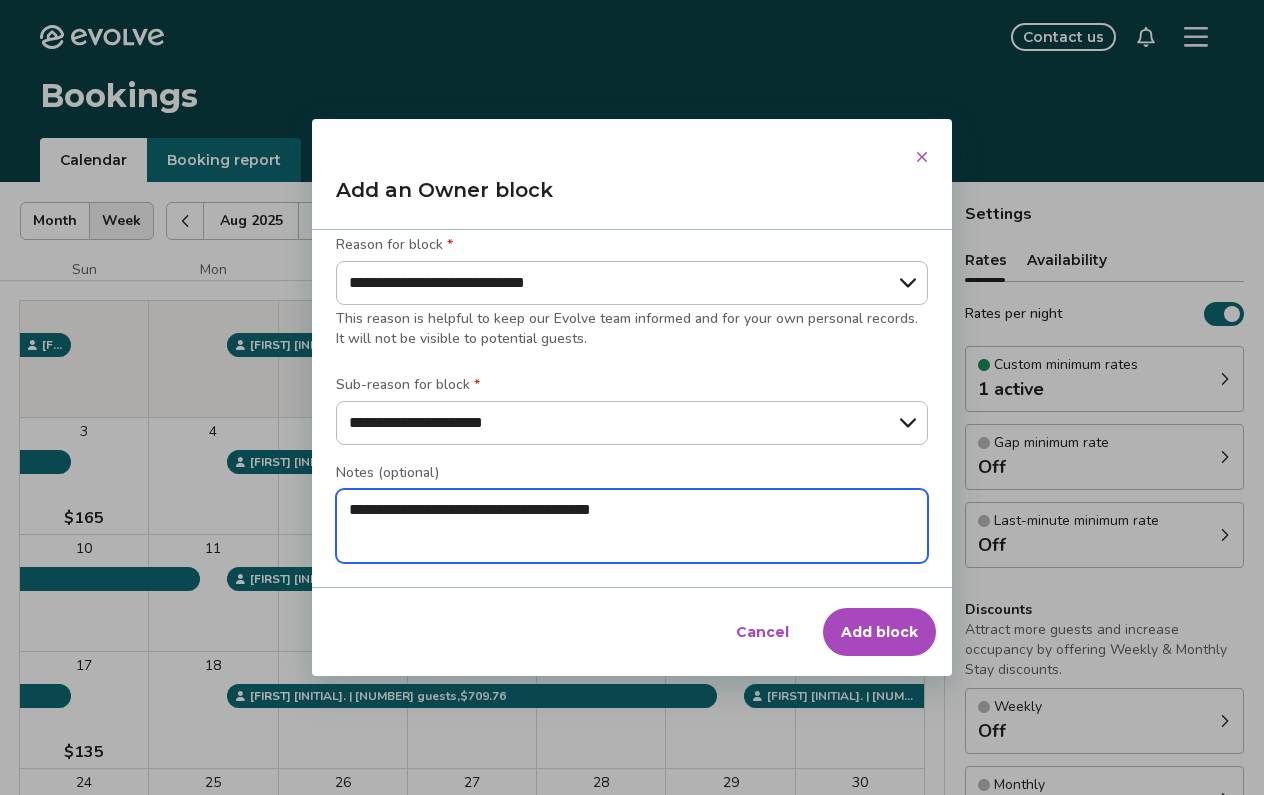 type on "*" 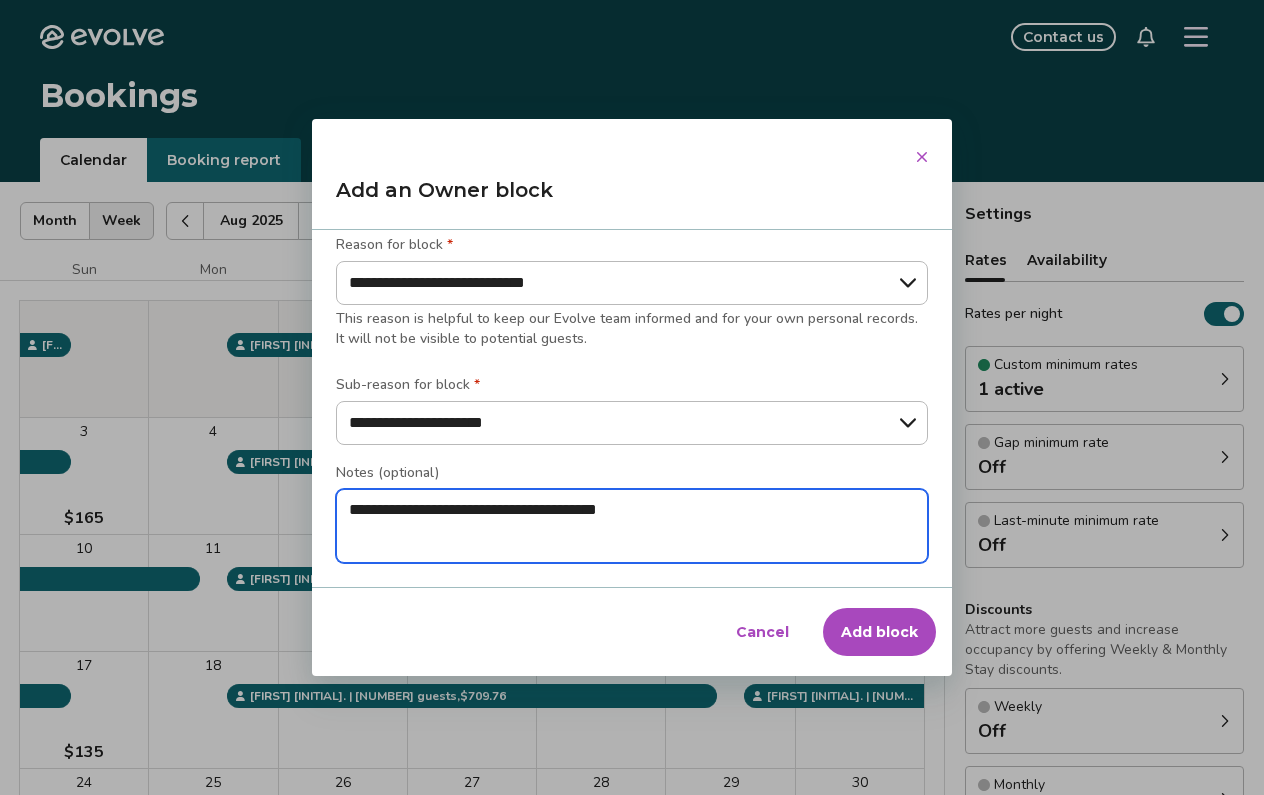 type on "*" 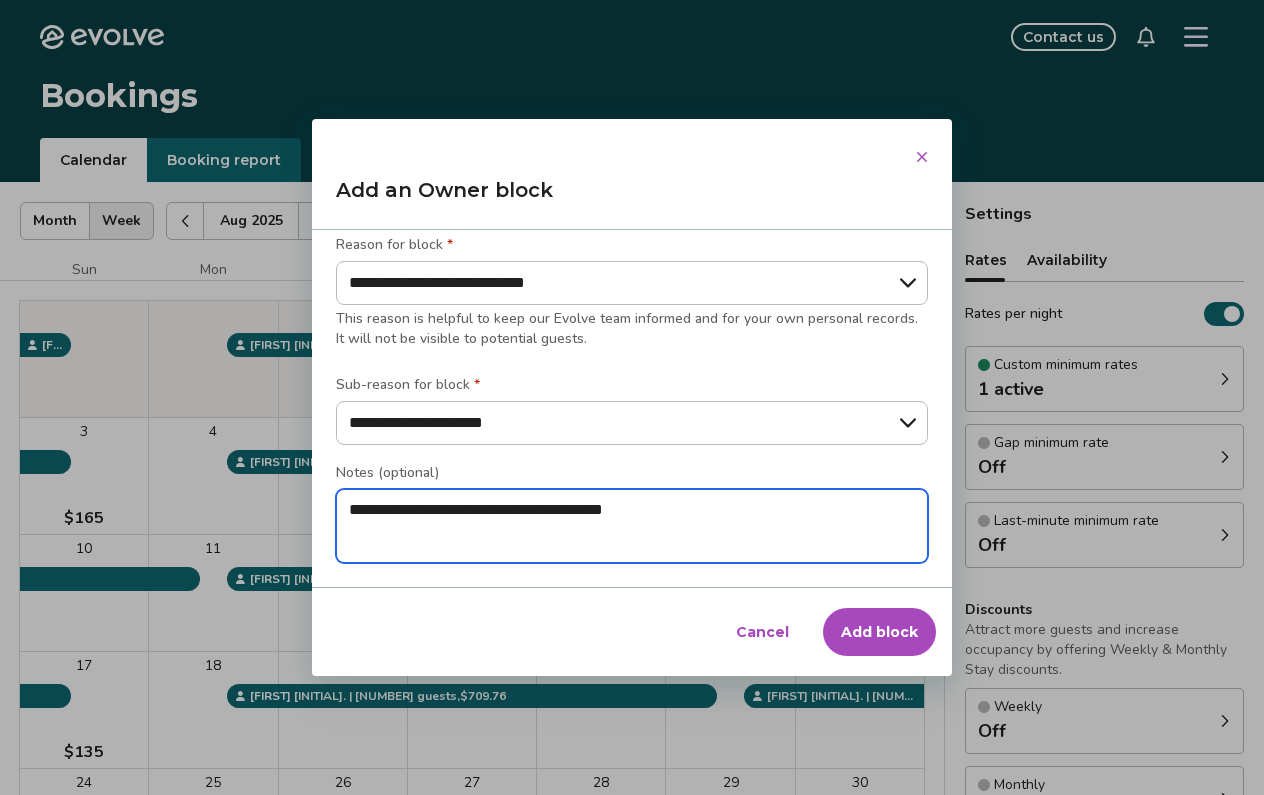 type on "*" 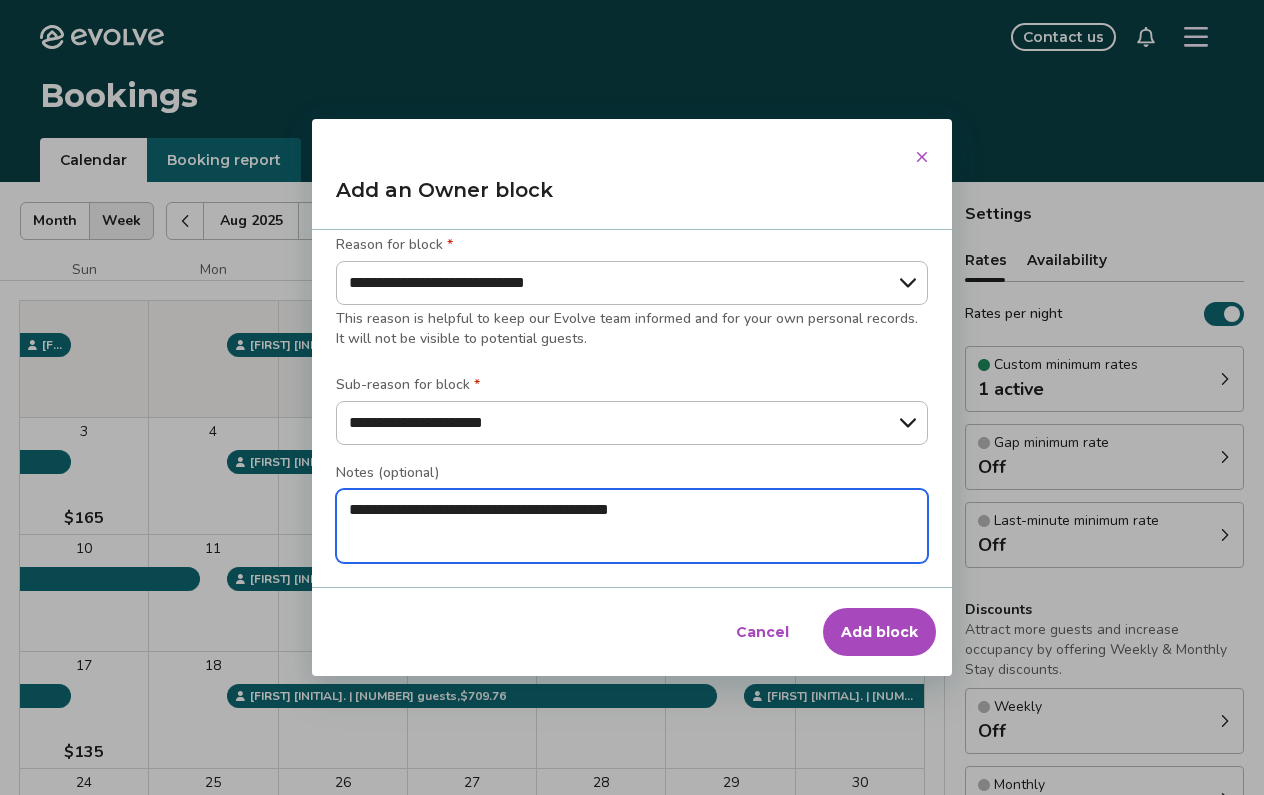 type on "*" 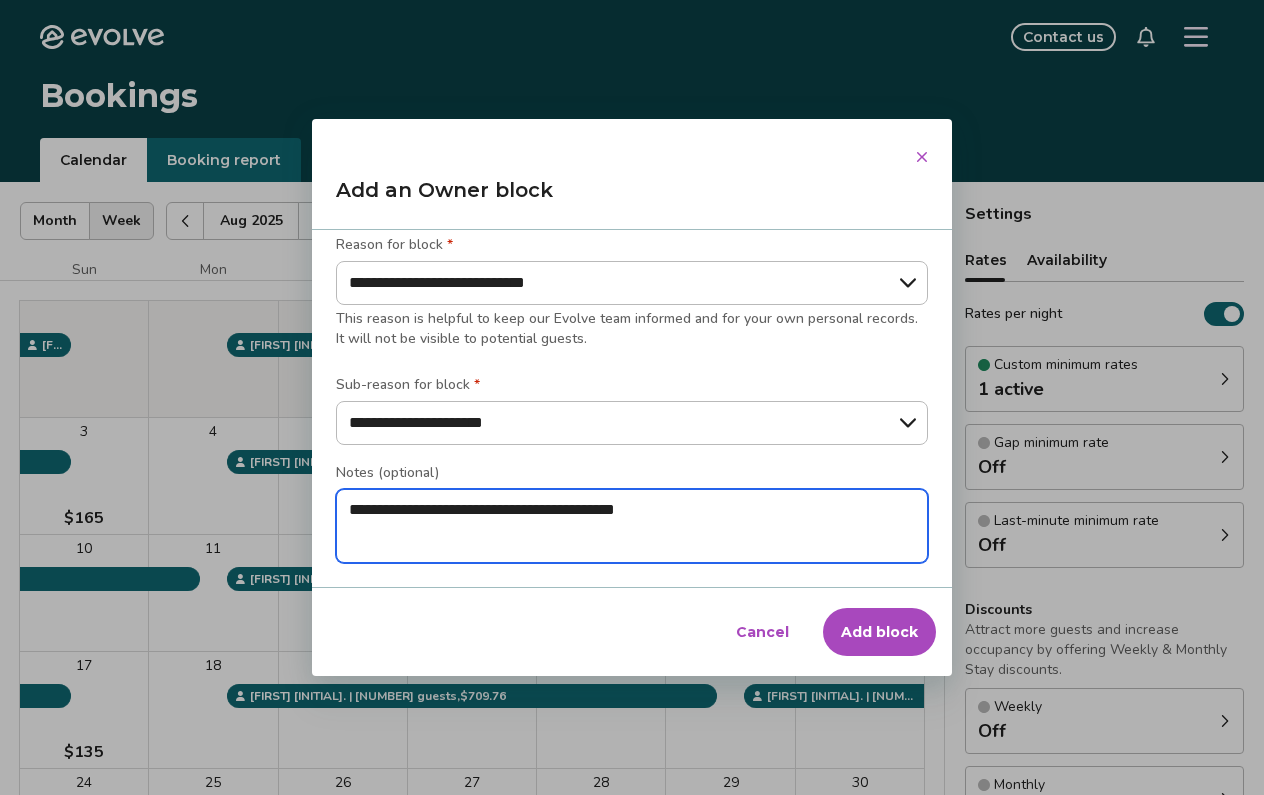 type on "*" 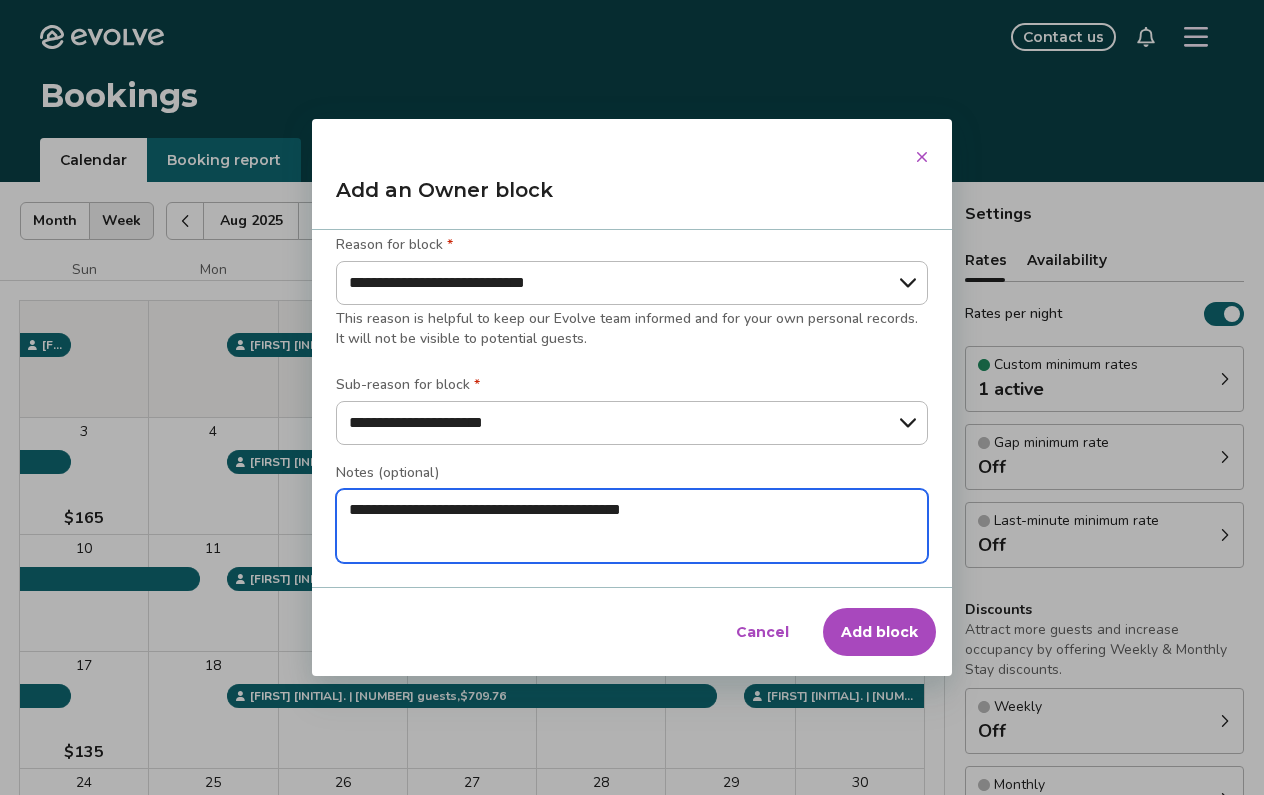 type on "*" 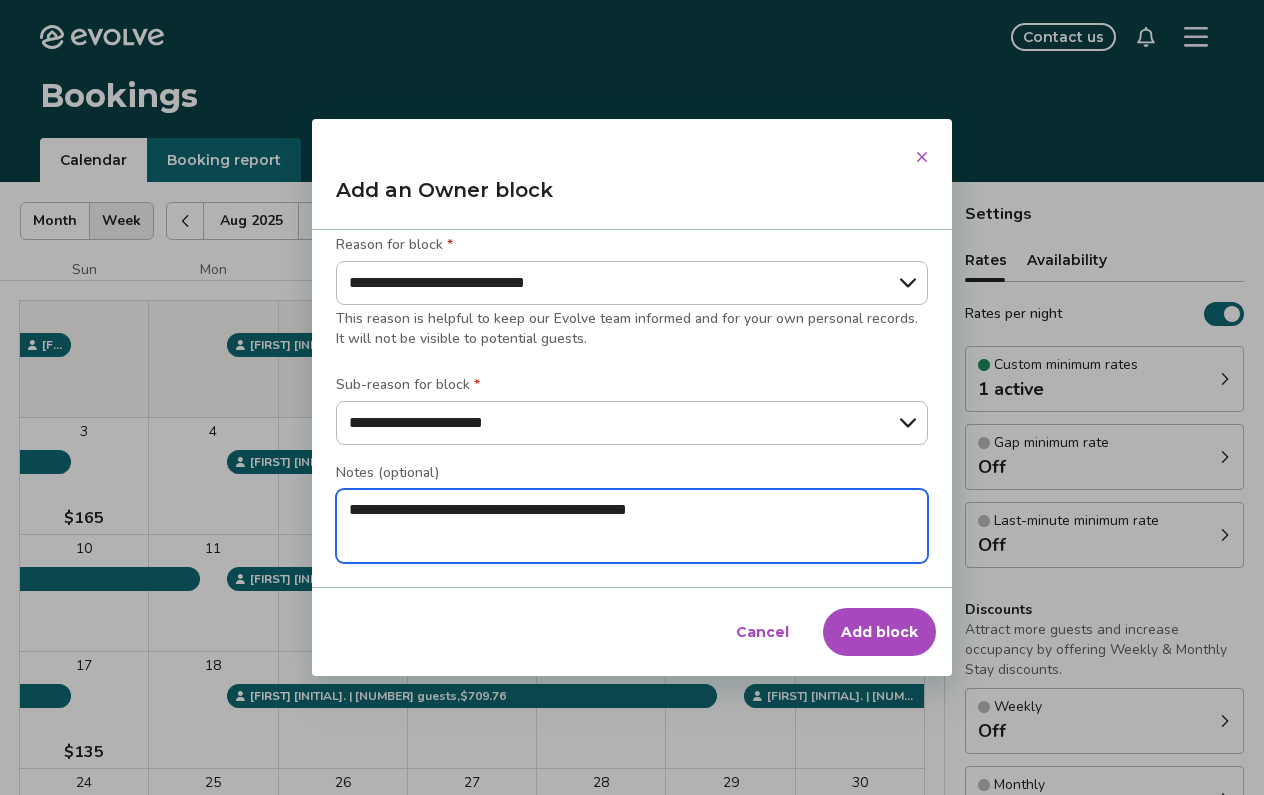 type on "*" 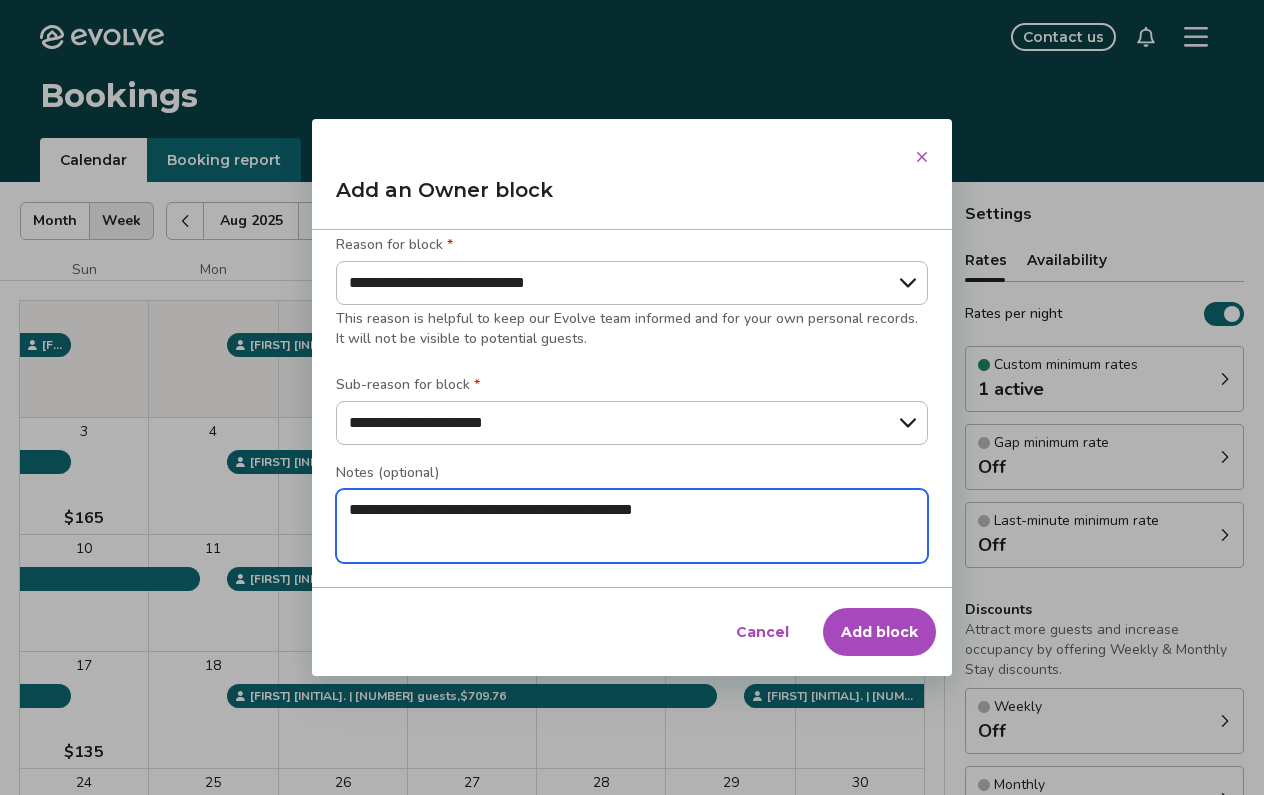type on "*" 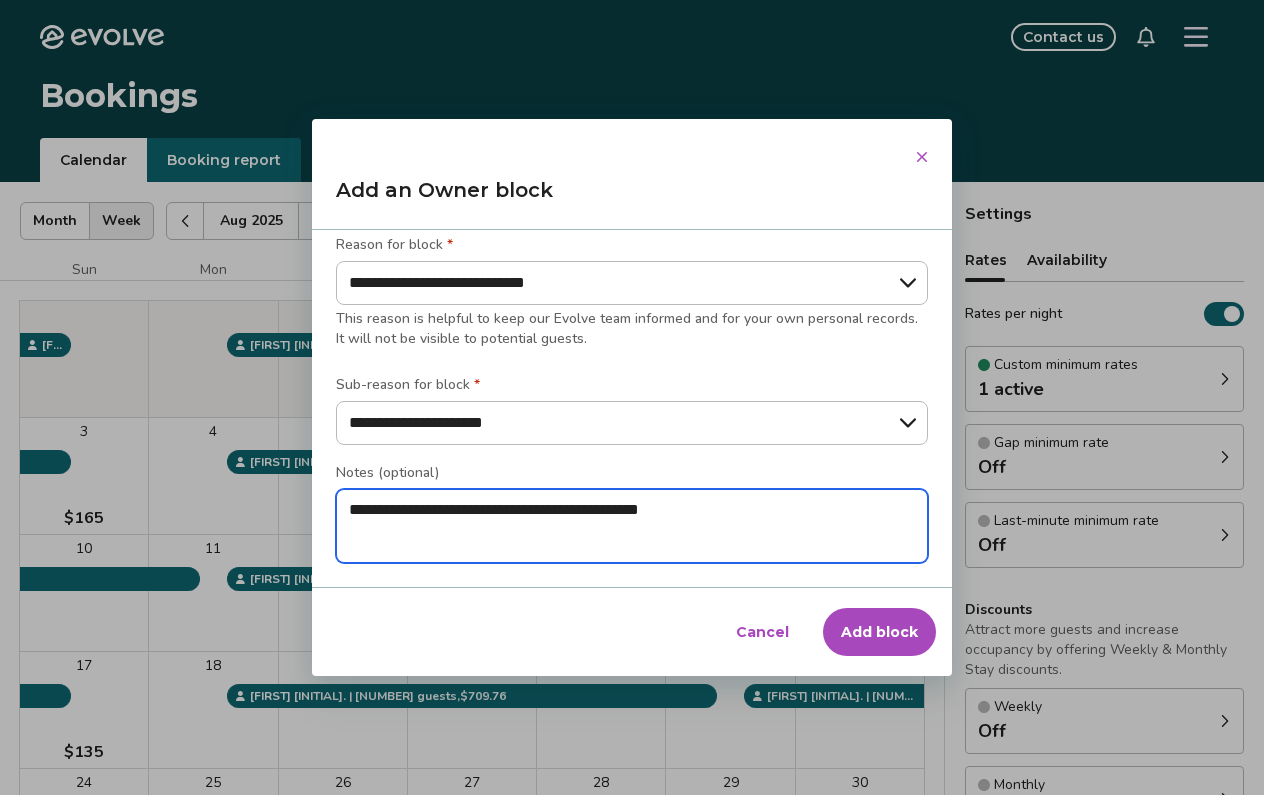 type on "*" 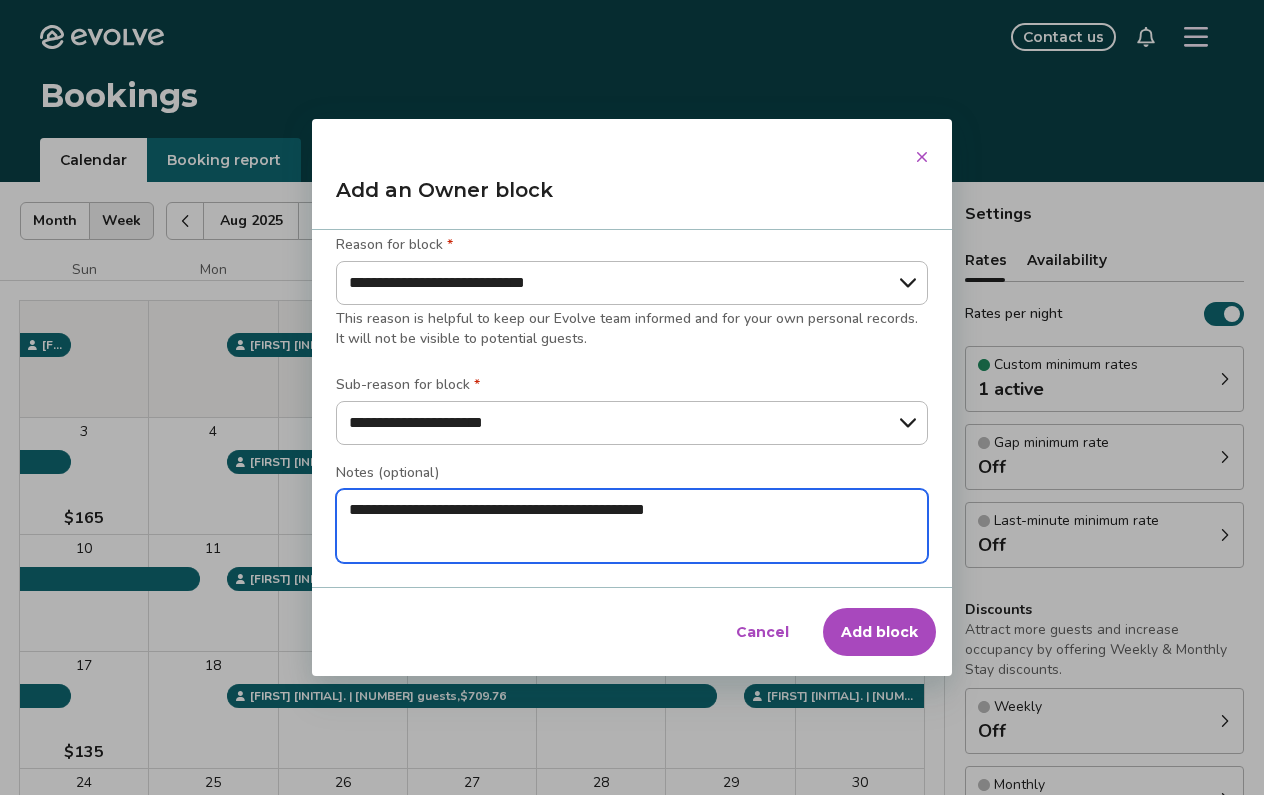 type on "*" 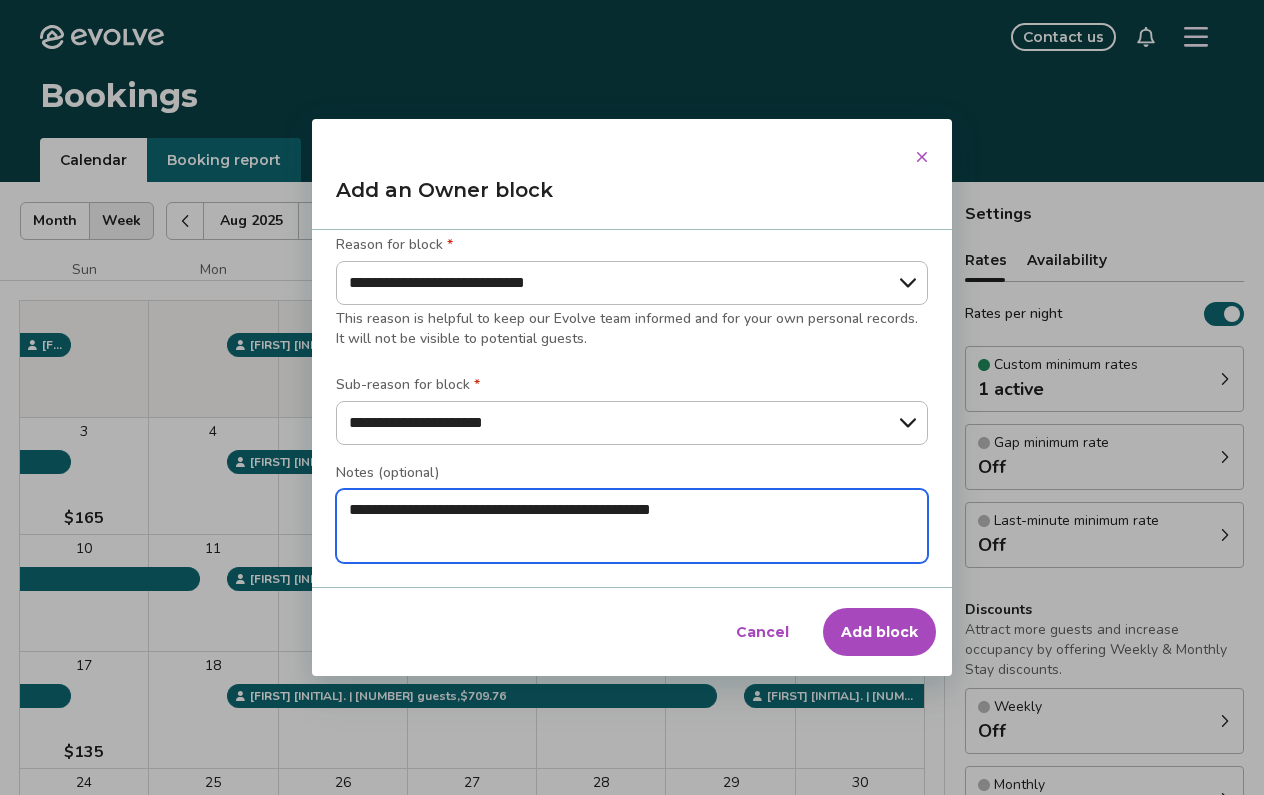 type on "*" 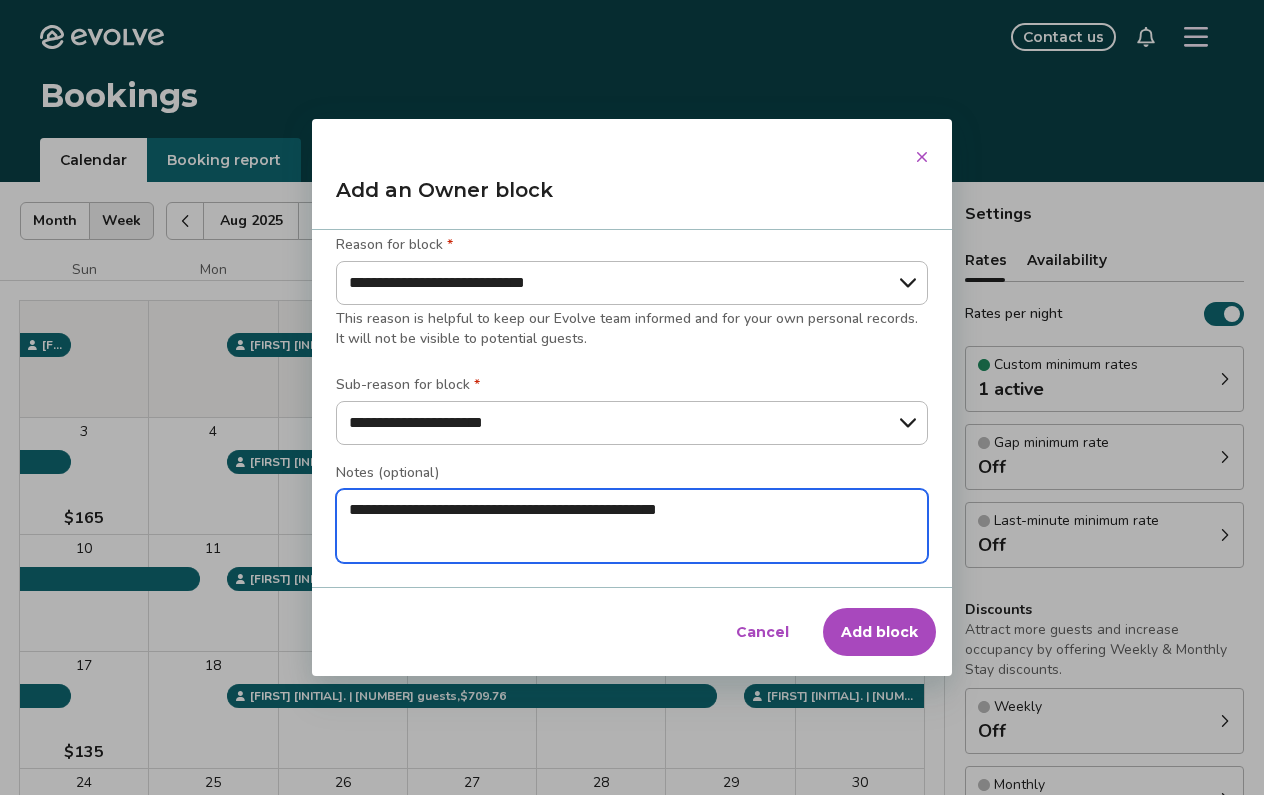 type on "*" 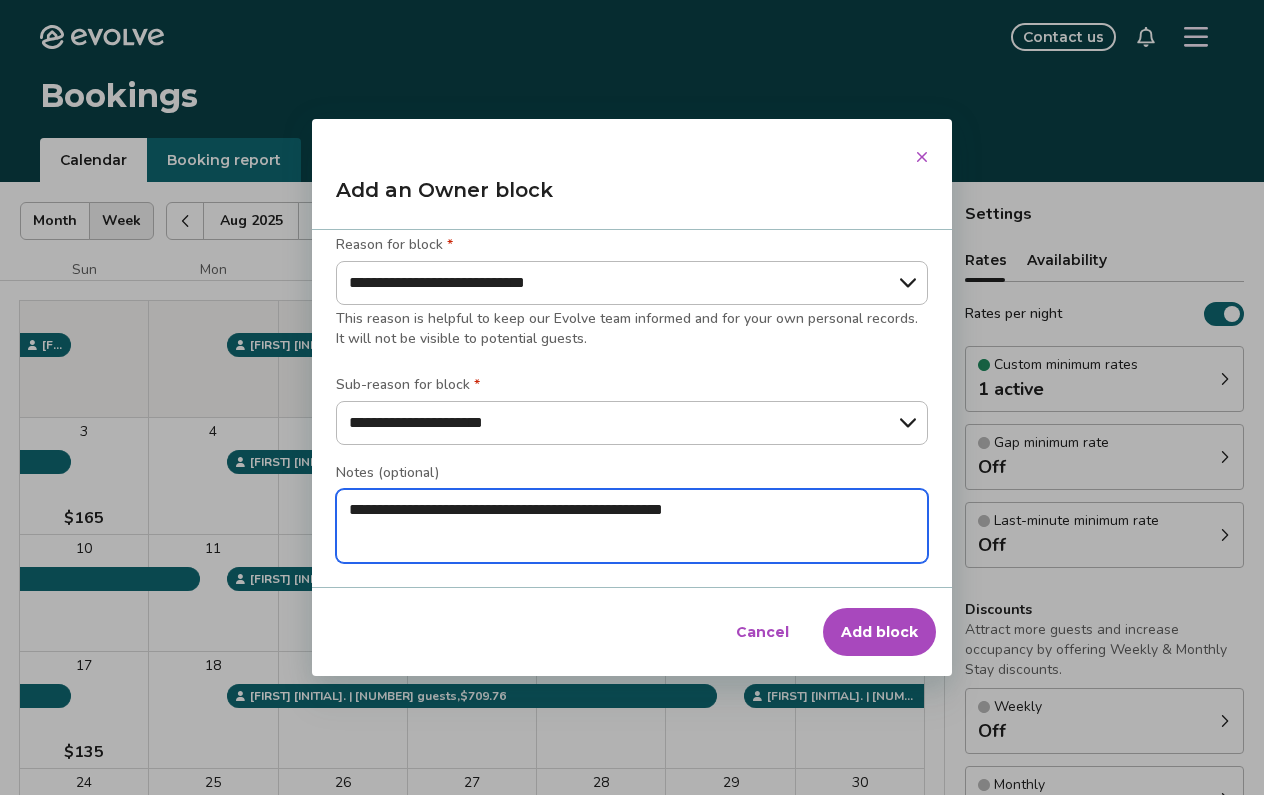 type on "*" 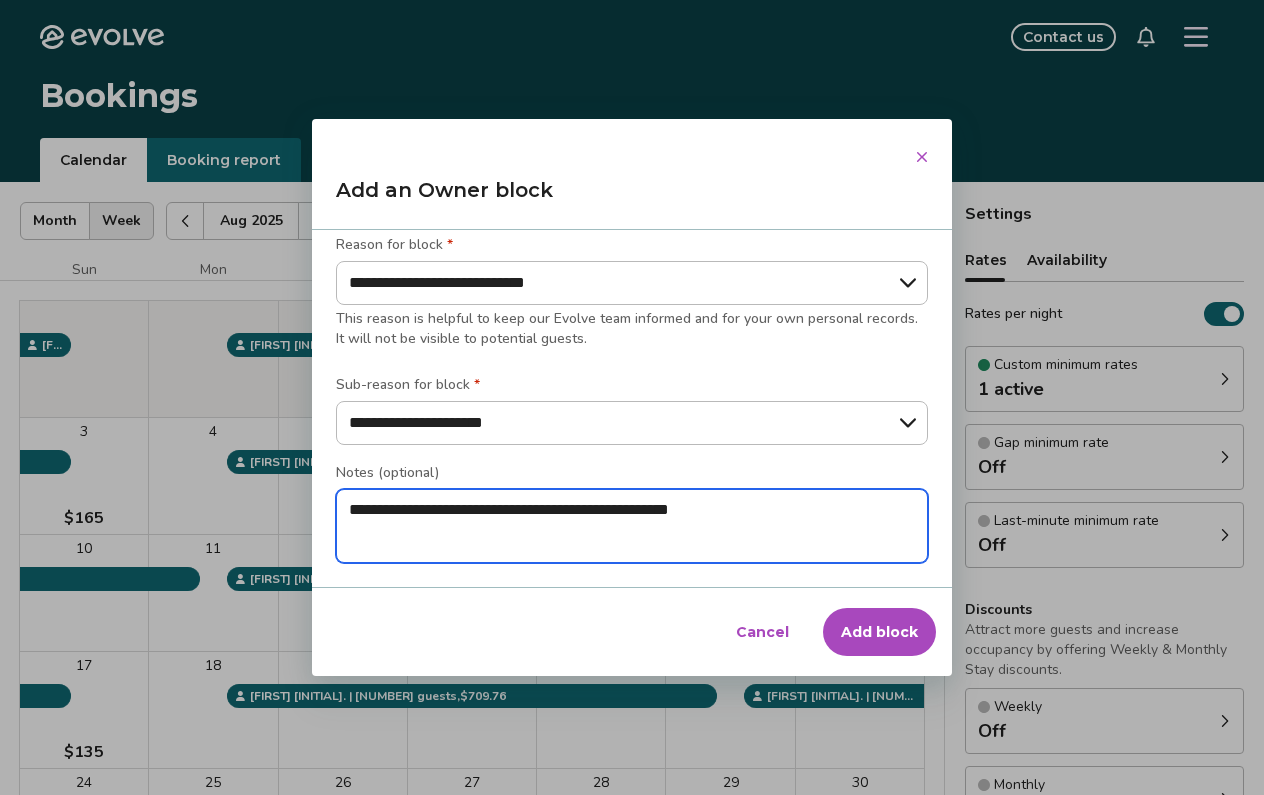 type on "*" 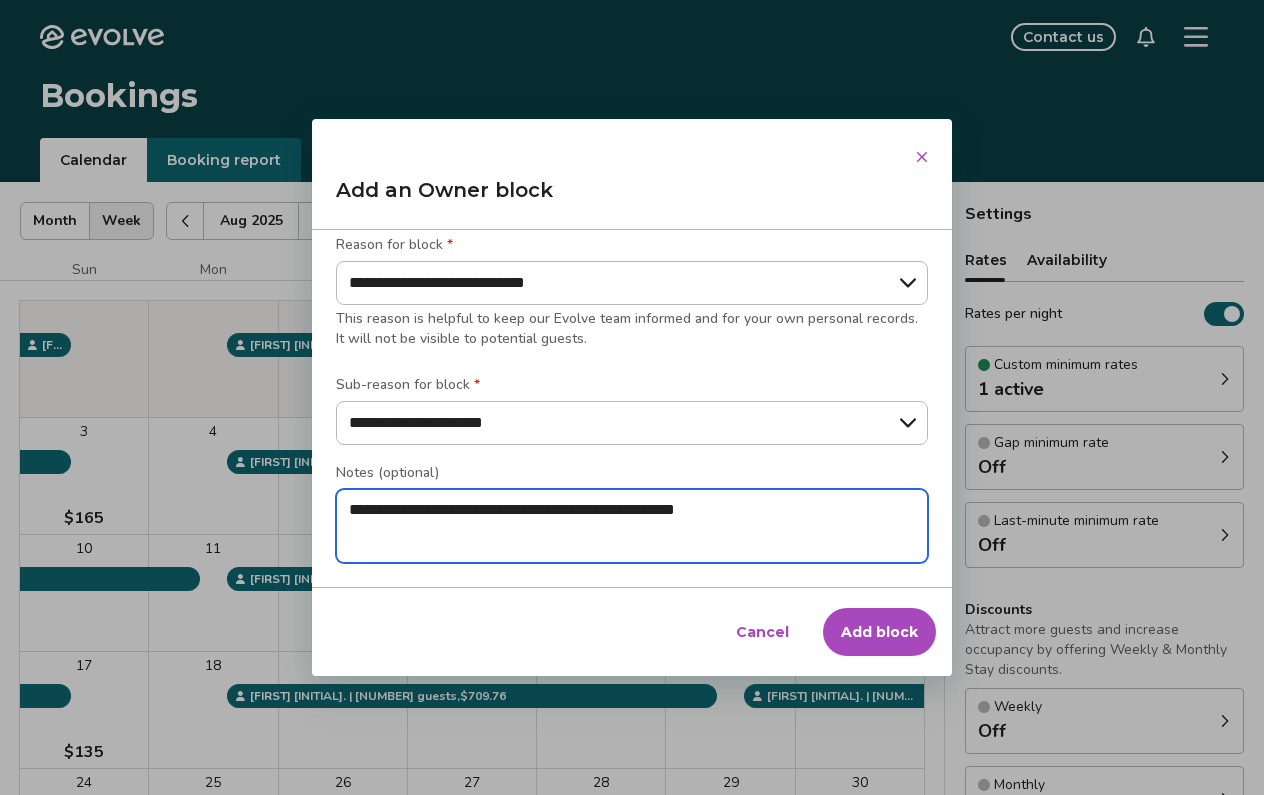 type on "*" 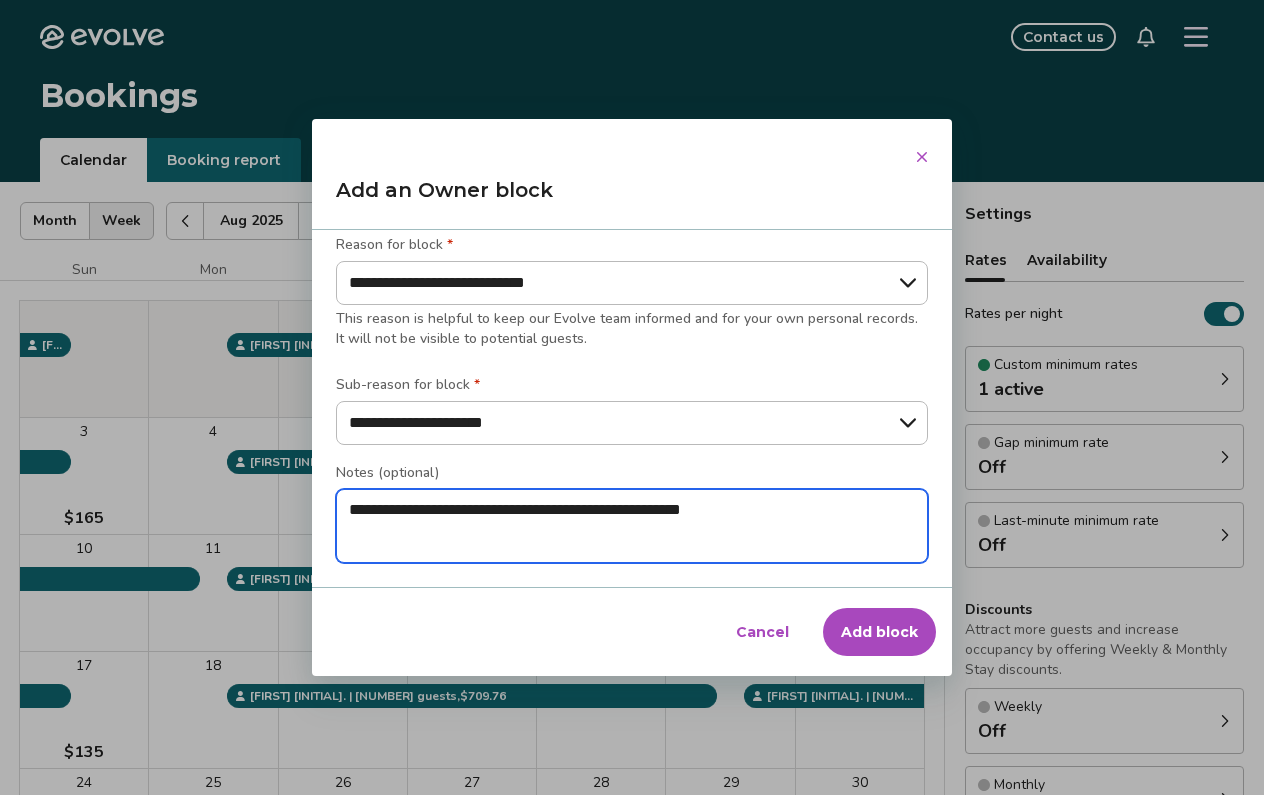 type on "*" 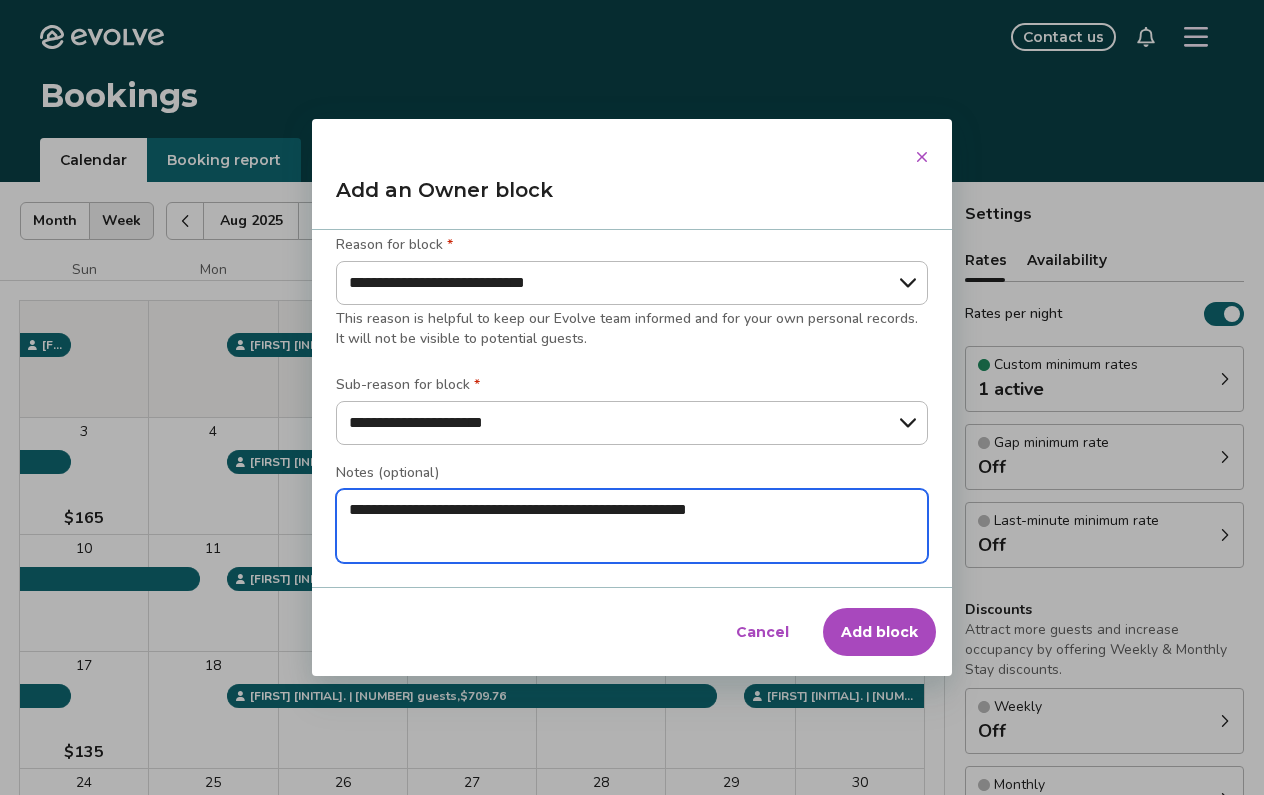 type on "*" 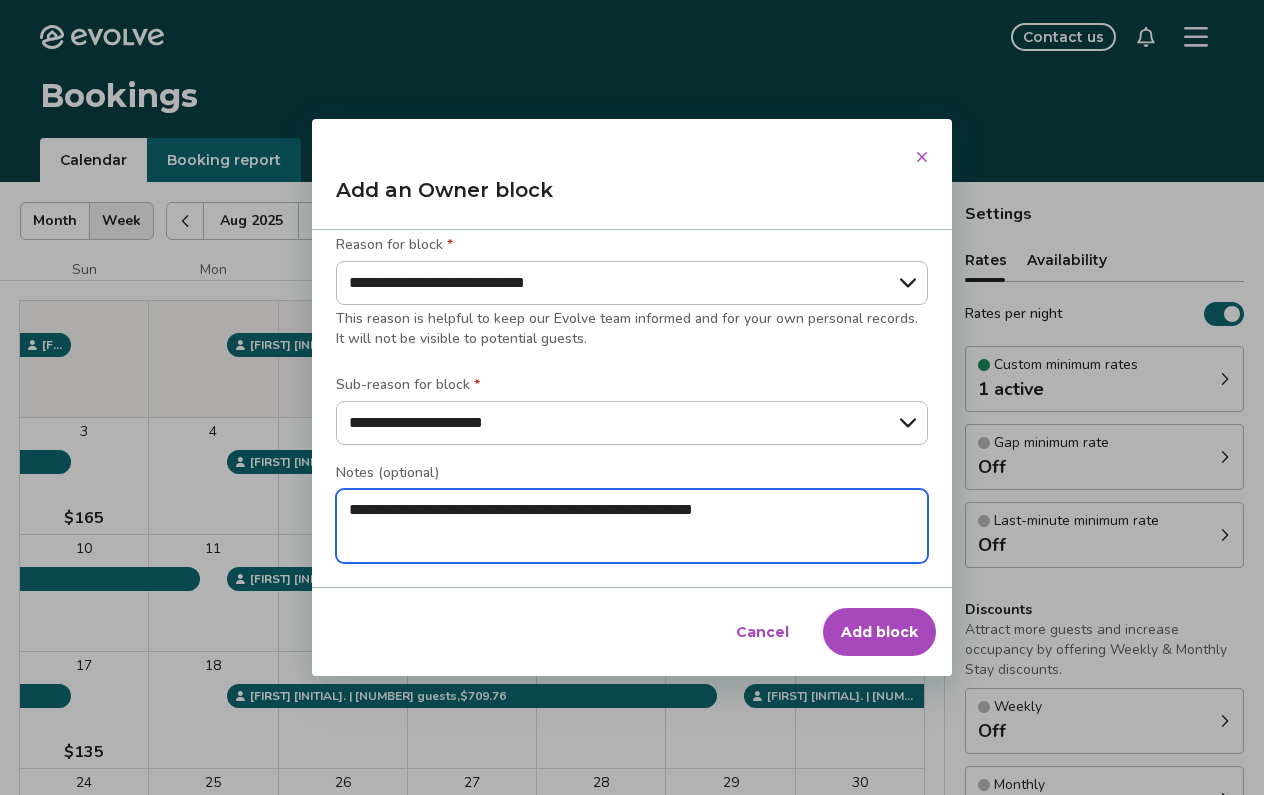 type on "*" 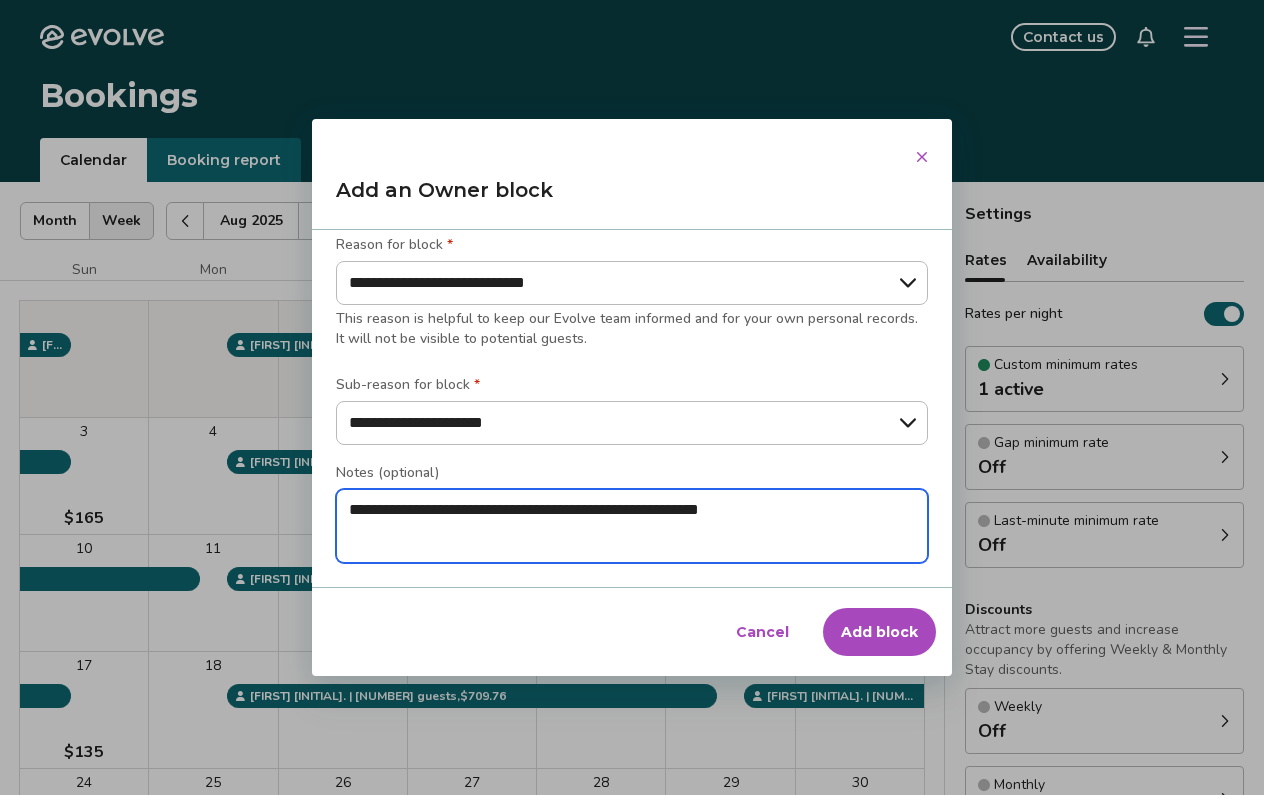 click on "**********" at bounding box center (632, 526) 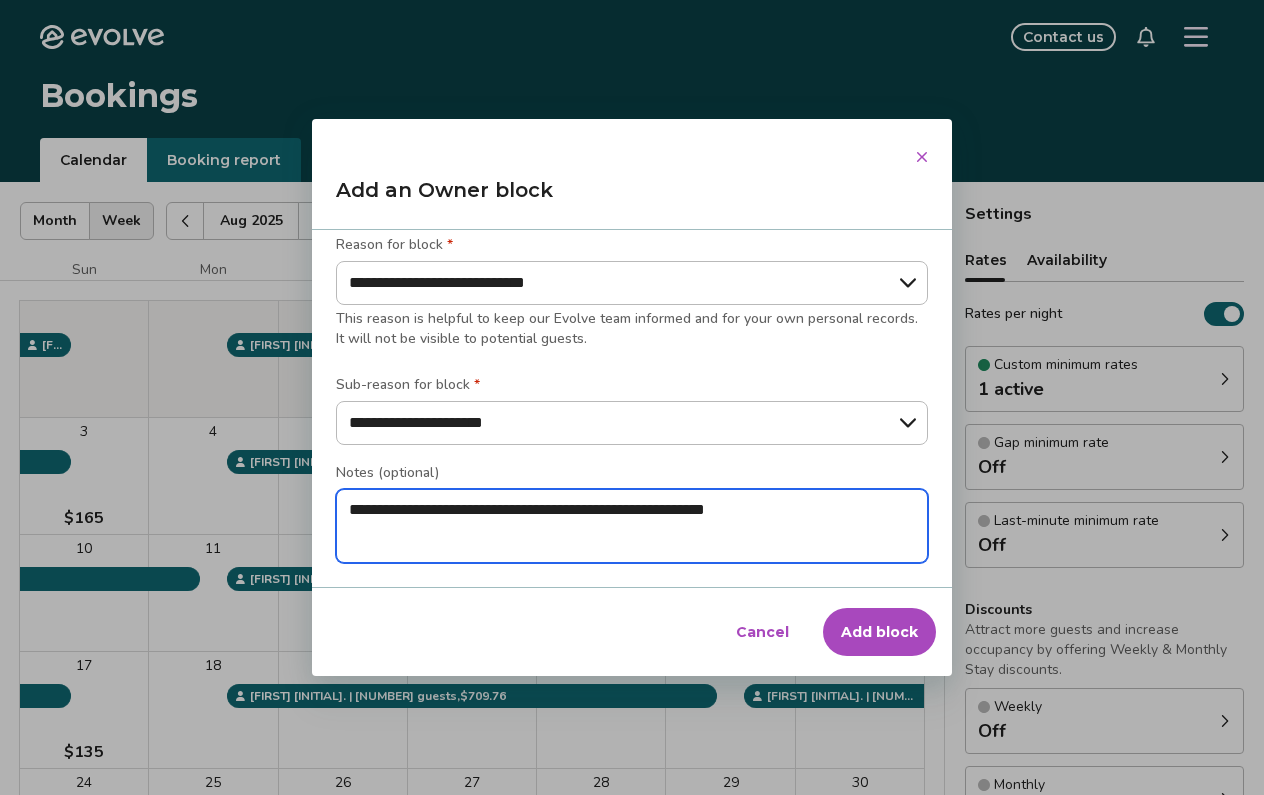 click on "**********" at bounding box center (632, 526) 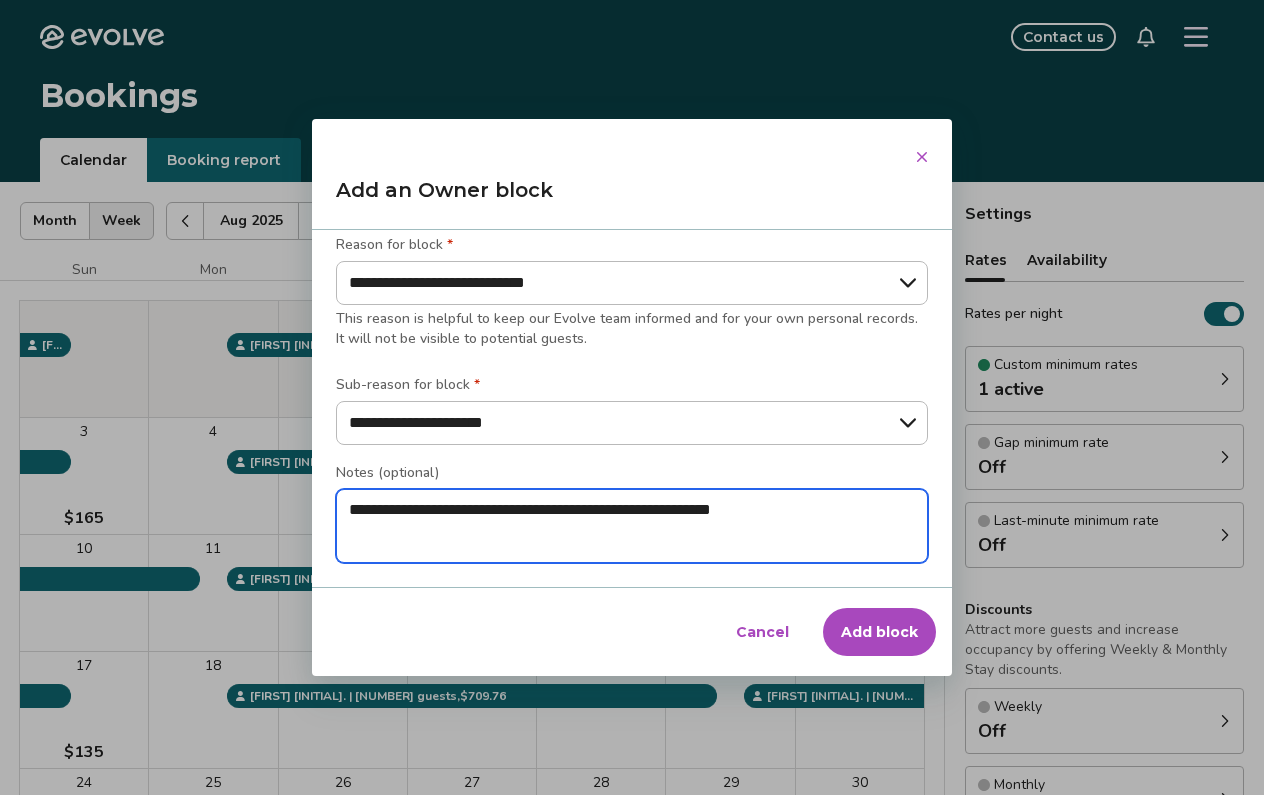 type on "*" 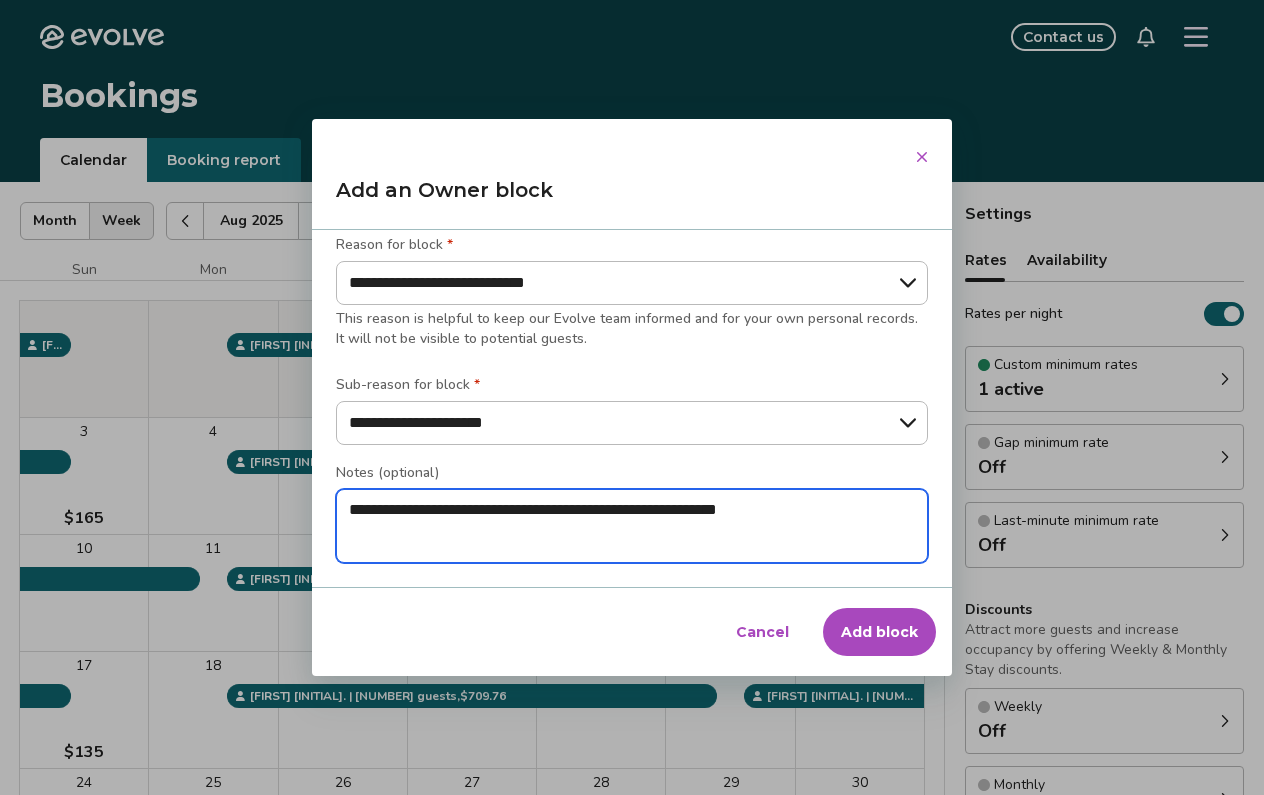 type on "*" 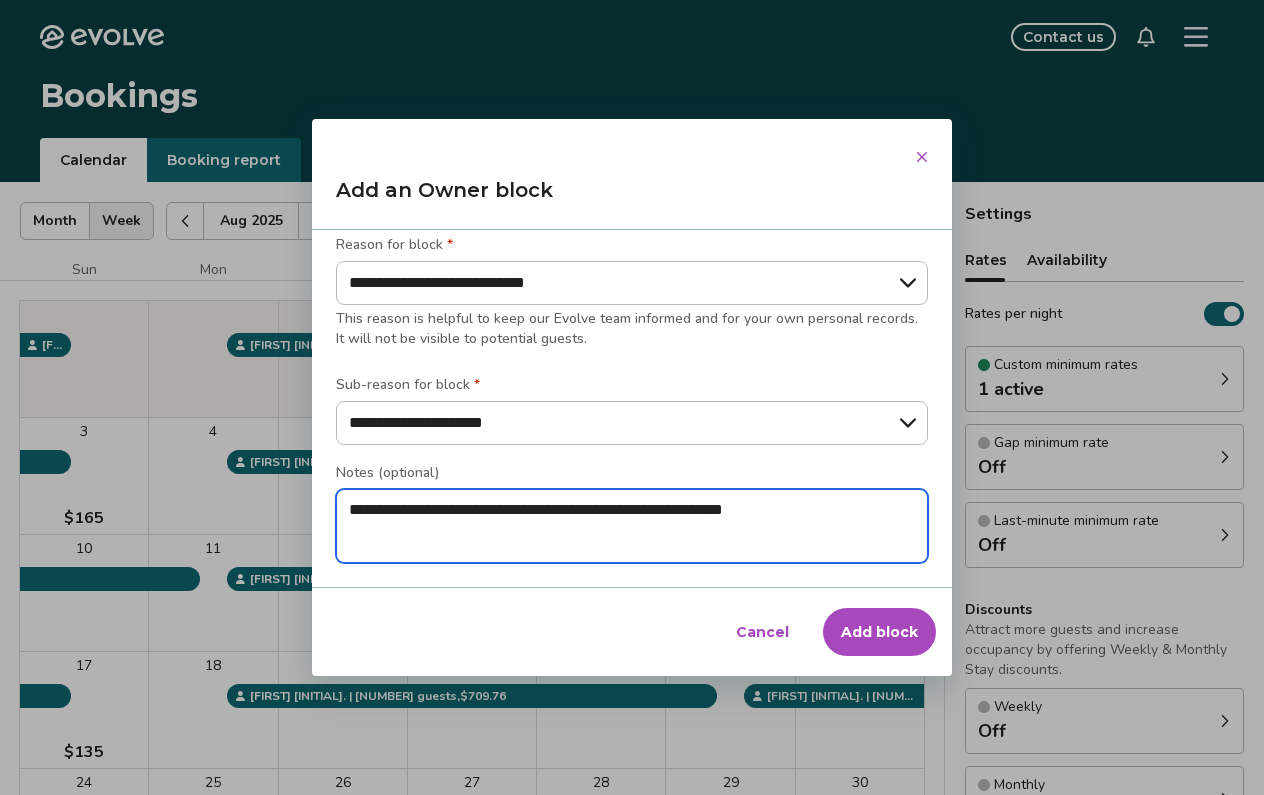type on "*" 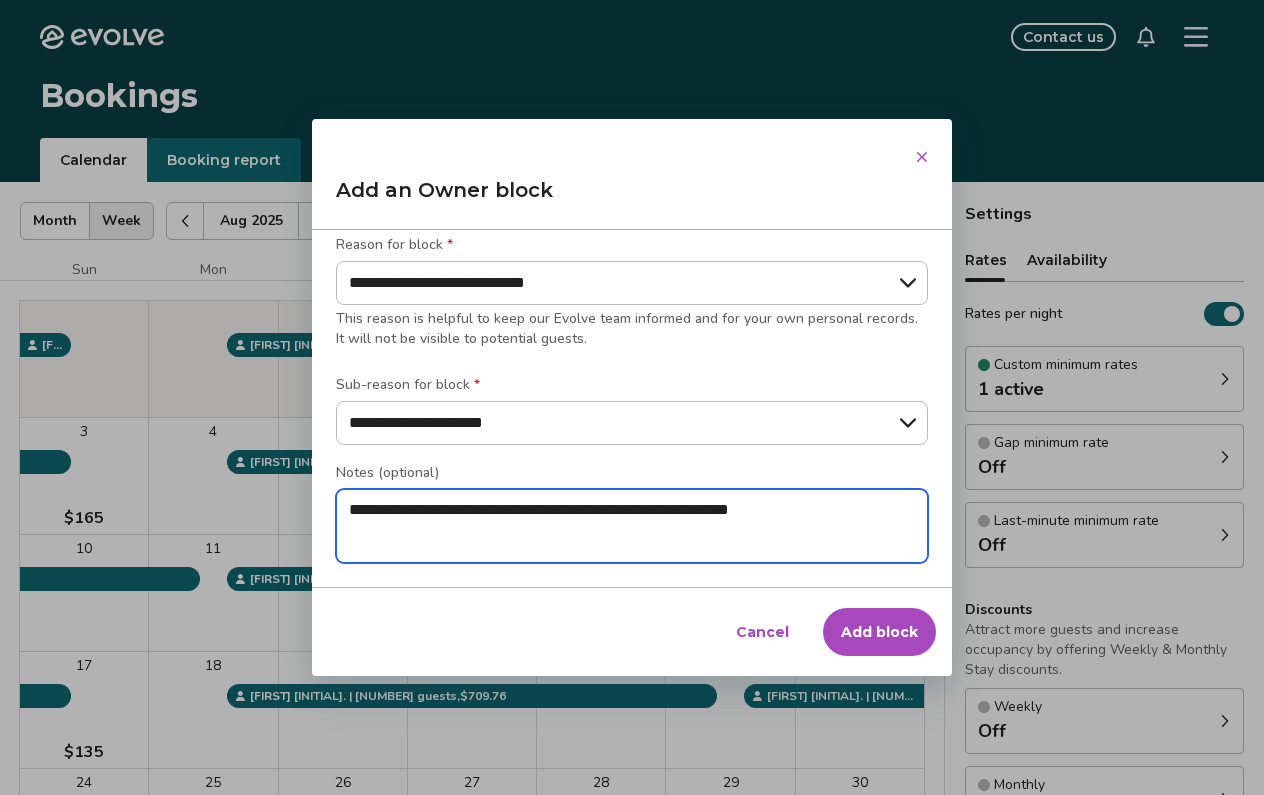 type on "*" 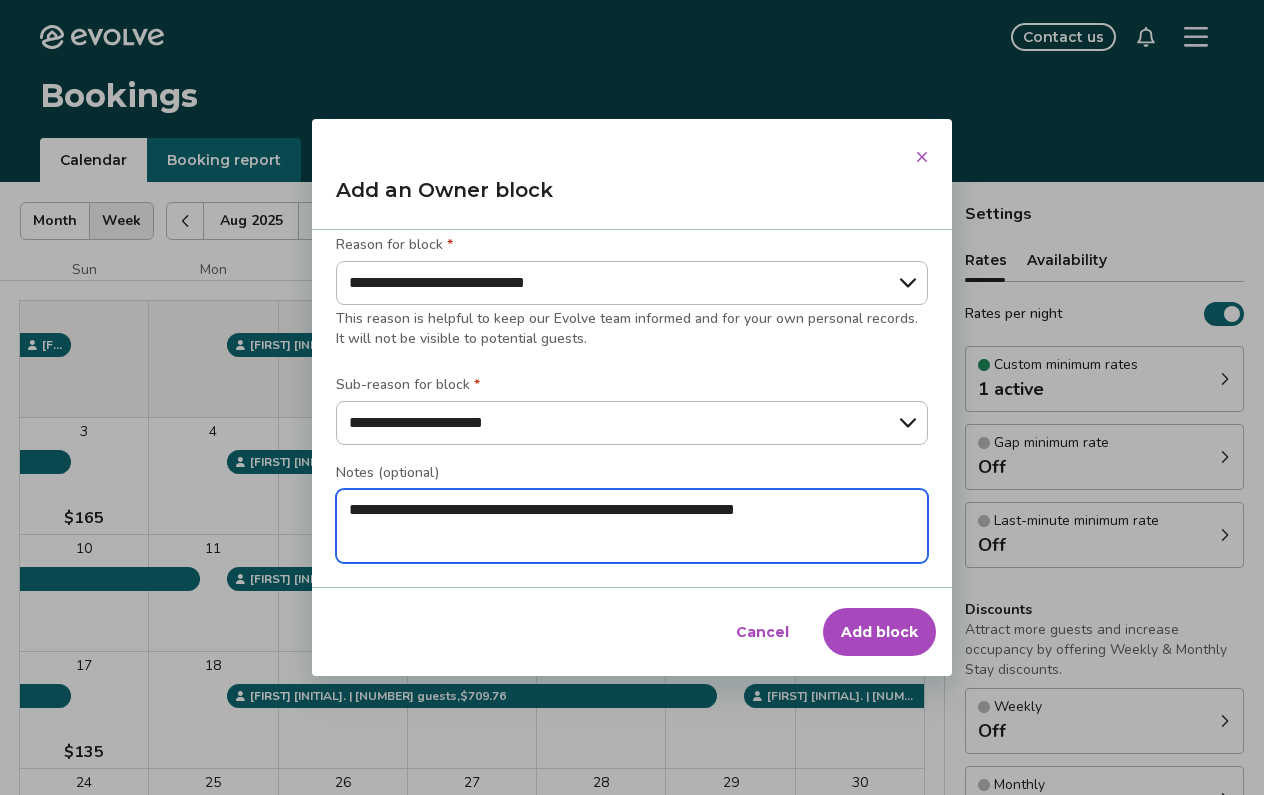 type on "*" 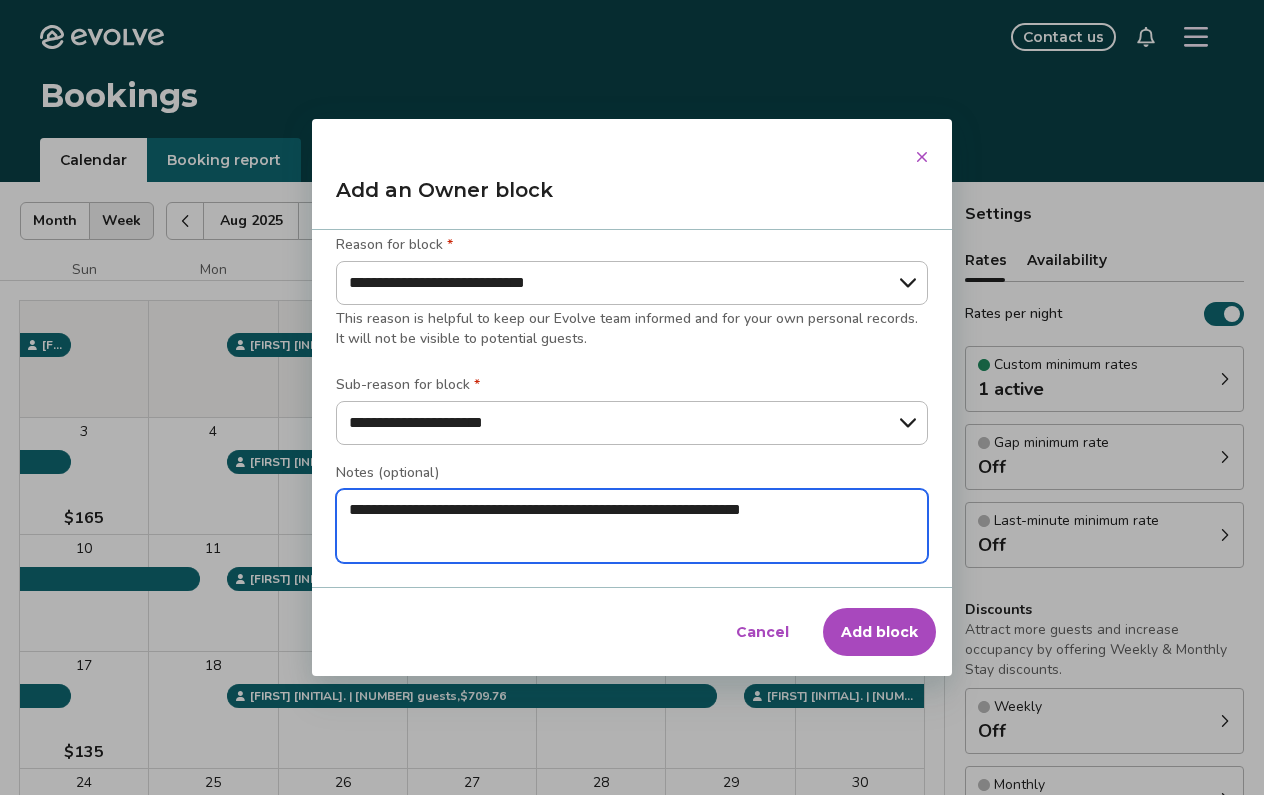 type on "*" 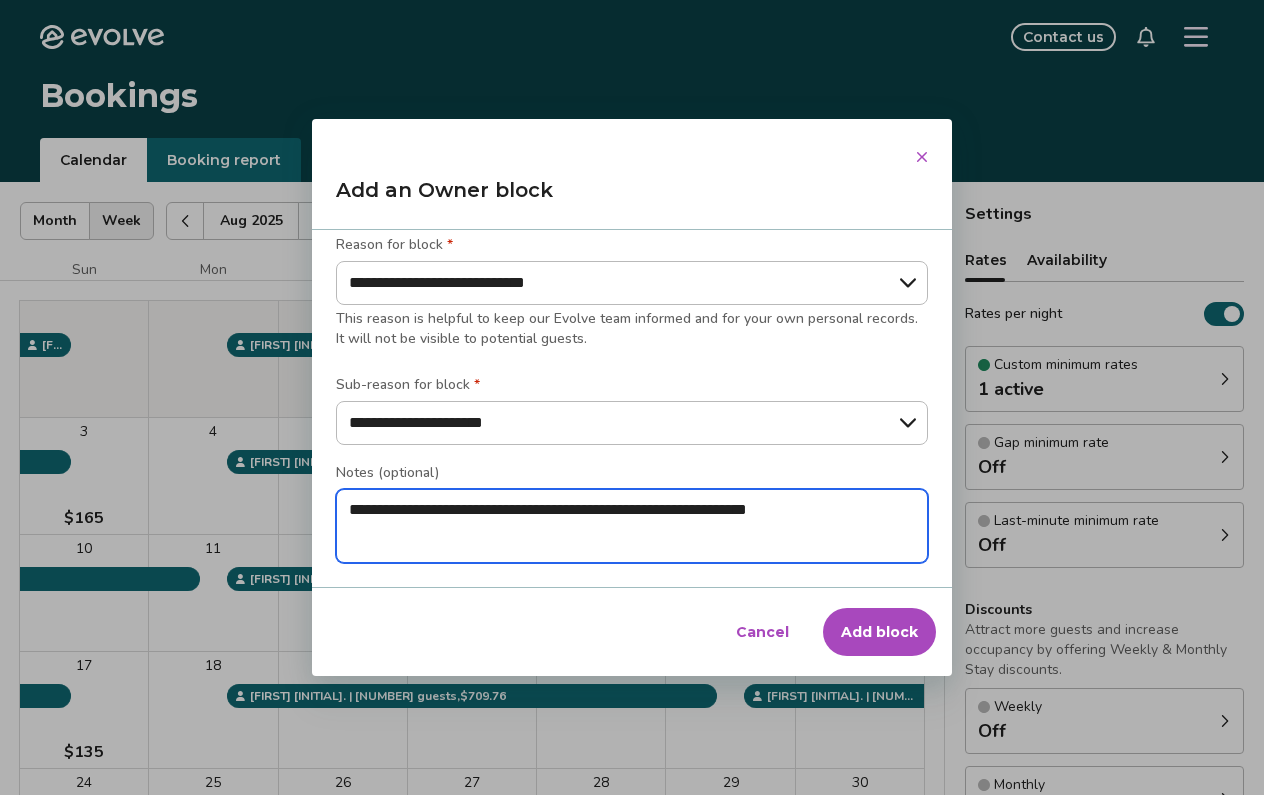 type on "*" 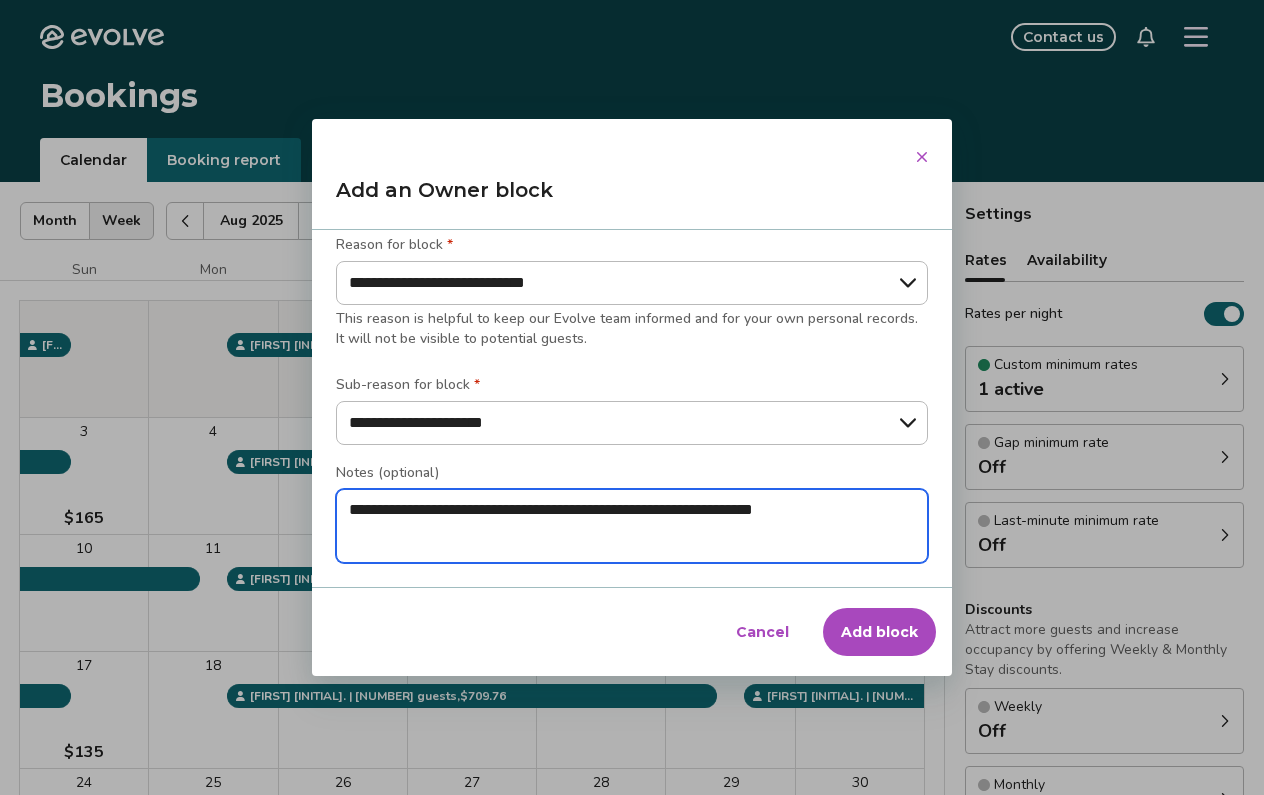 type on "*" 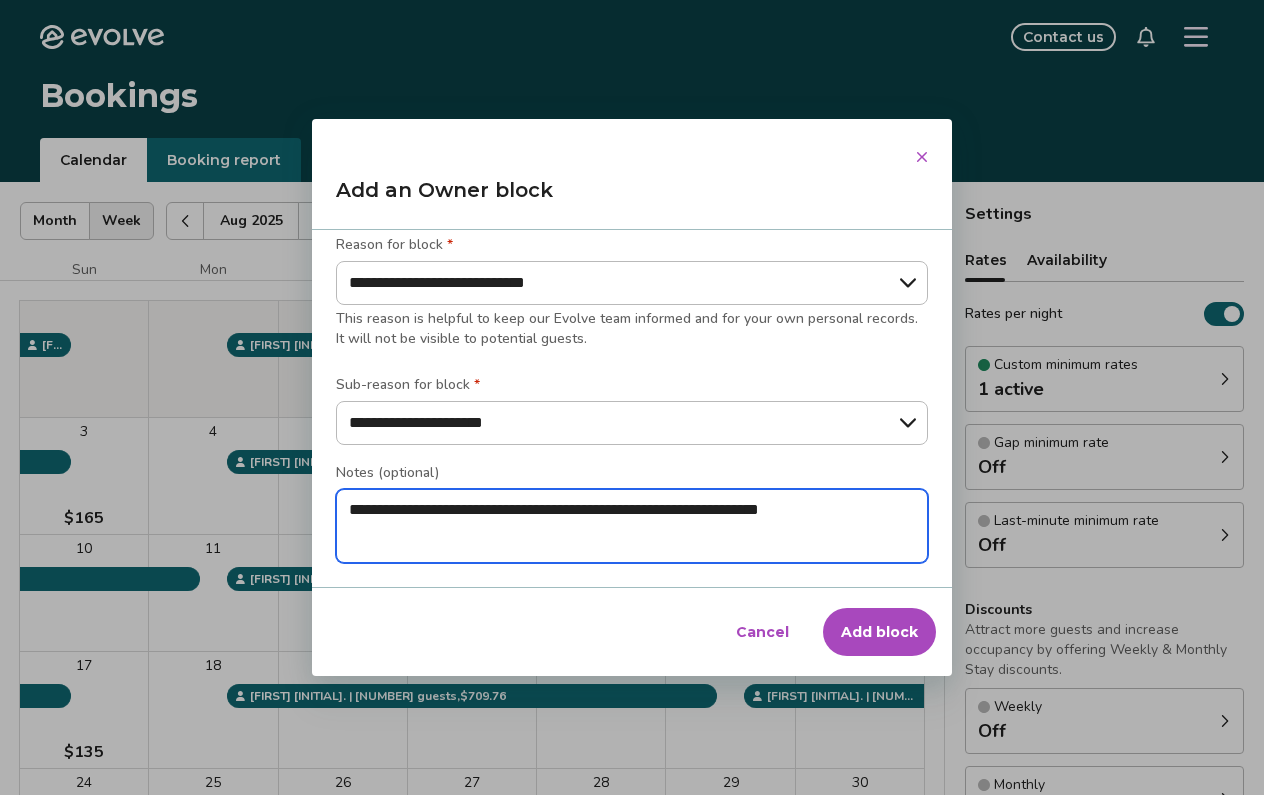 type on "*" 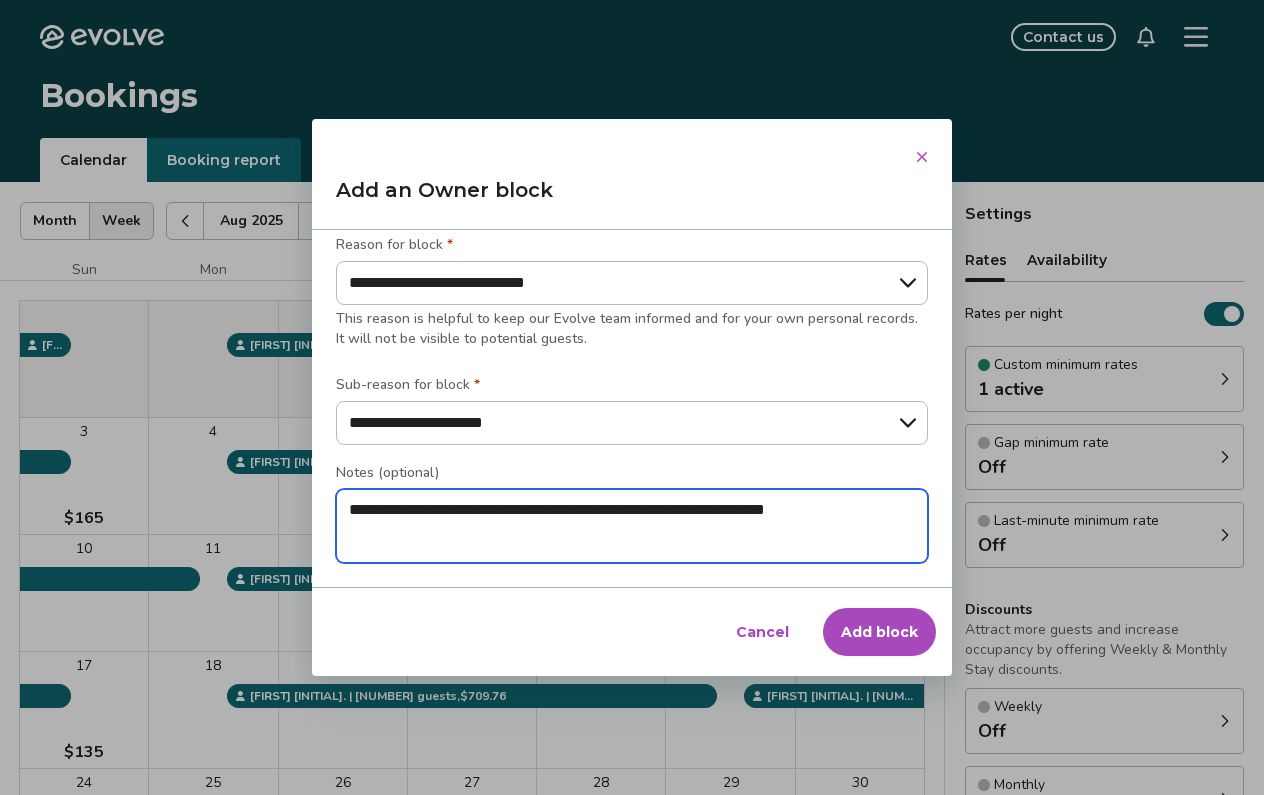 type on "*" 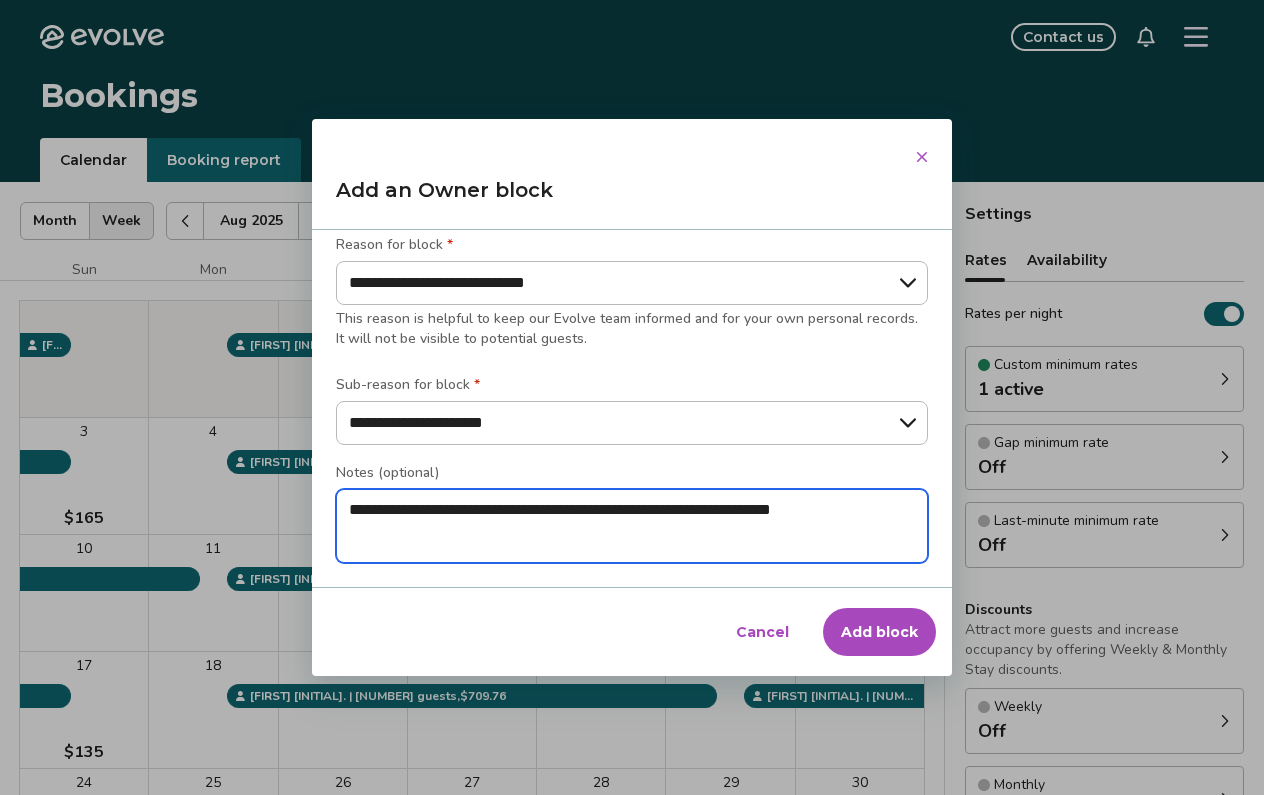 type on "*" 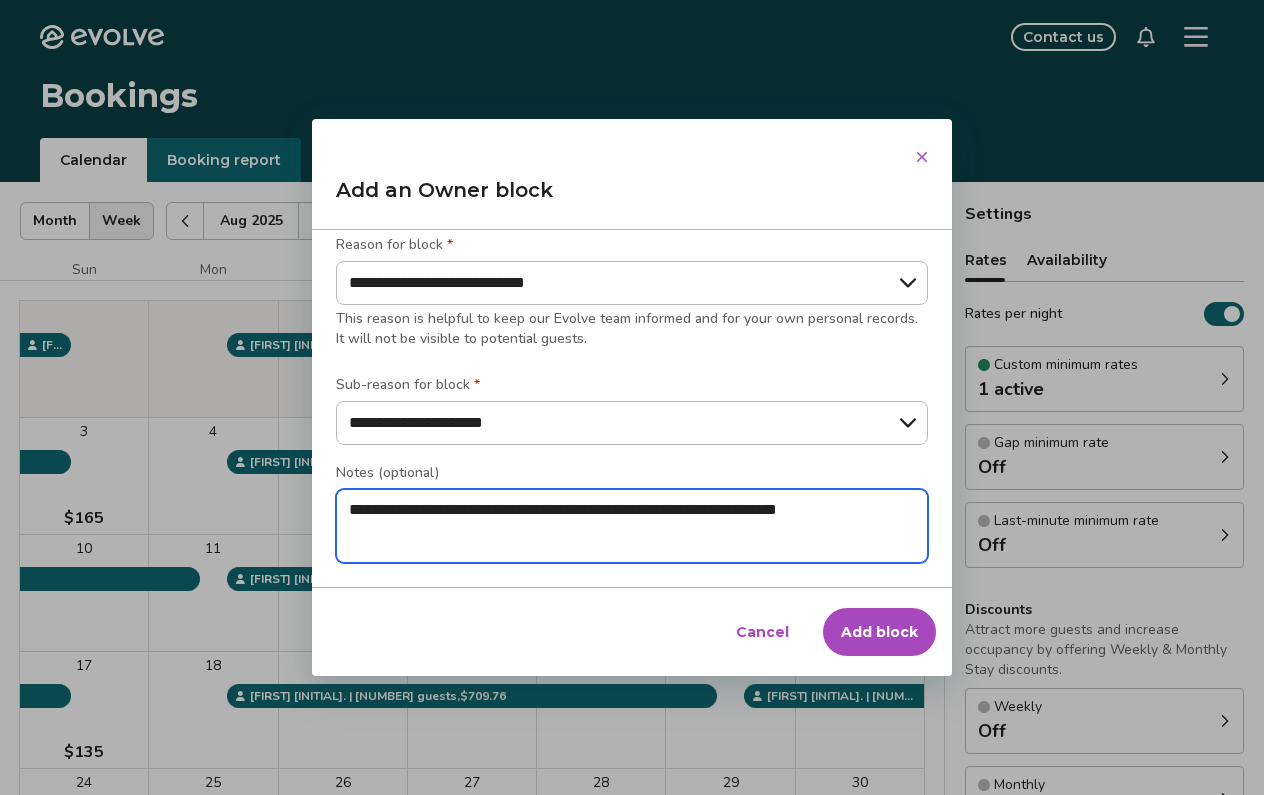 type on "*" 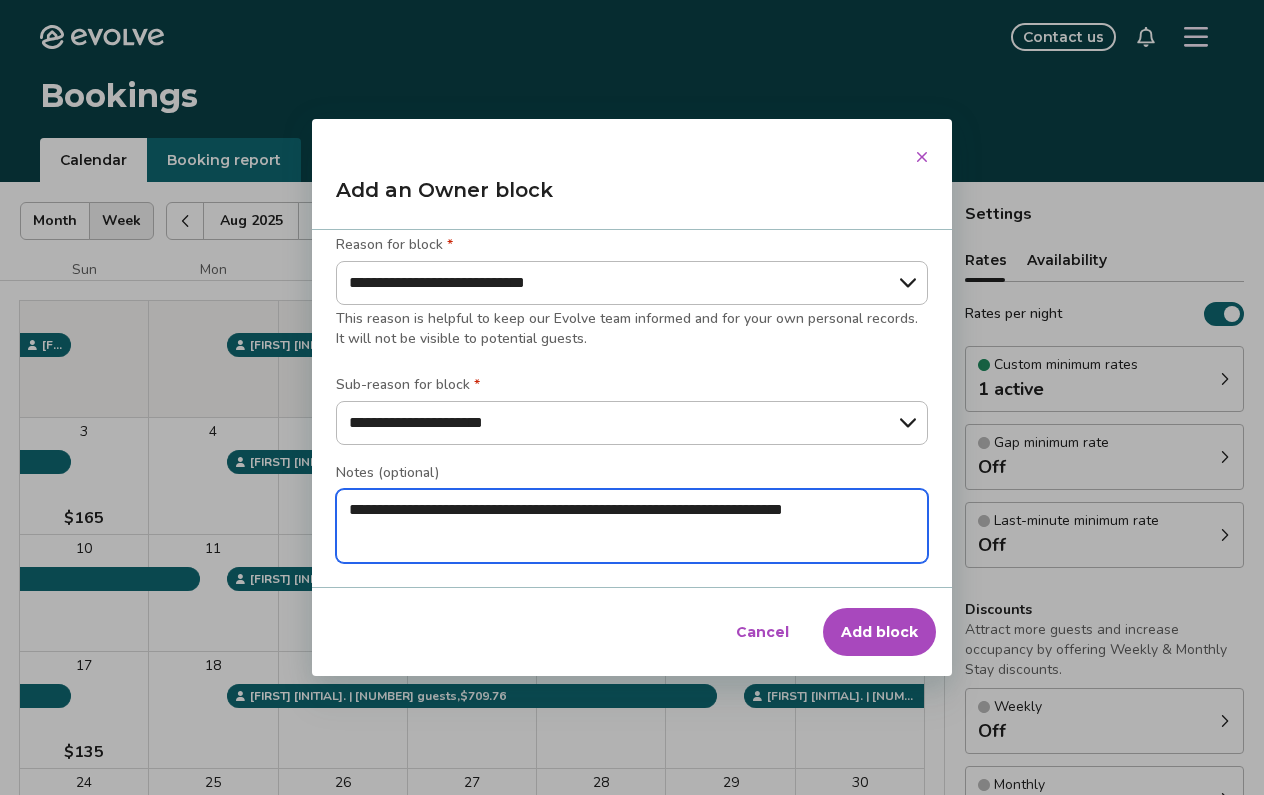 type on "*" 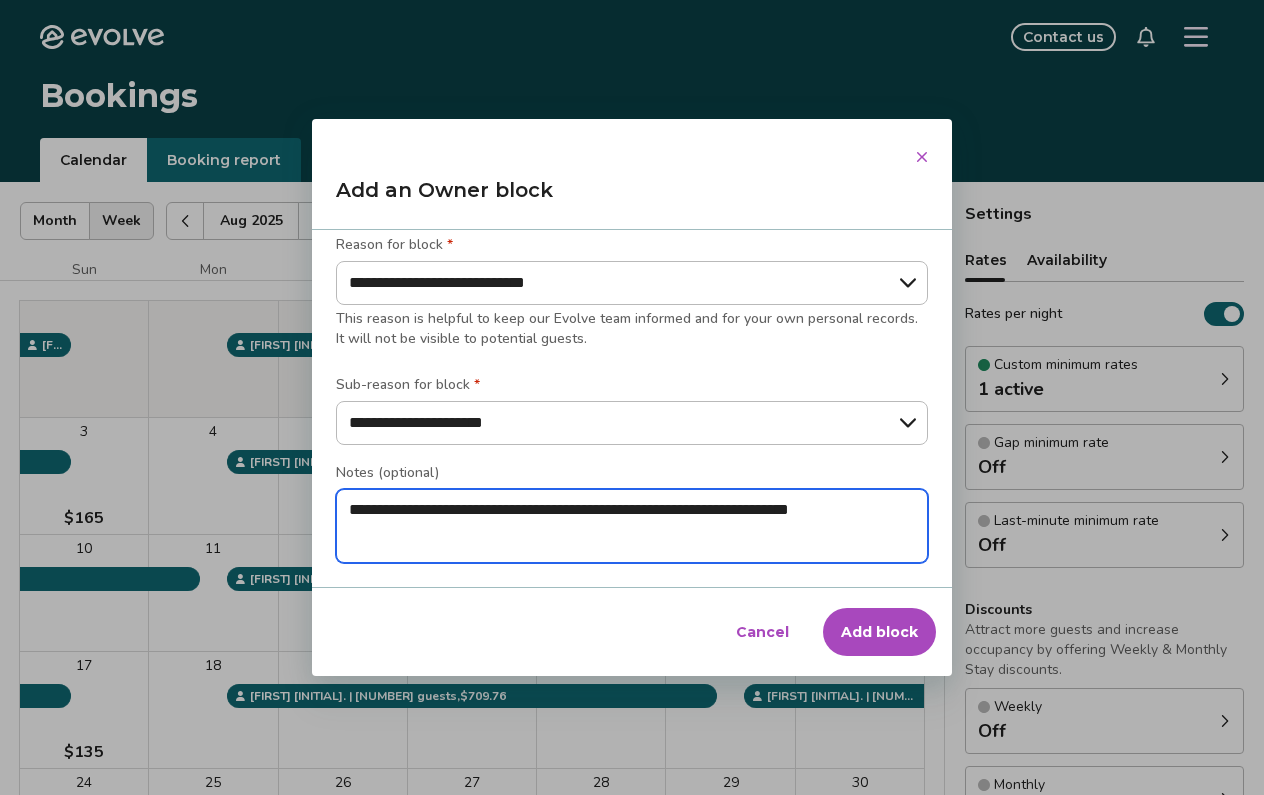 type on "*" 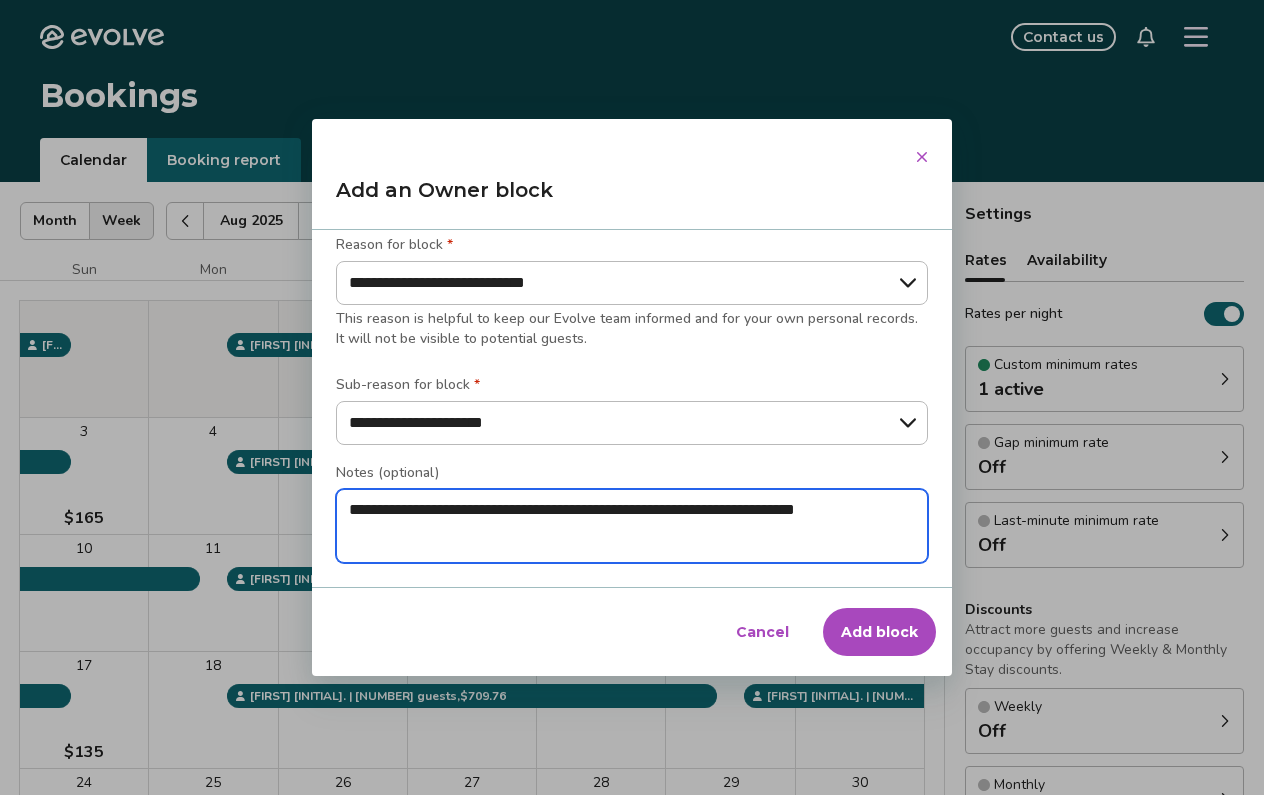 type on "*" 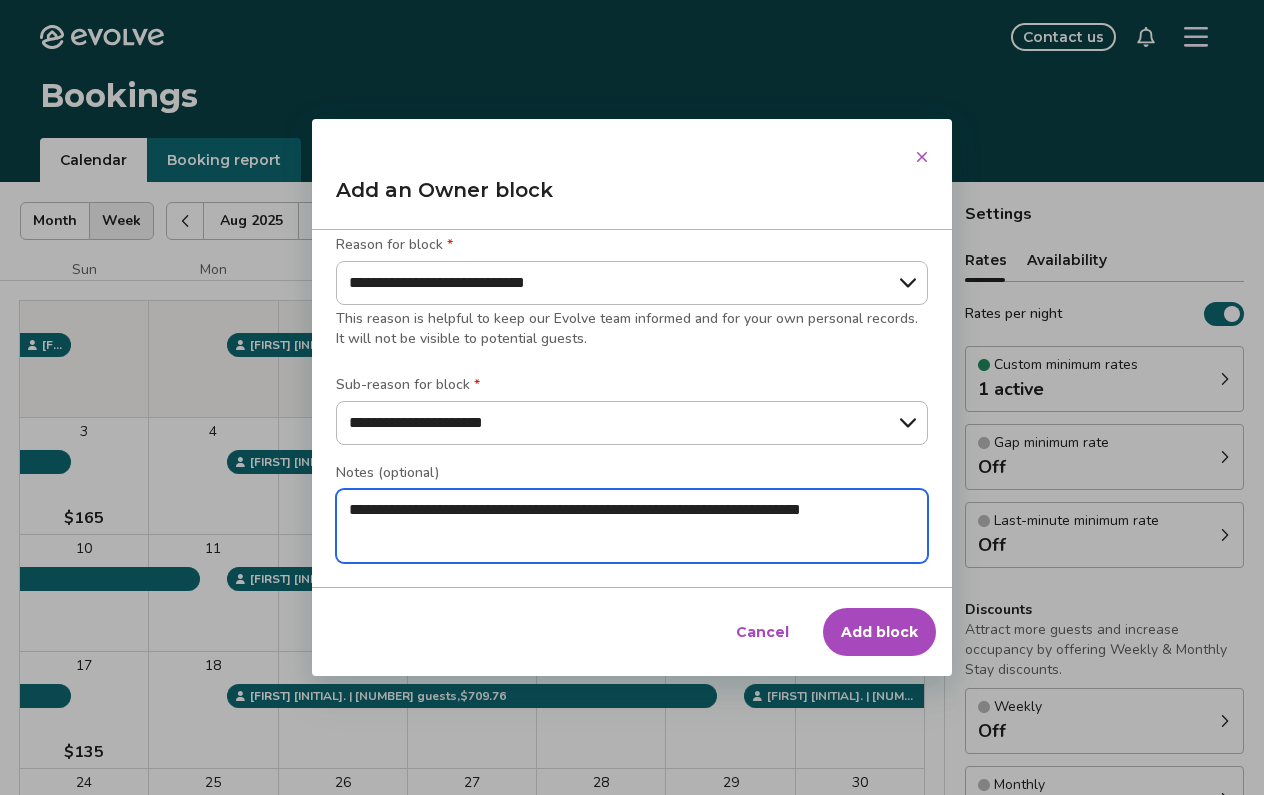 type on "*" 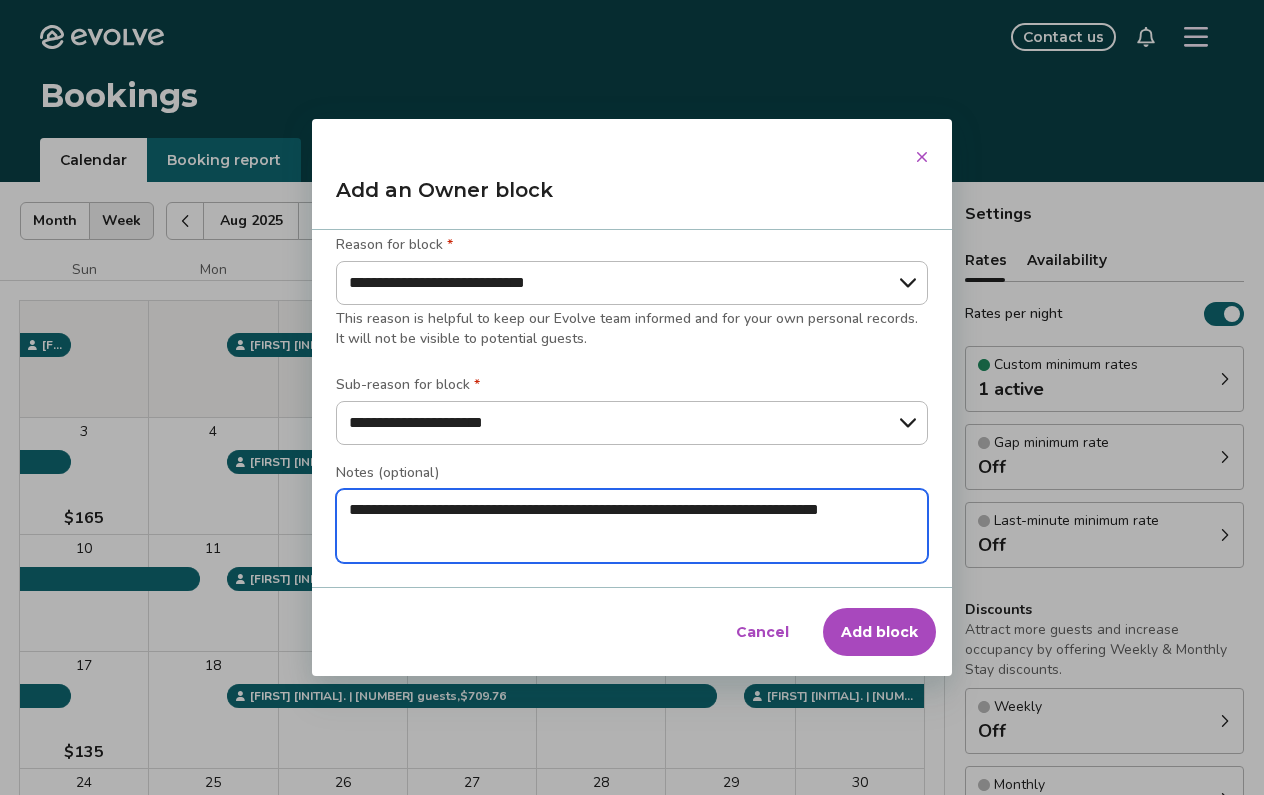type on "*" 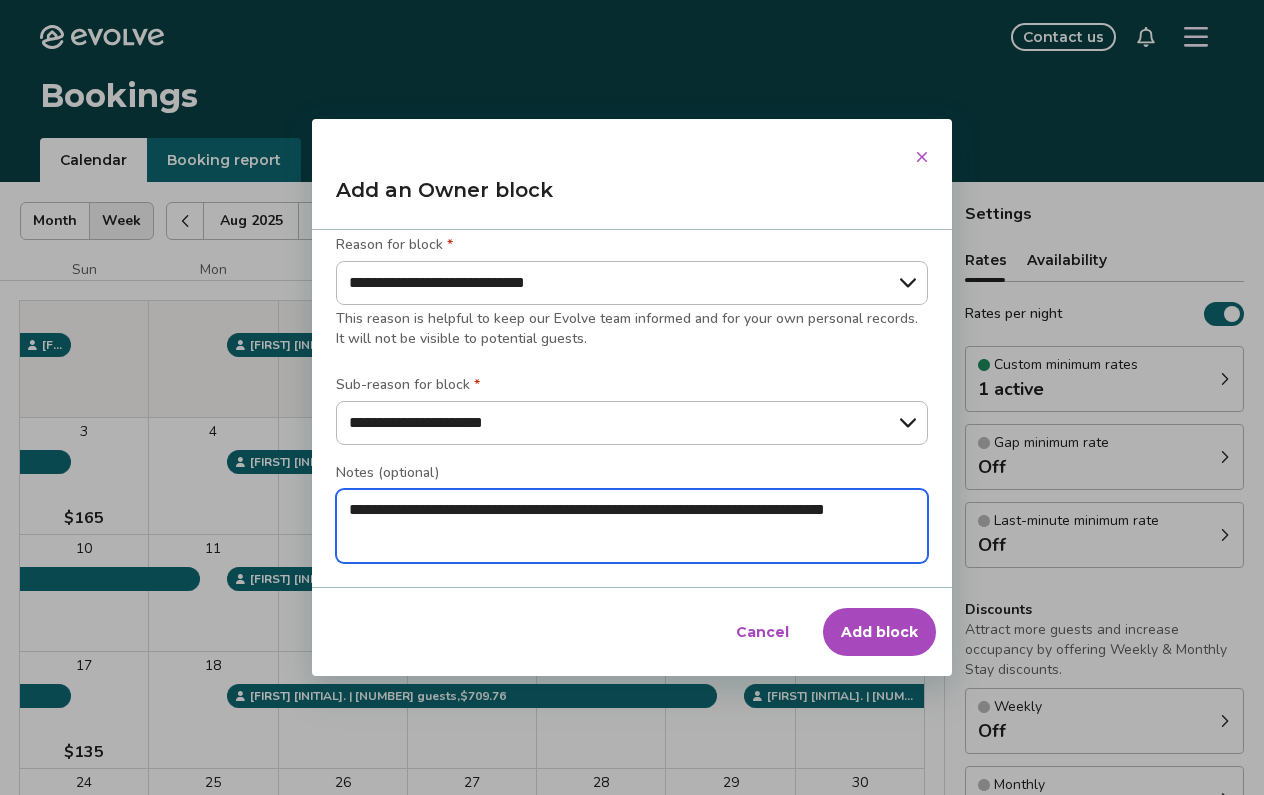 type on "*" 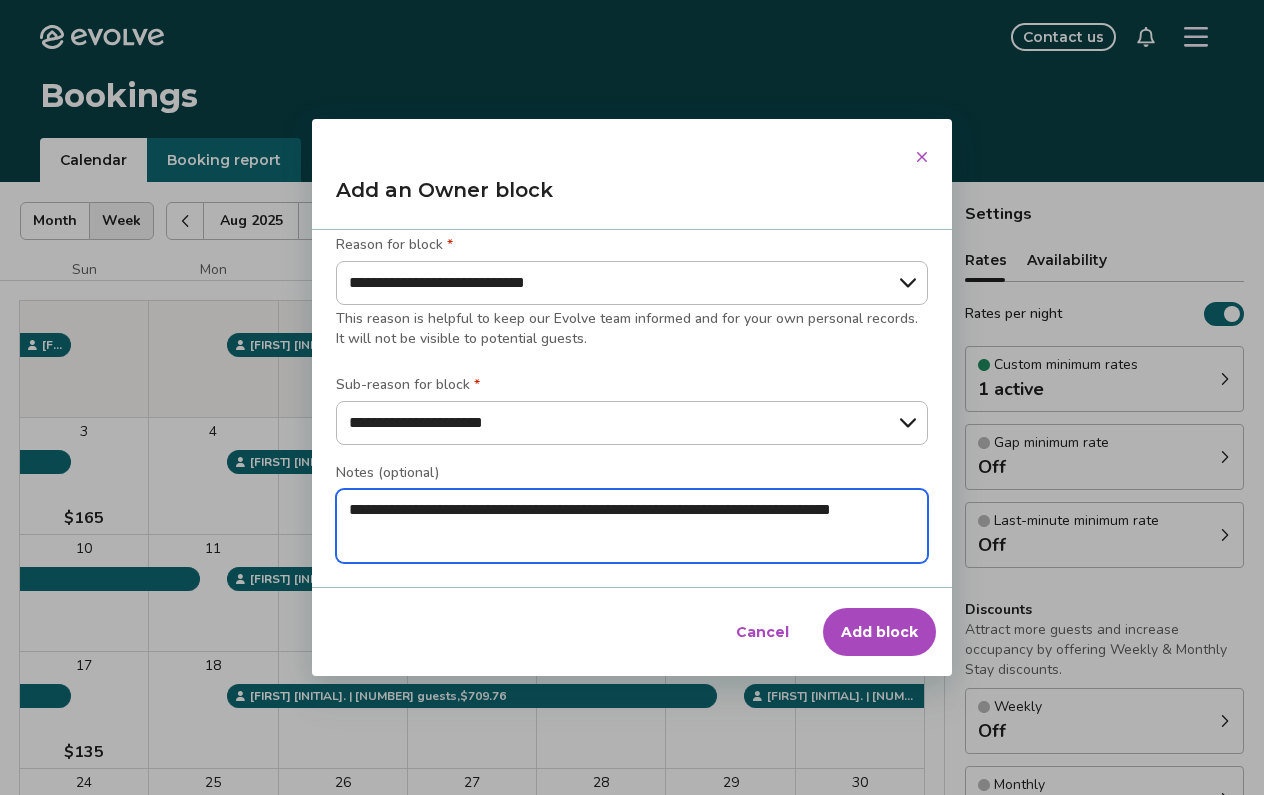 type on "*" 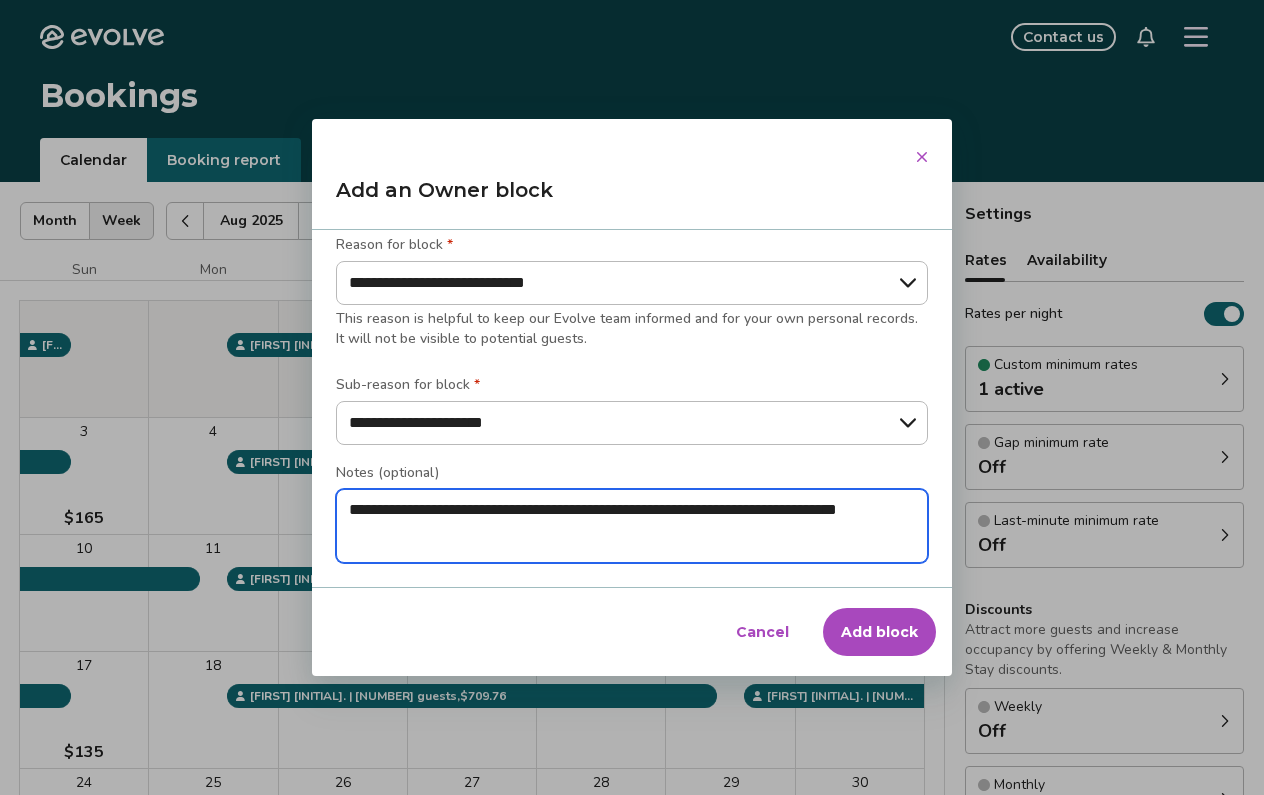 type on "*" 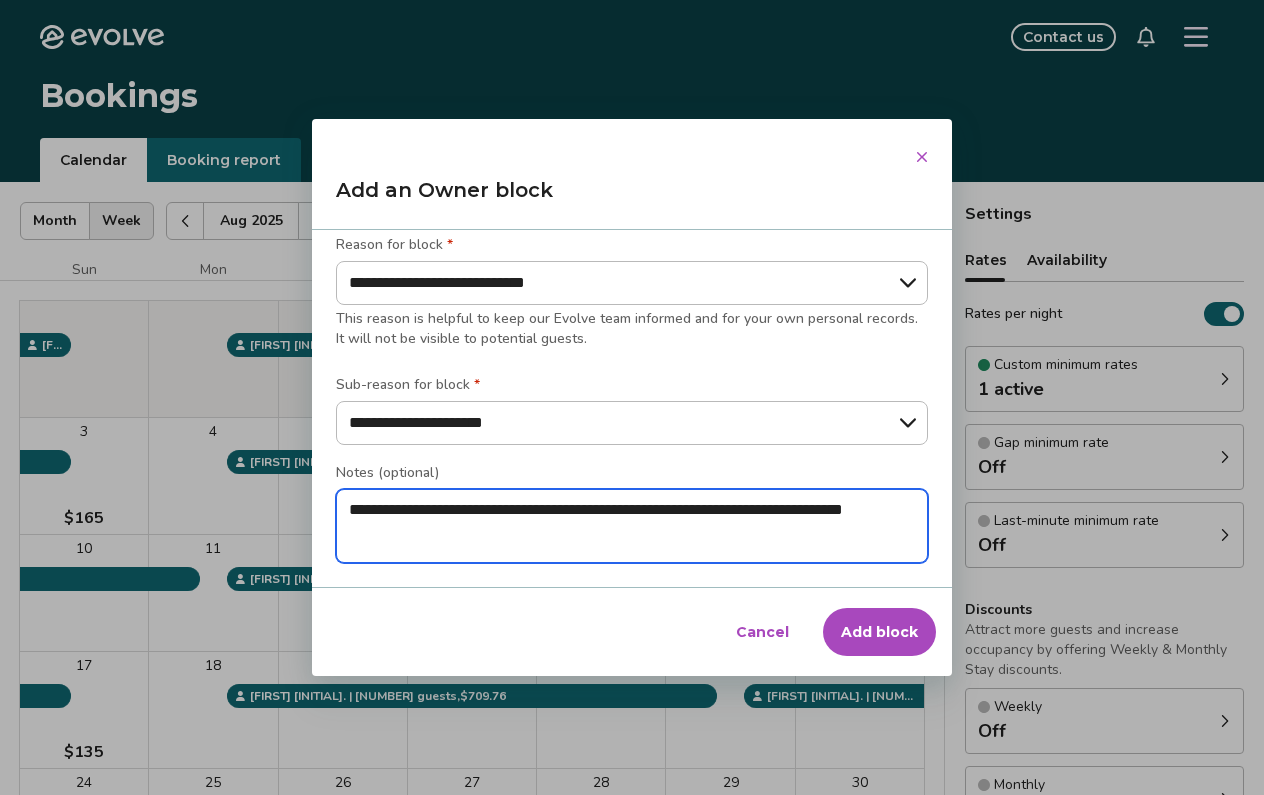 type on "*" 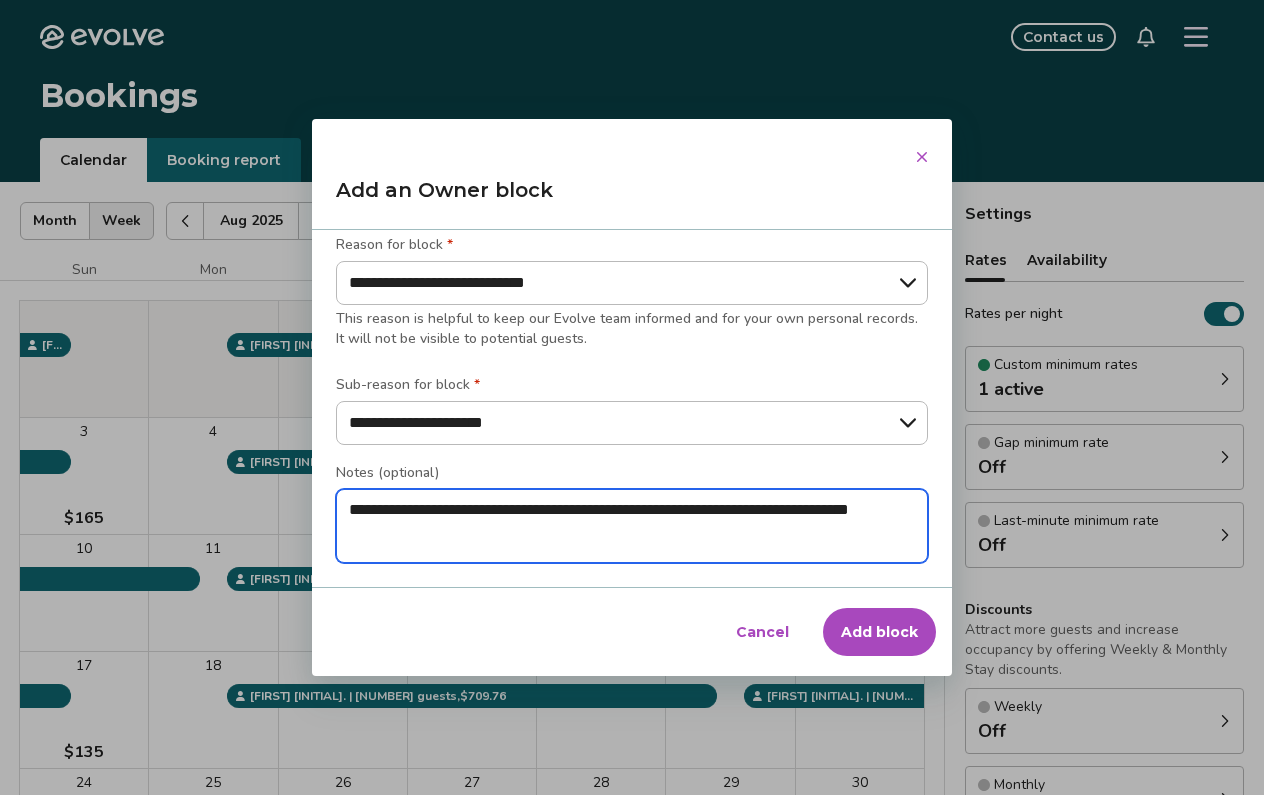 type on "*" 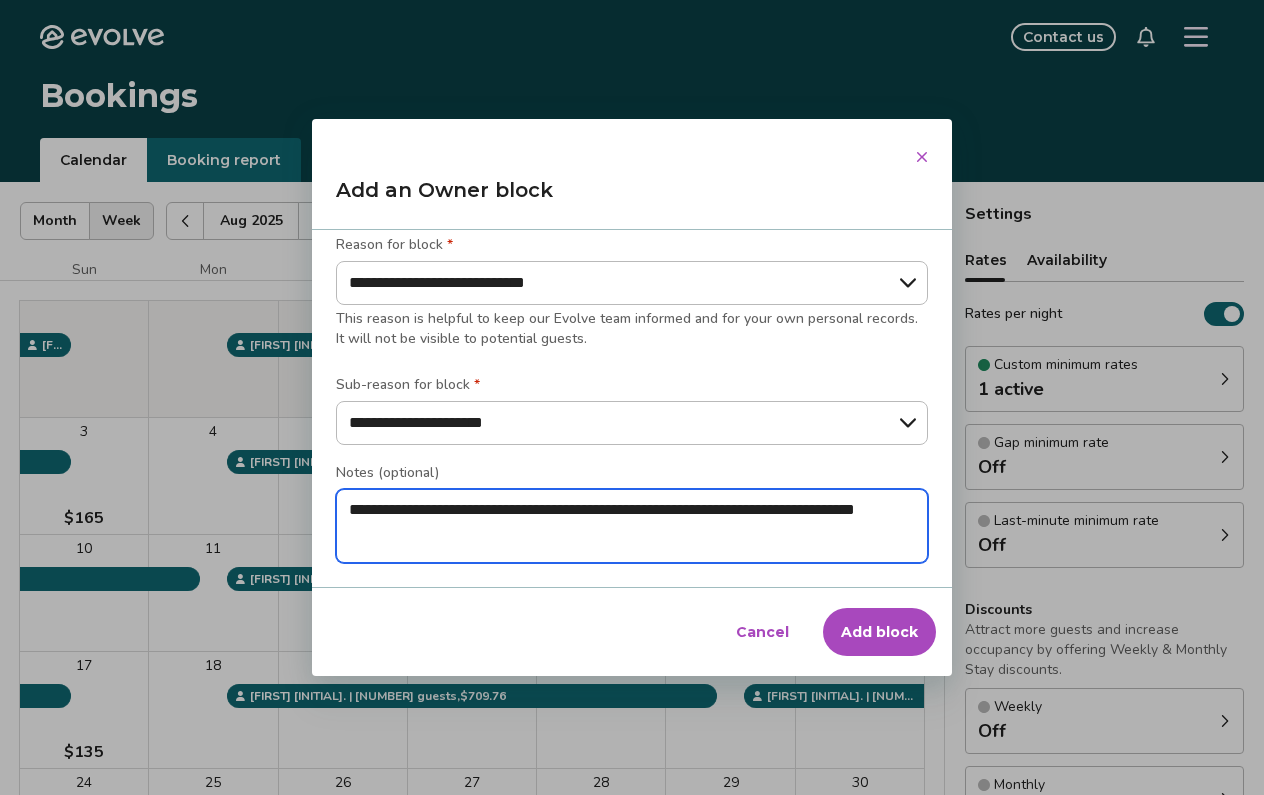 type on "*" 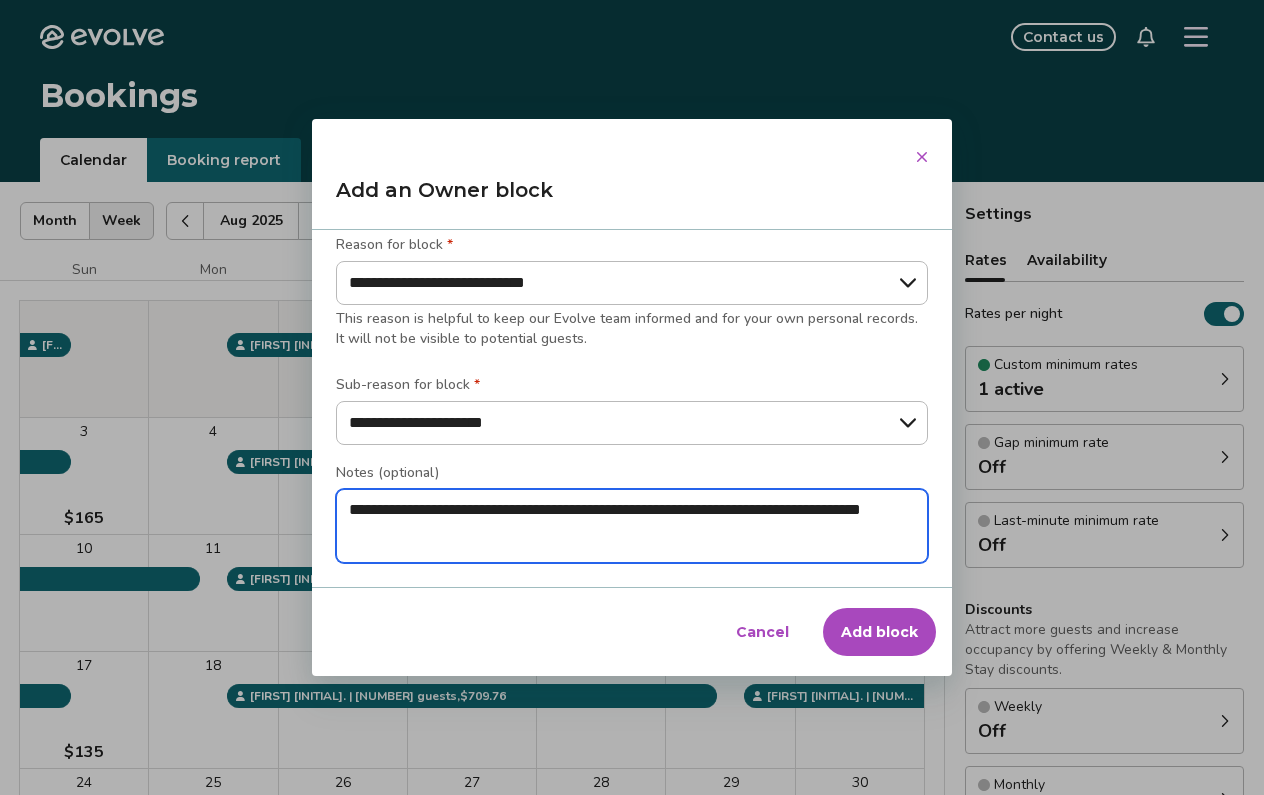 type on "*" 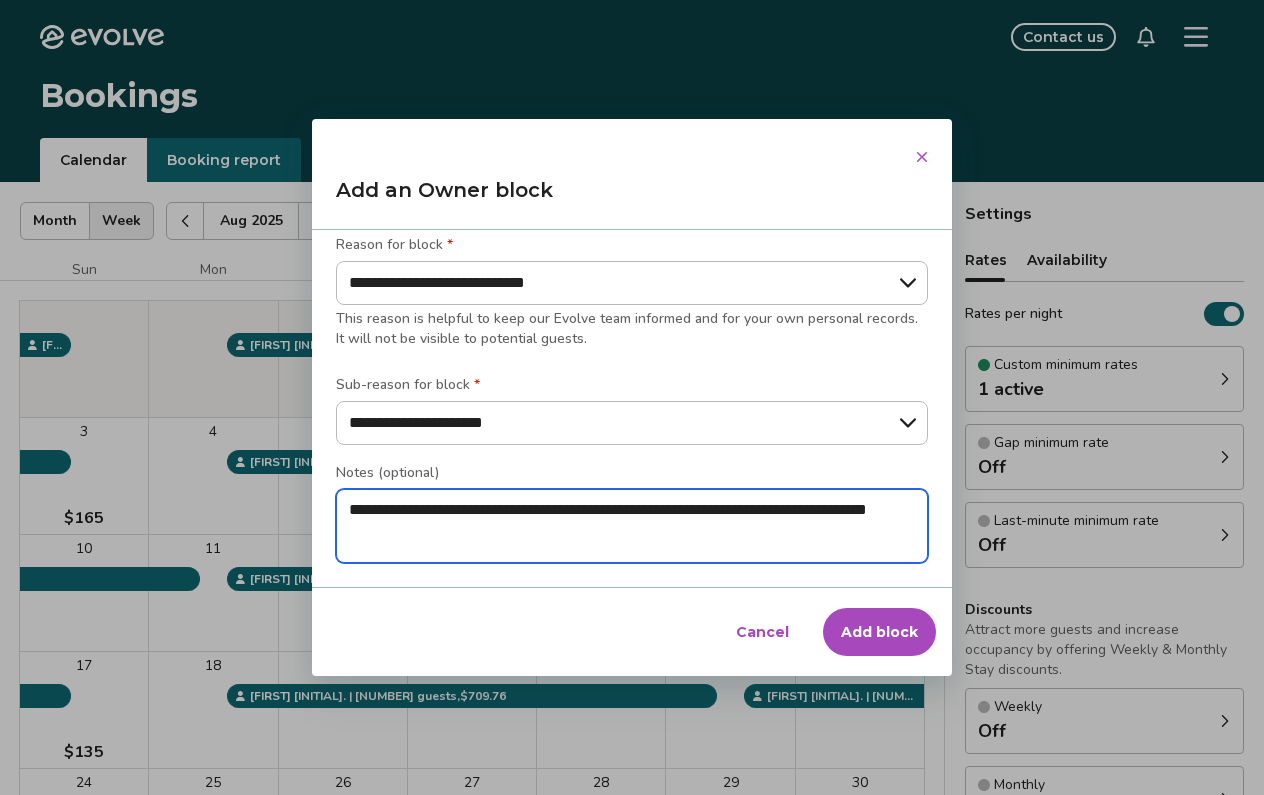 type on "*" 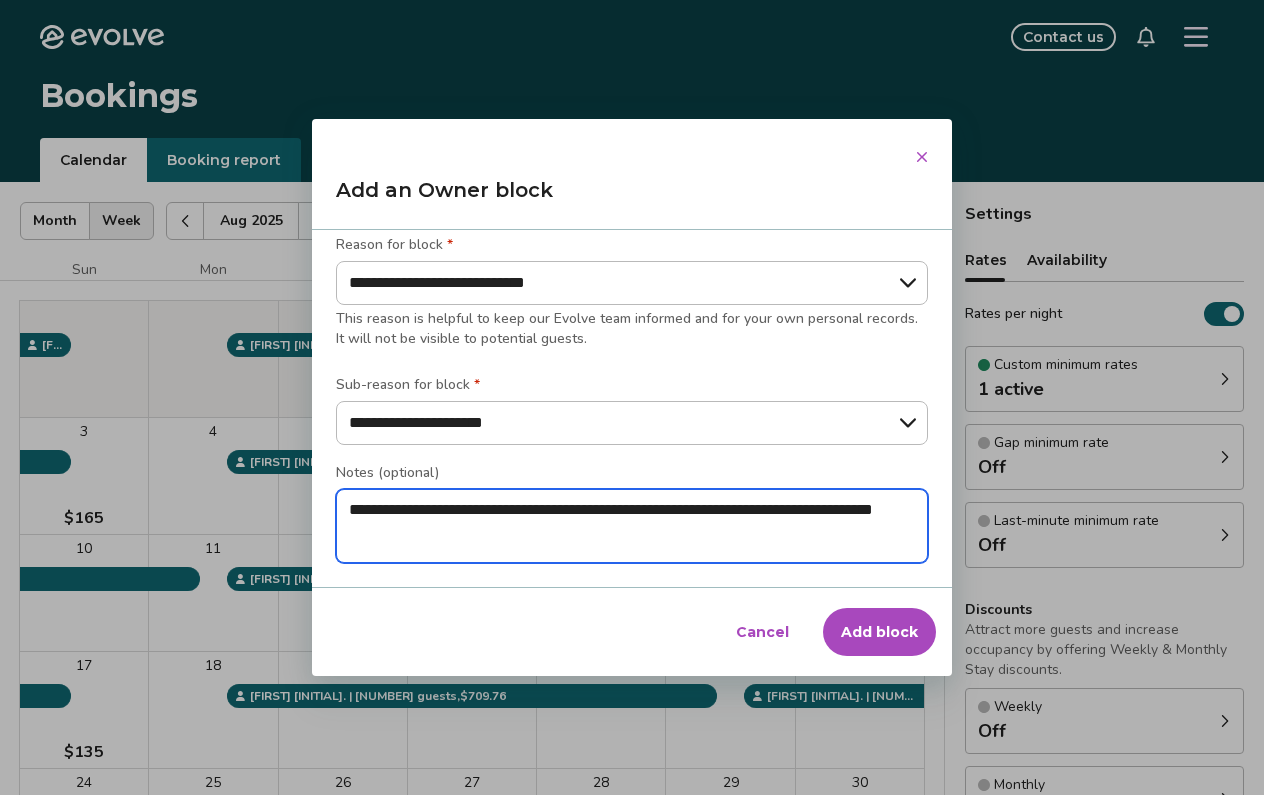 type on "*" 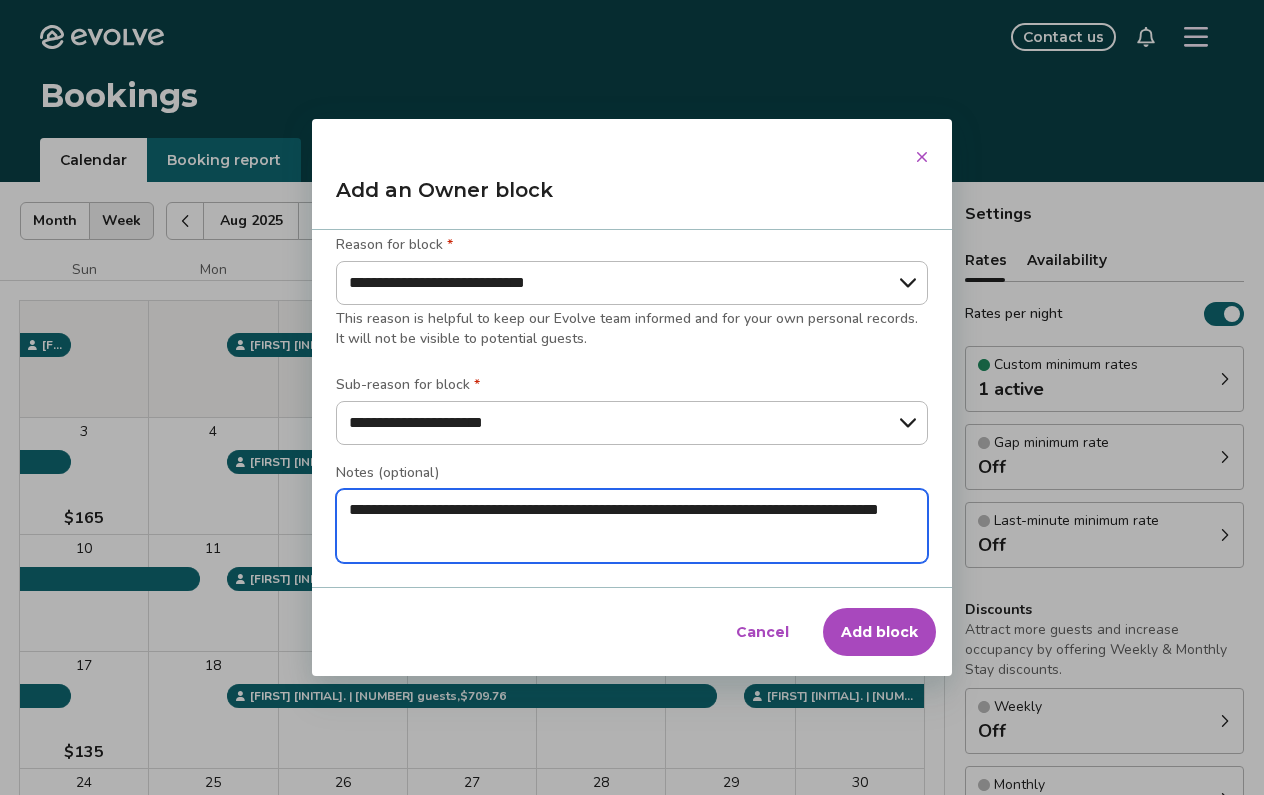 type on "*" 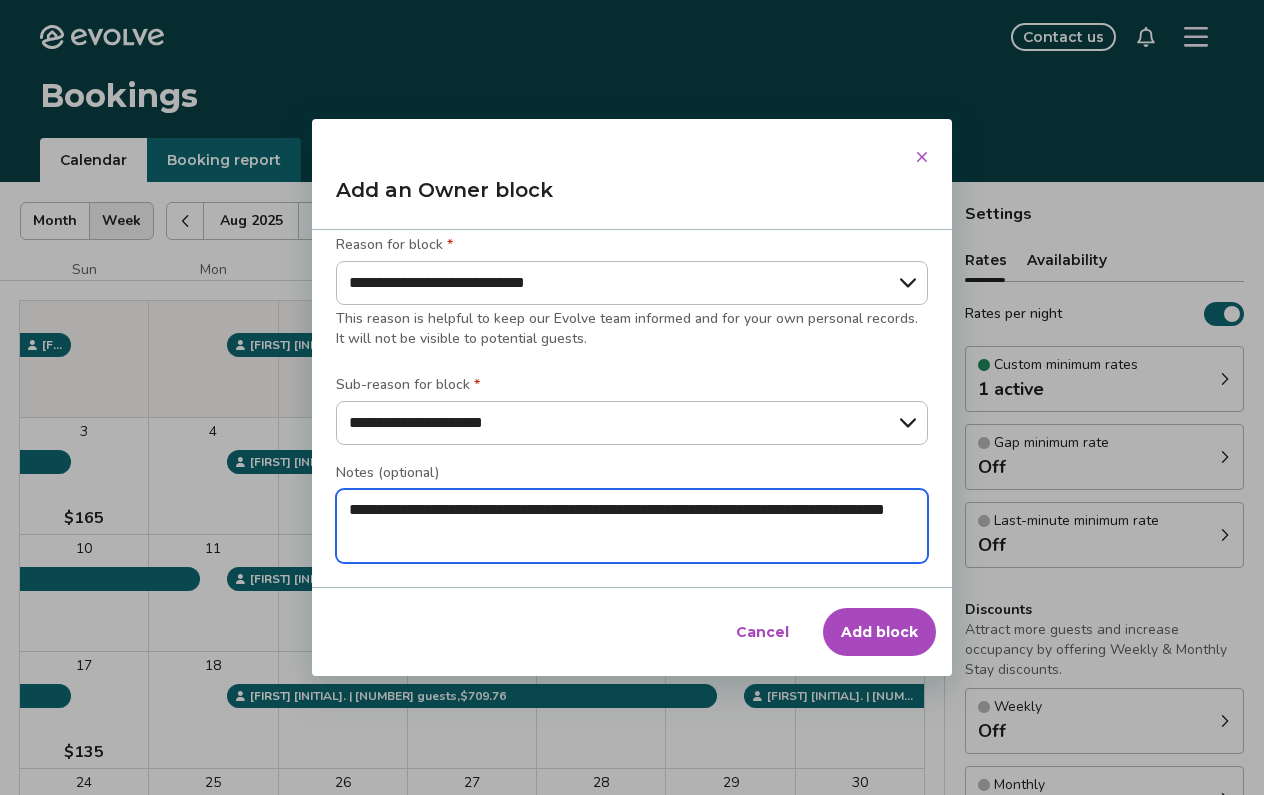 type on "*" 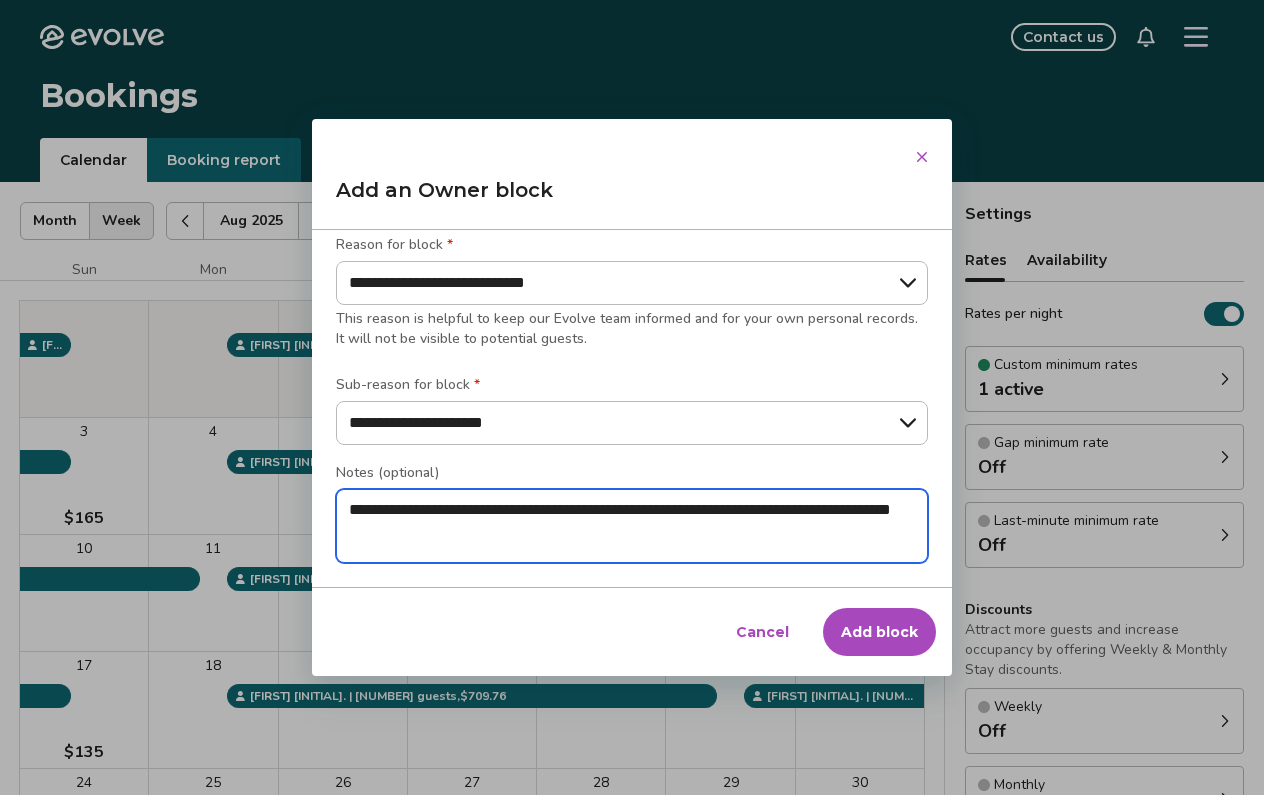 type 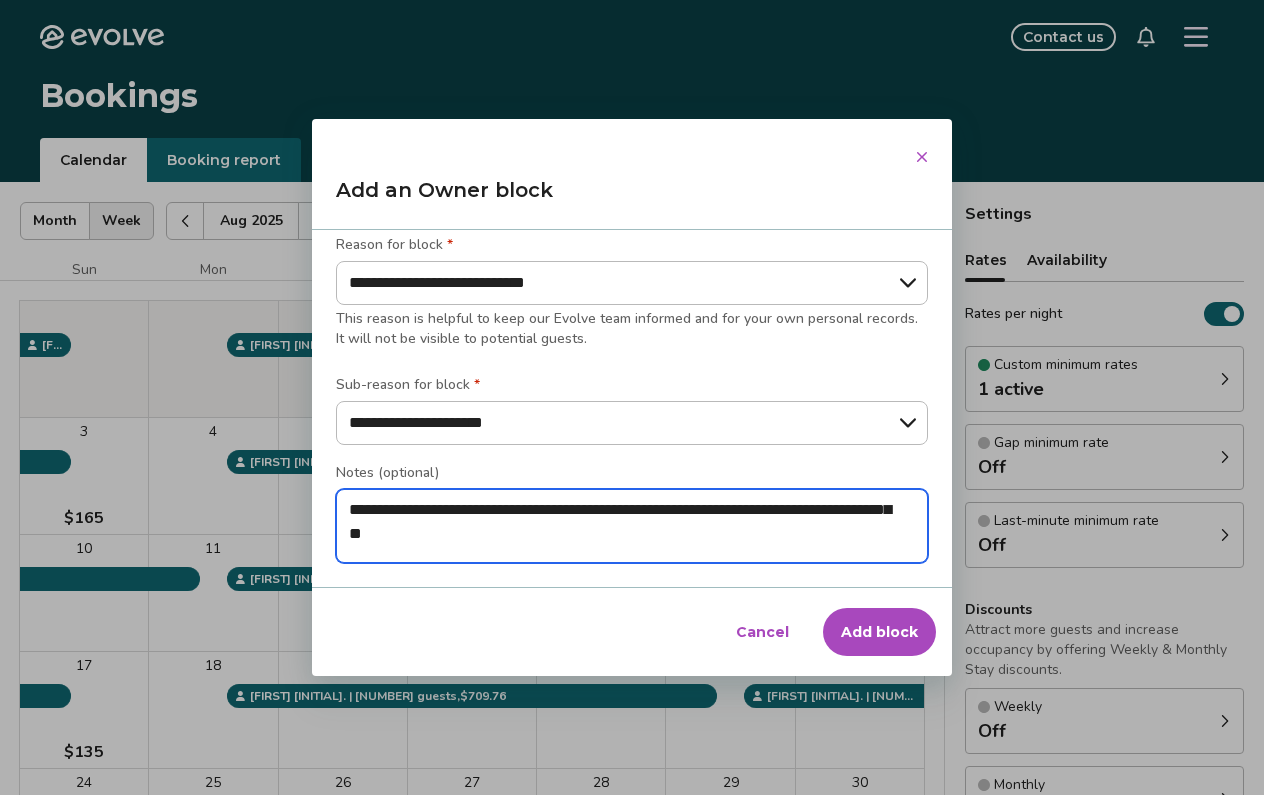 click on "**********" at bounding box center (632, 526) 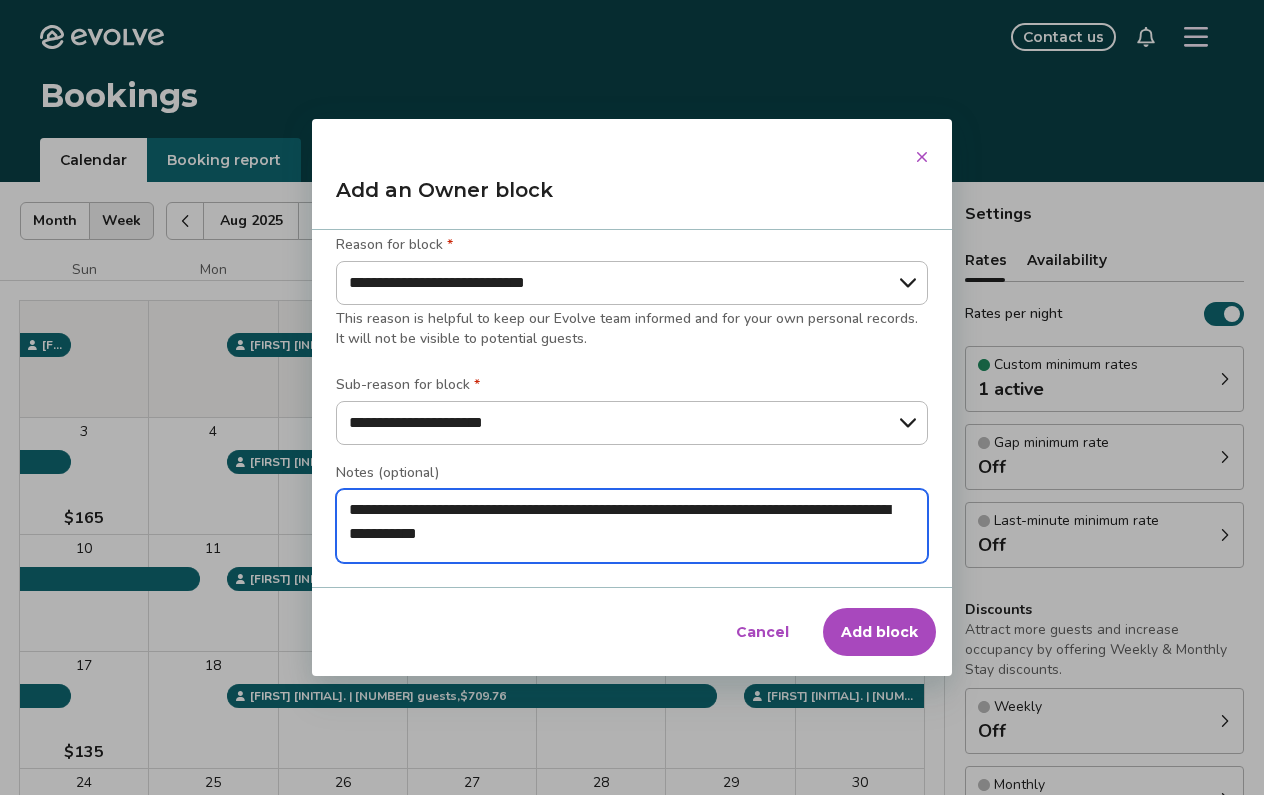click on "**********" at bounding box center (632, 526) 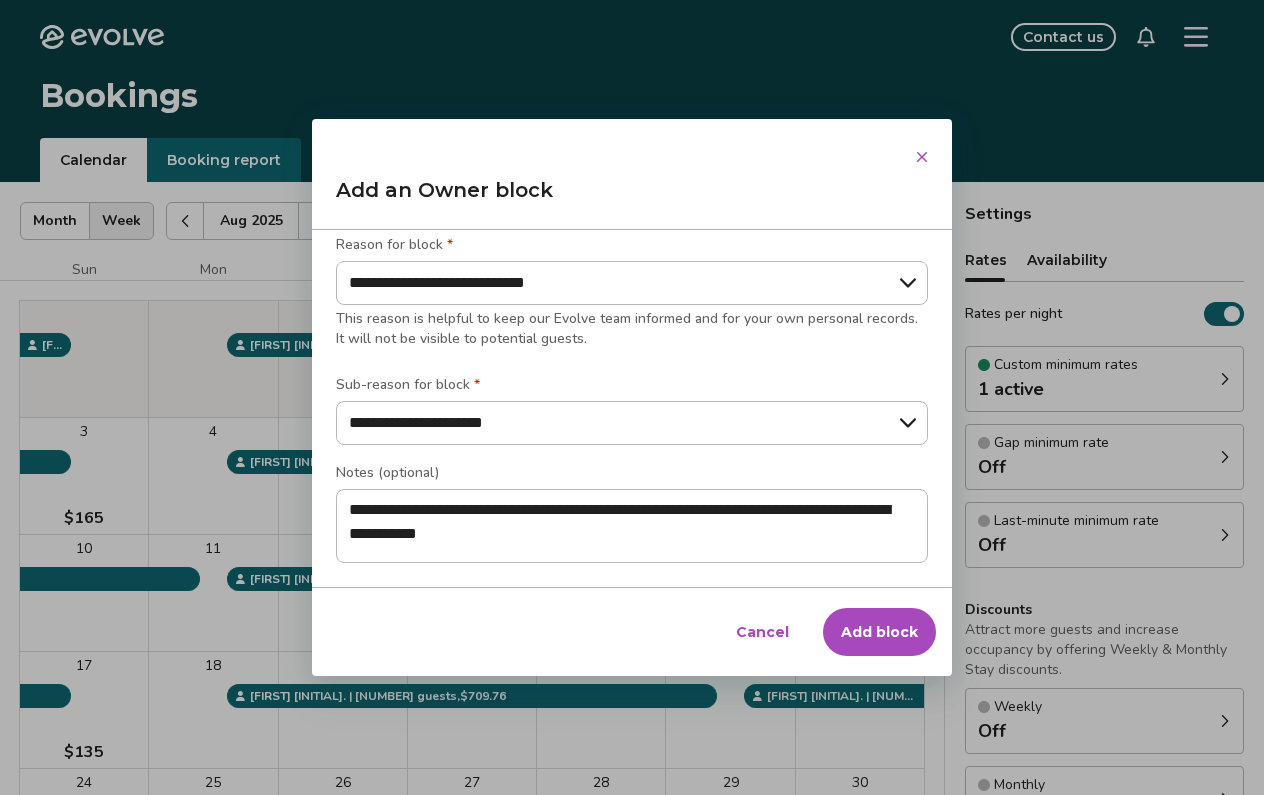 click on "Add block" at bounding box center [879, 632] 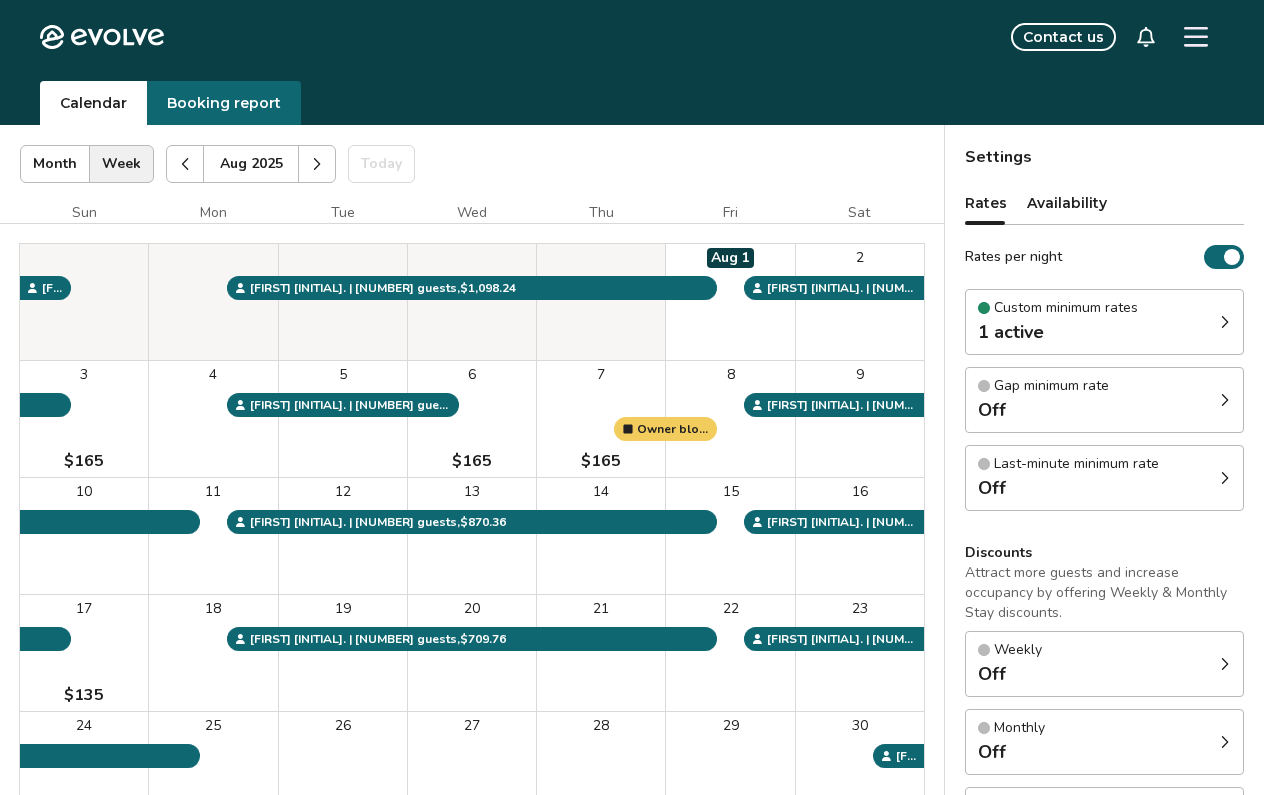 scroll, scrollTop: 0, scrollLeft: 0, axis: both 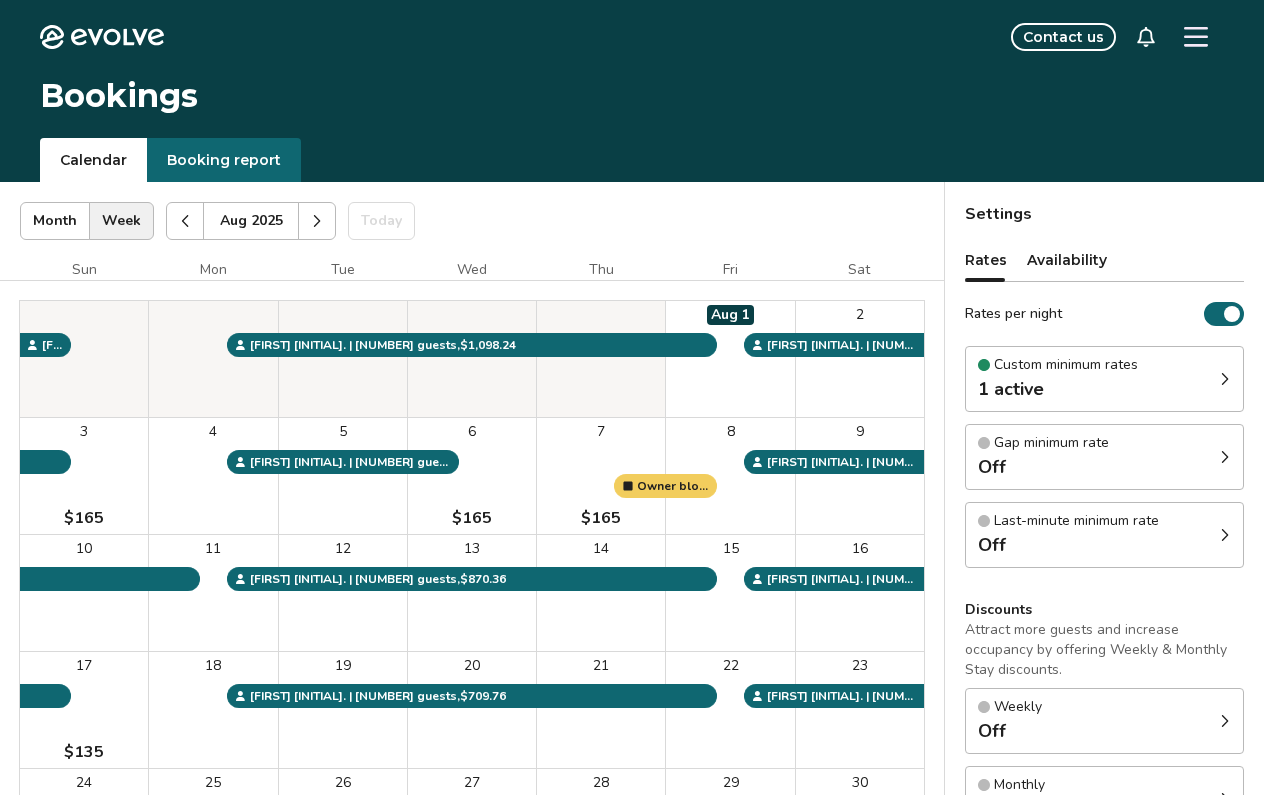 click 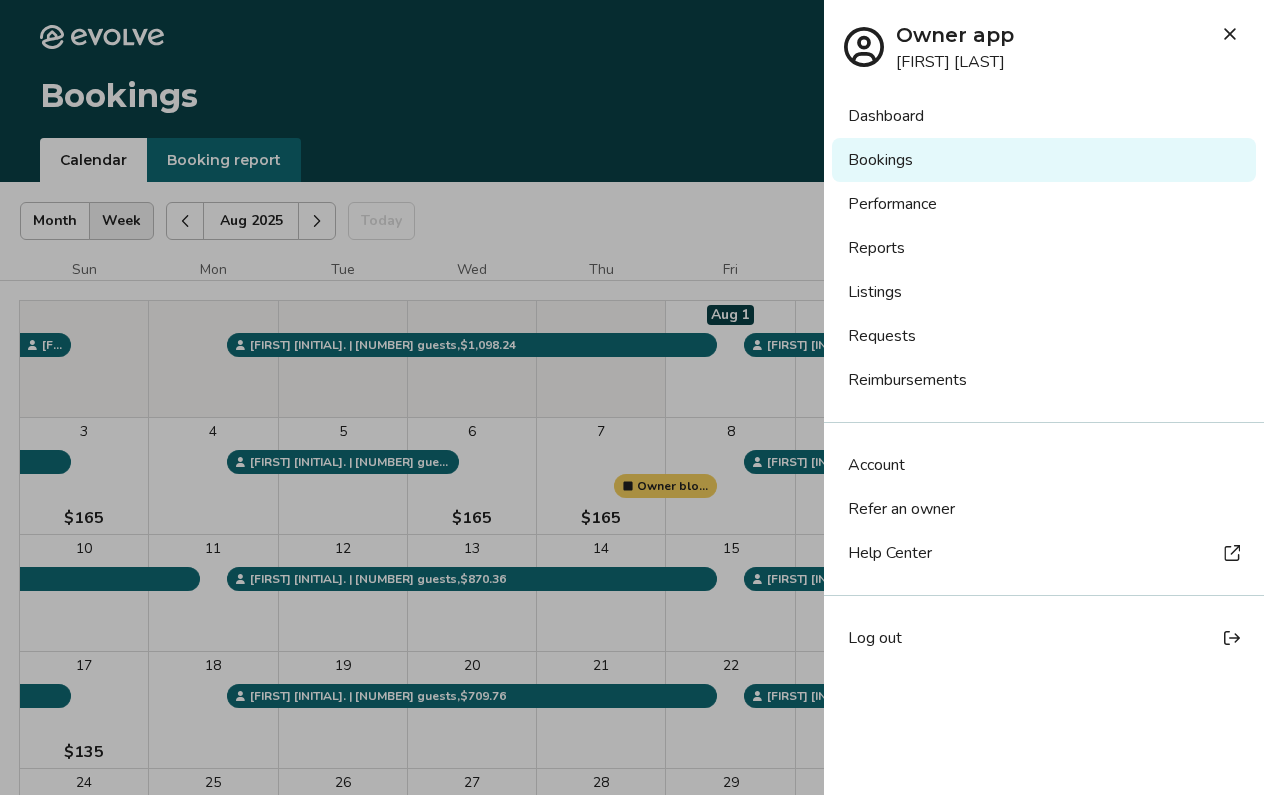 click on "Listings" at bounding box center [1044, 292] 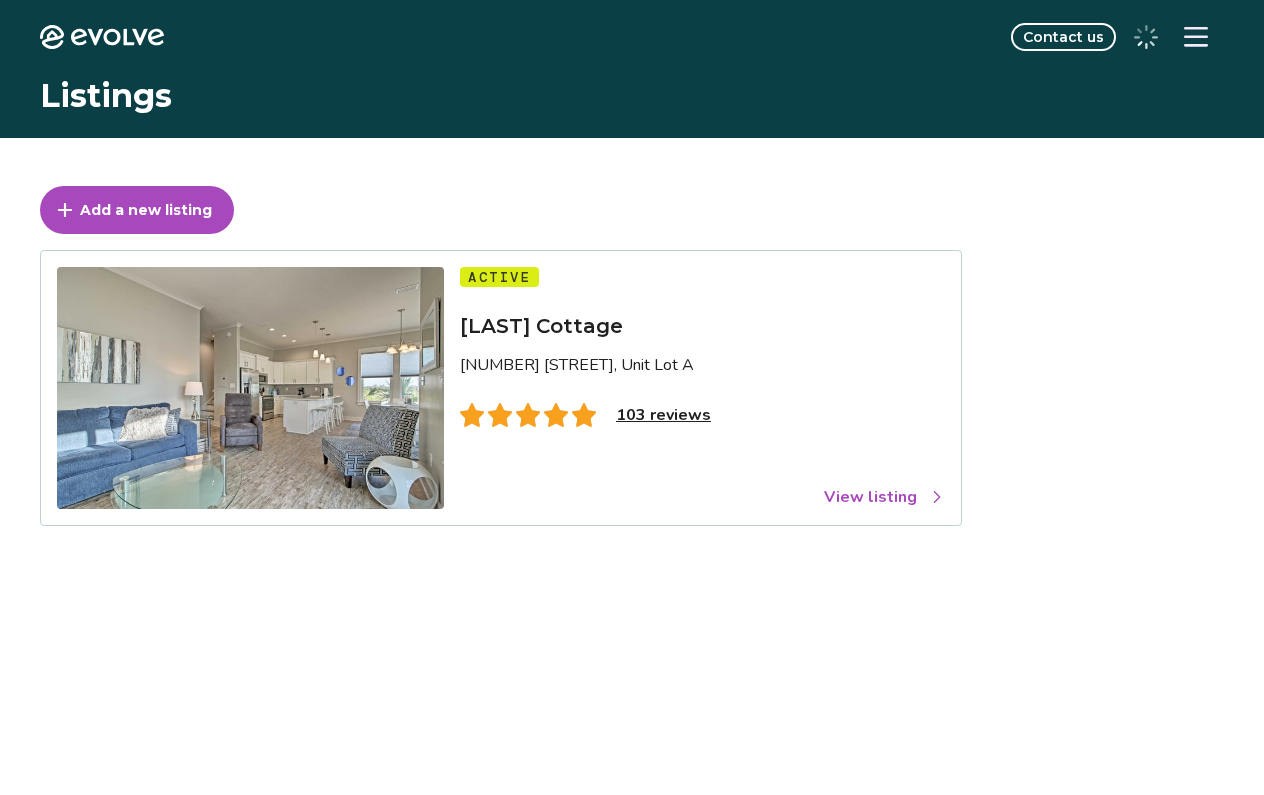 scroll, scrollTop: 0, scrollLeft: 0, axis: both 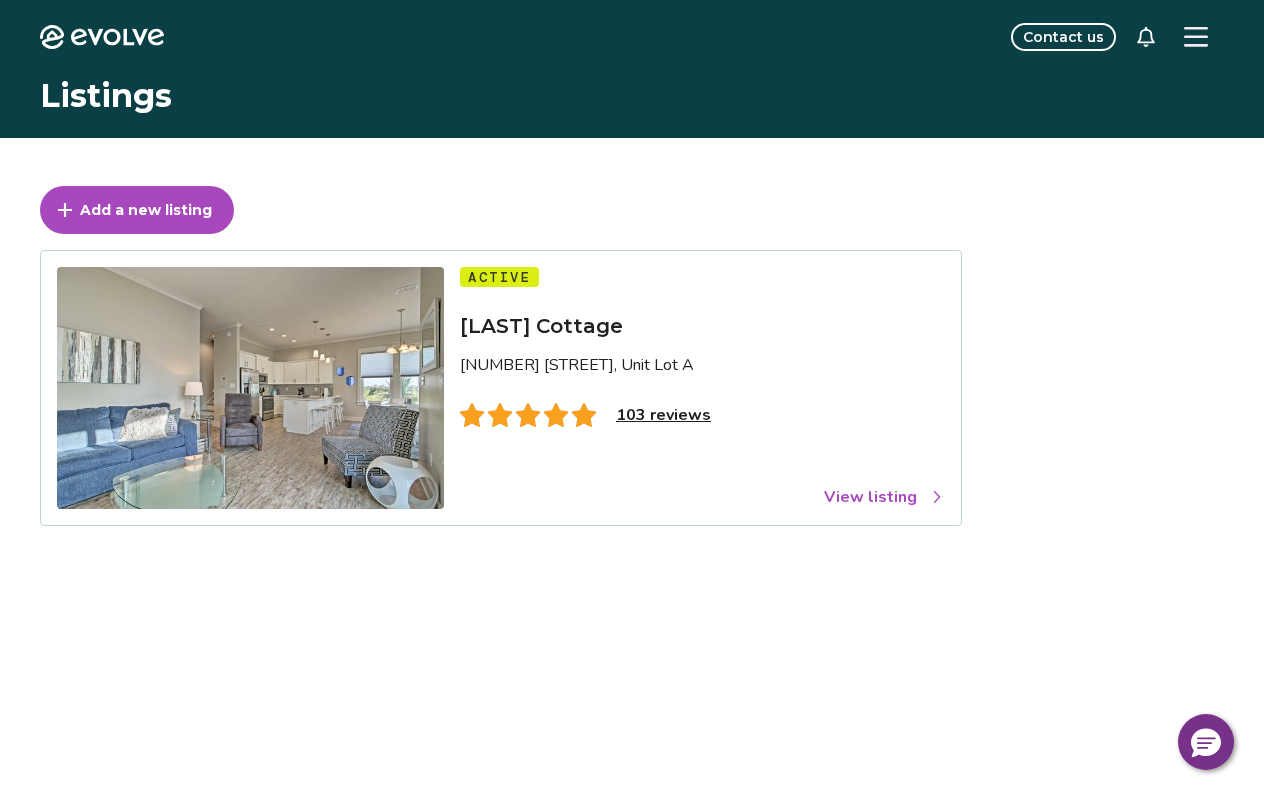 click on "View listing" at bounding box center [884, 497] 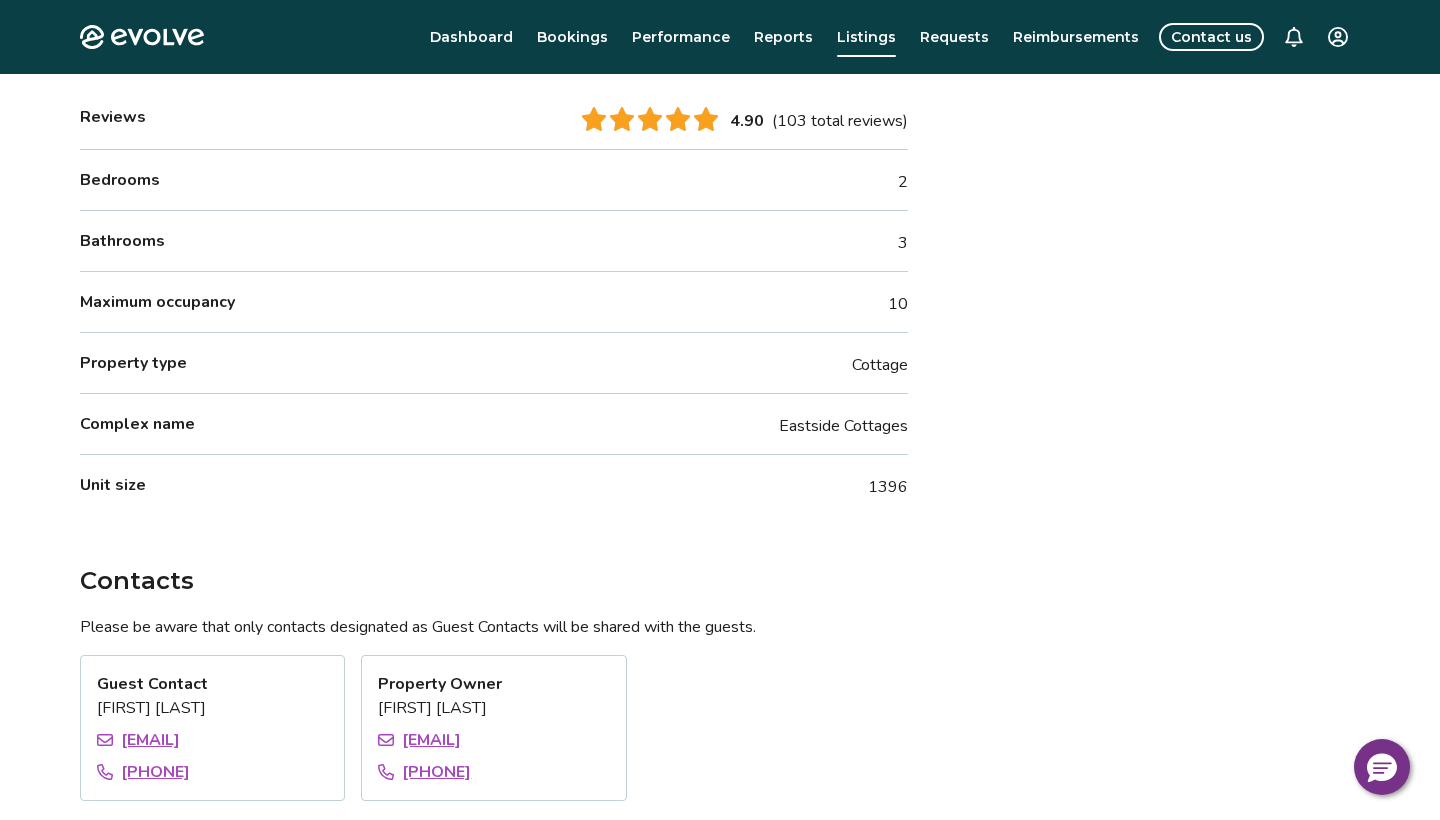 scroll, scrollTop: 0, scrollLeft: 0, axis: both 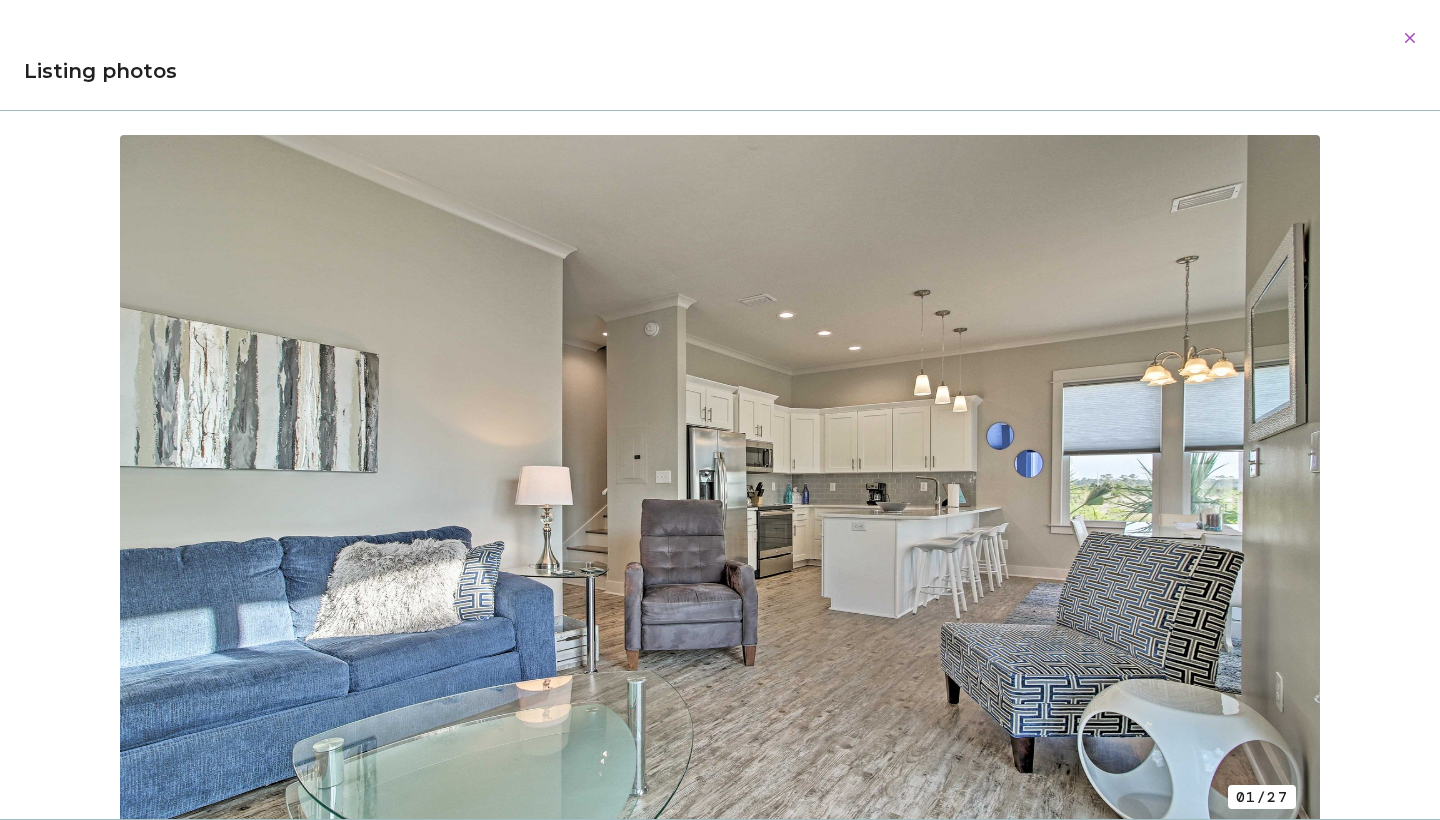 click on "Evolve Dashboard Bookings Performance Reports Listings Requests Reimbursements Contact us Listings Listing ID: 430911 [LAST] Cottage Edit property name [NUMBER] [STREET], Unit Lot A [CITY], [STATE], [POSTAL_CODE], United States Overview Reviews Amenities Rates, policies, & fees Licenses View all photos Overview Submit a request Add owner block Reviews 4.90 (103 total reviews) Bedrooms 2 Bathrooms 3 Maximum occupancy 10 Property type Cottage Complex name Eastside Cottages Unit size 1396 Contacts Please be aware that only contacts designated as Guest Contacts will be shared with the guests. Guest Contact [FIRST] [LAST] [EMAIL] [PHONE] Property Owner [FIRST] [LAST] [EMAIL] [PHONE] Information for your guests Pre-stay information Pre-stay Property description Property address [NUMBER] [STREET], Unit Lot A, [CITY], [STATE], [POSTAL_CODE], United States The home is located in Lot A of Eastside Cottages Guest contact [FIRST], [PHONE], [EMAIL] |" at bounding box center [720, 1946] 